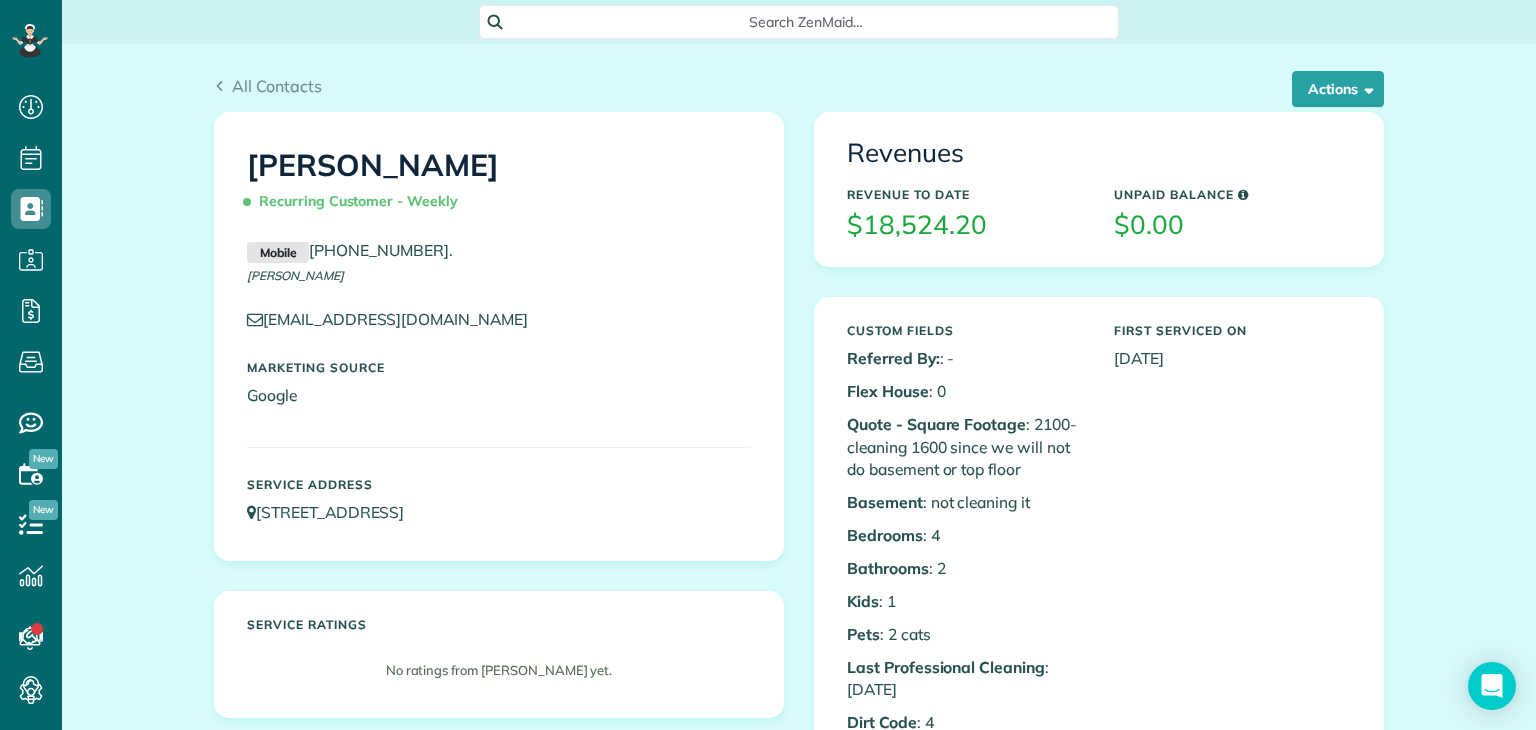 scroll, scrollTop: 0, scrollLeft: 0, axis: both 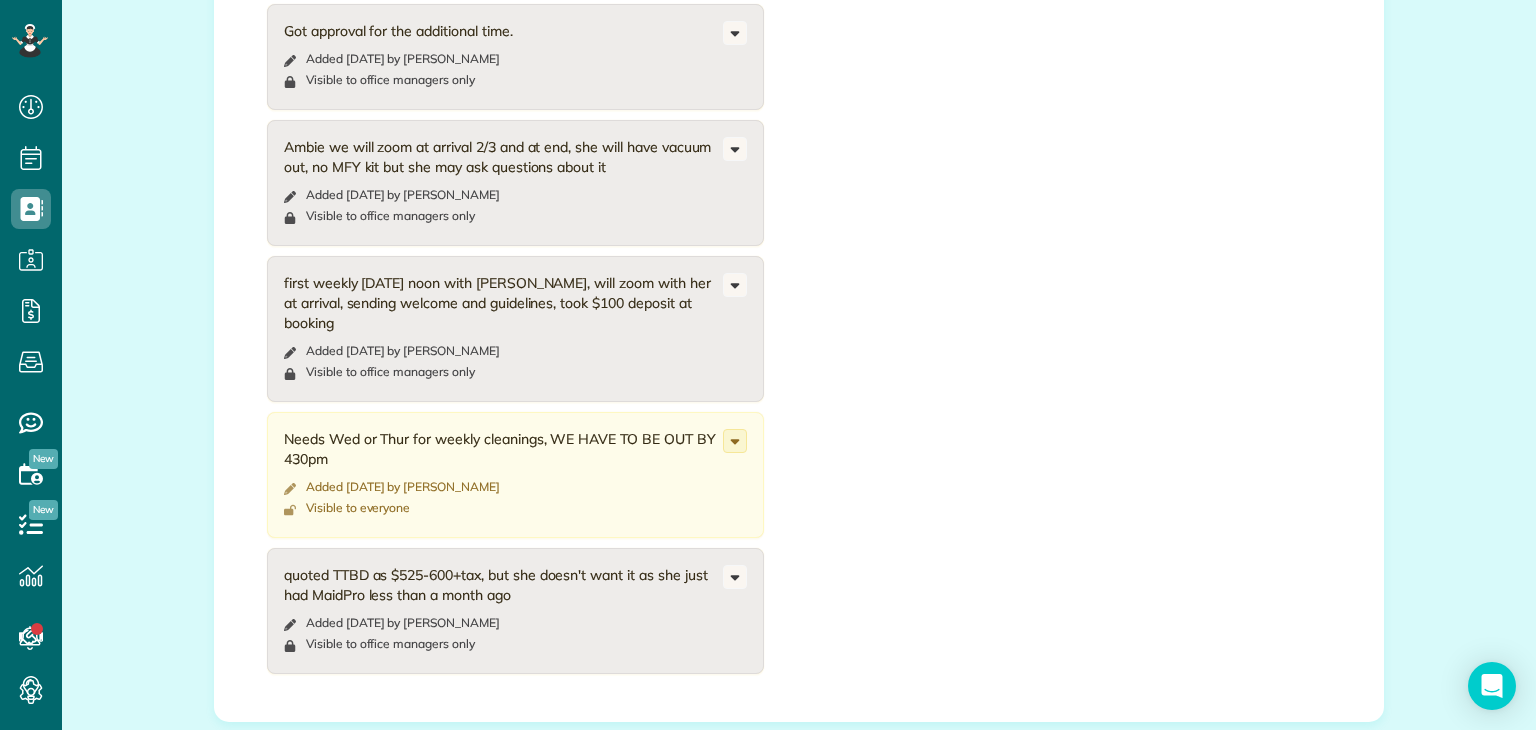 drag, startPoint x: 341, startPoint y: 413, endPoint x: 304, endPoint y: 399, distance: 39.56008 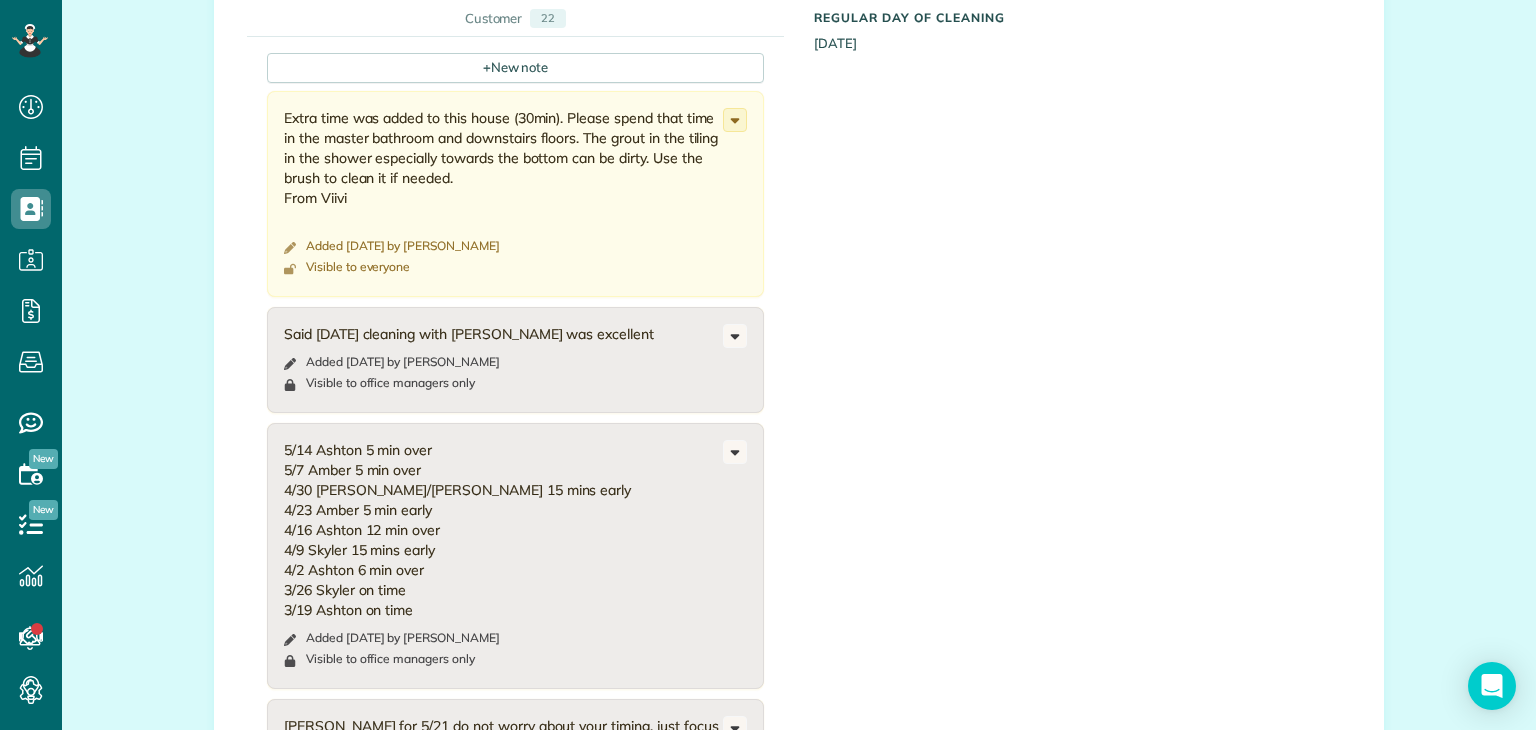 scroll, scrollTop: 1519, scrollLeft: 0, axis: vertical 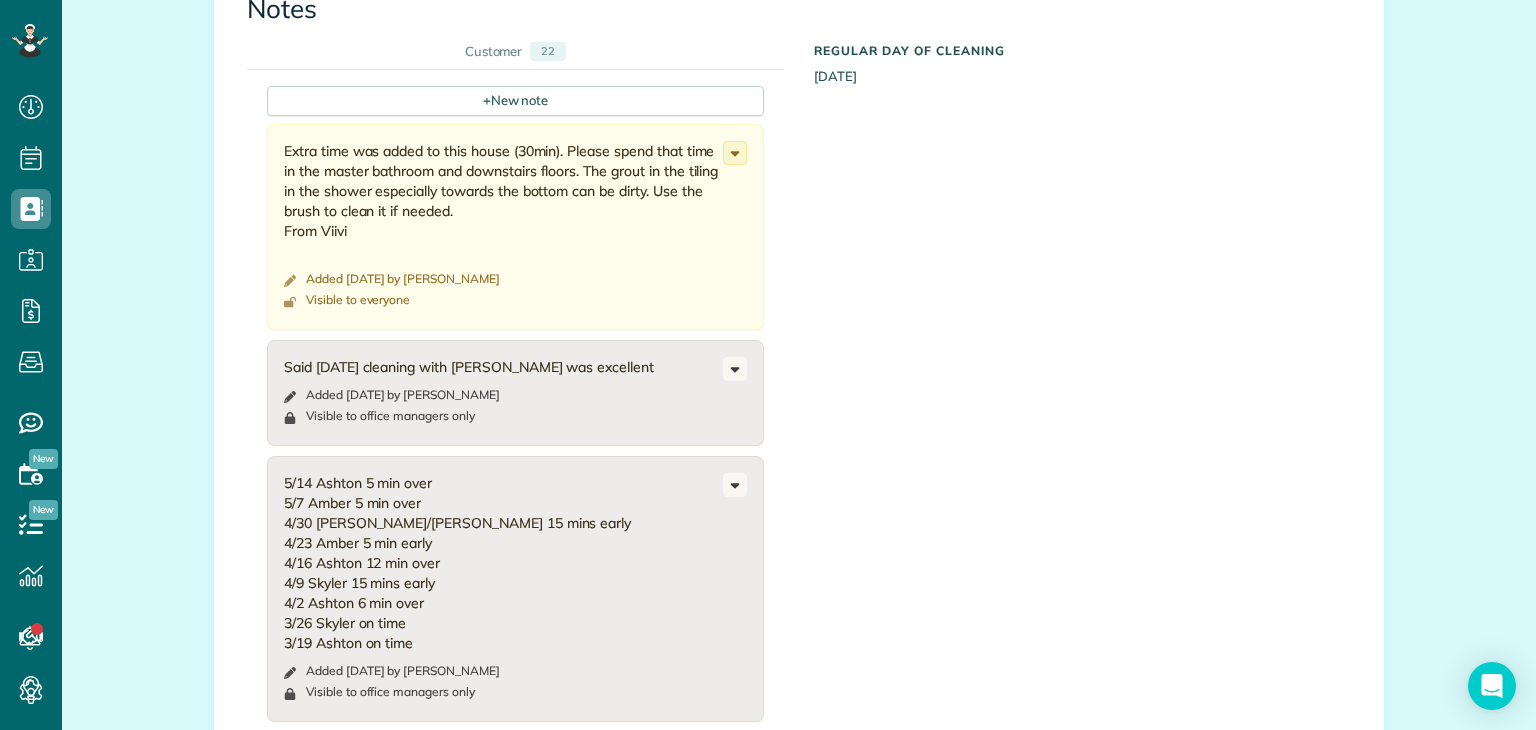 drag, startPoint x: 489, startPoint y: 208, endPoint x: 270, endPoint y: 143, distance: 228.44255 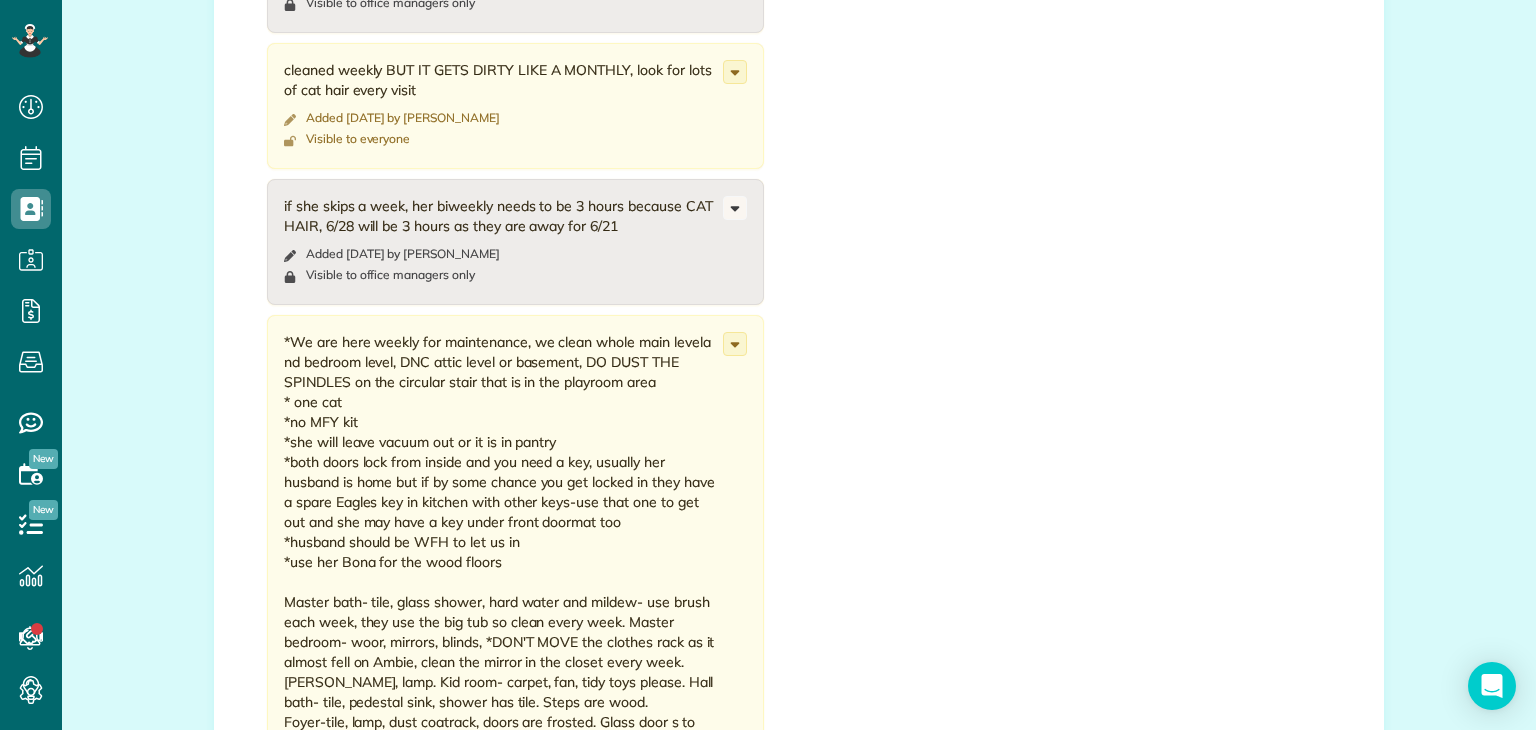 scroll, scrollTop: 3836, scrollLeft: 0, axis: vertical 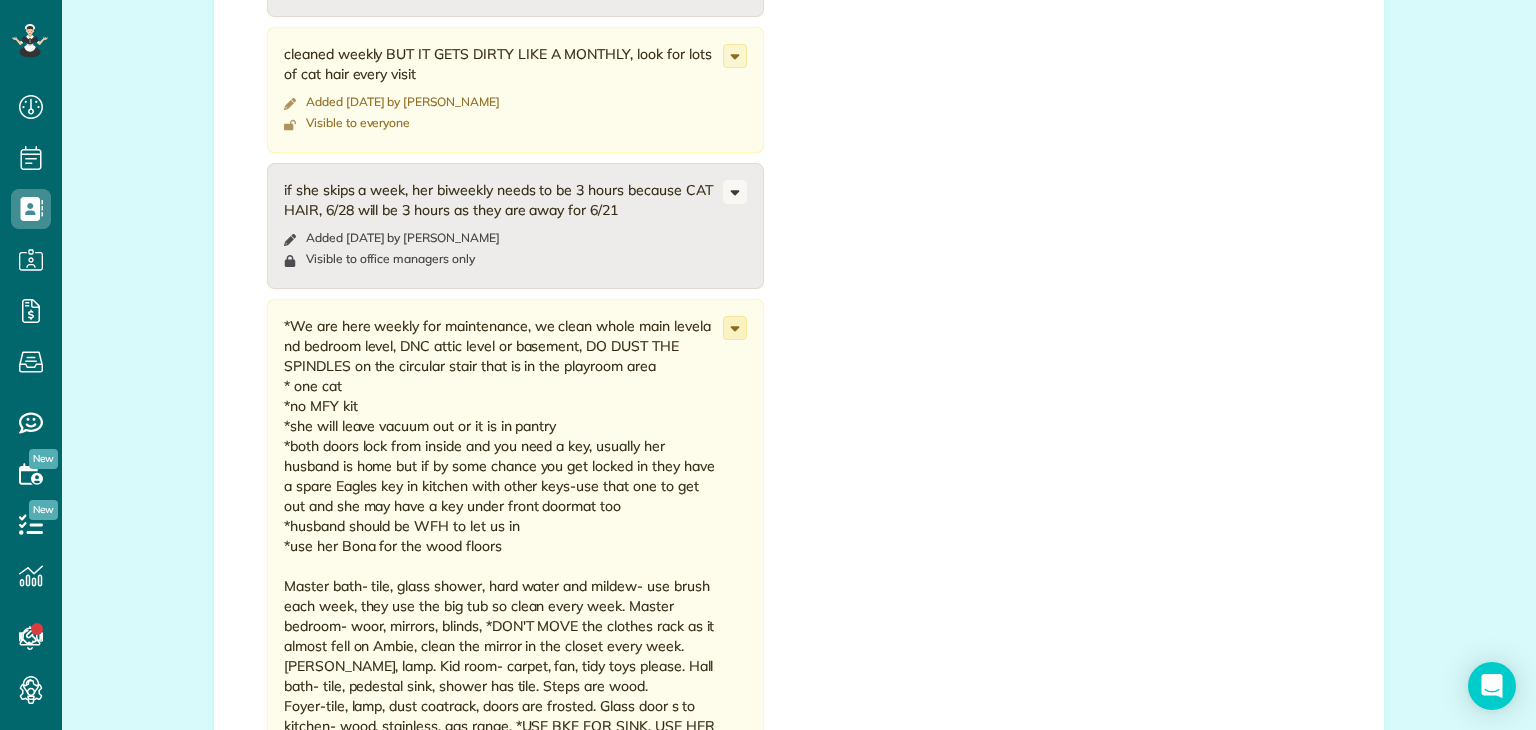 click 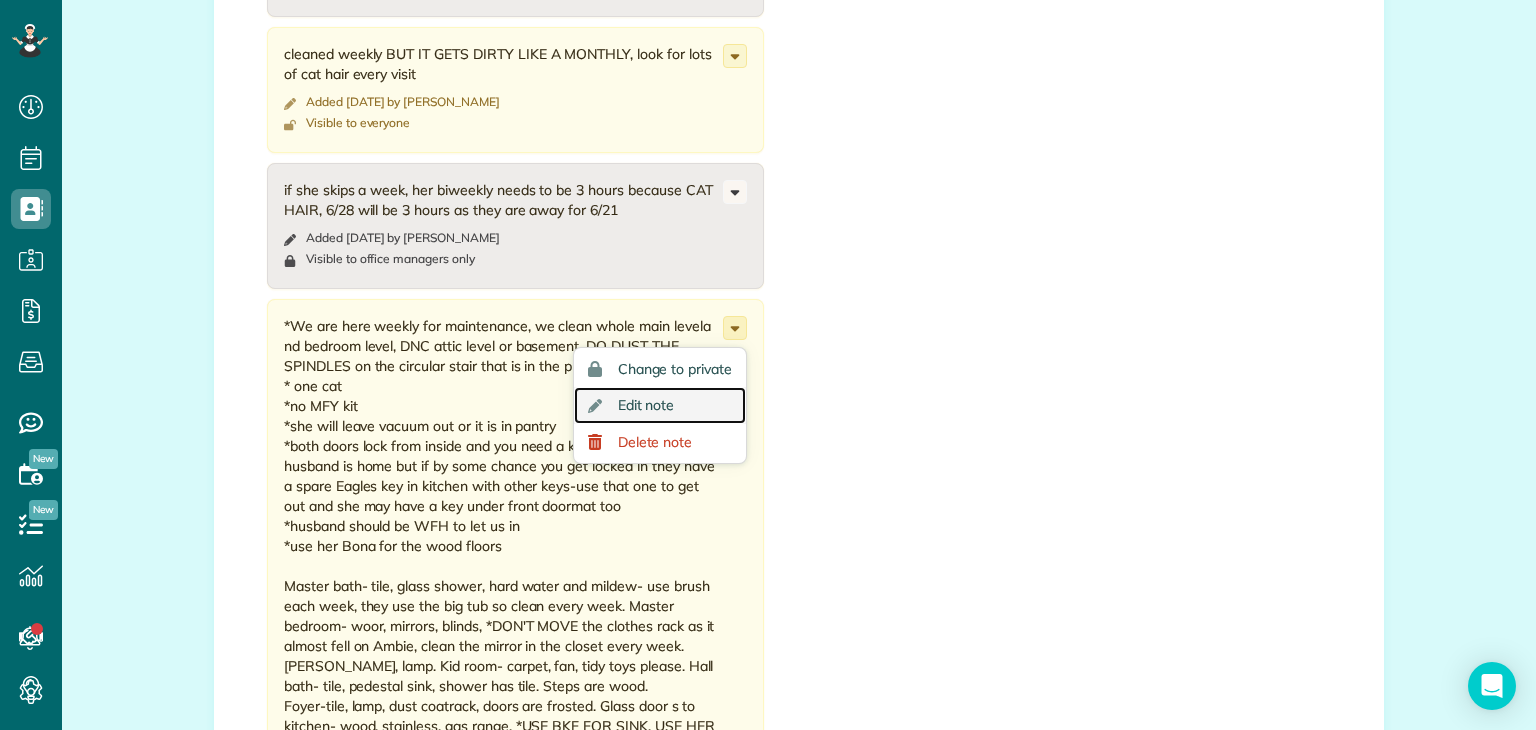 click on "Edit note" at bounding box center [660, 405] 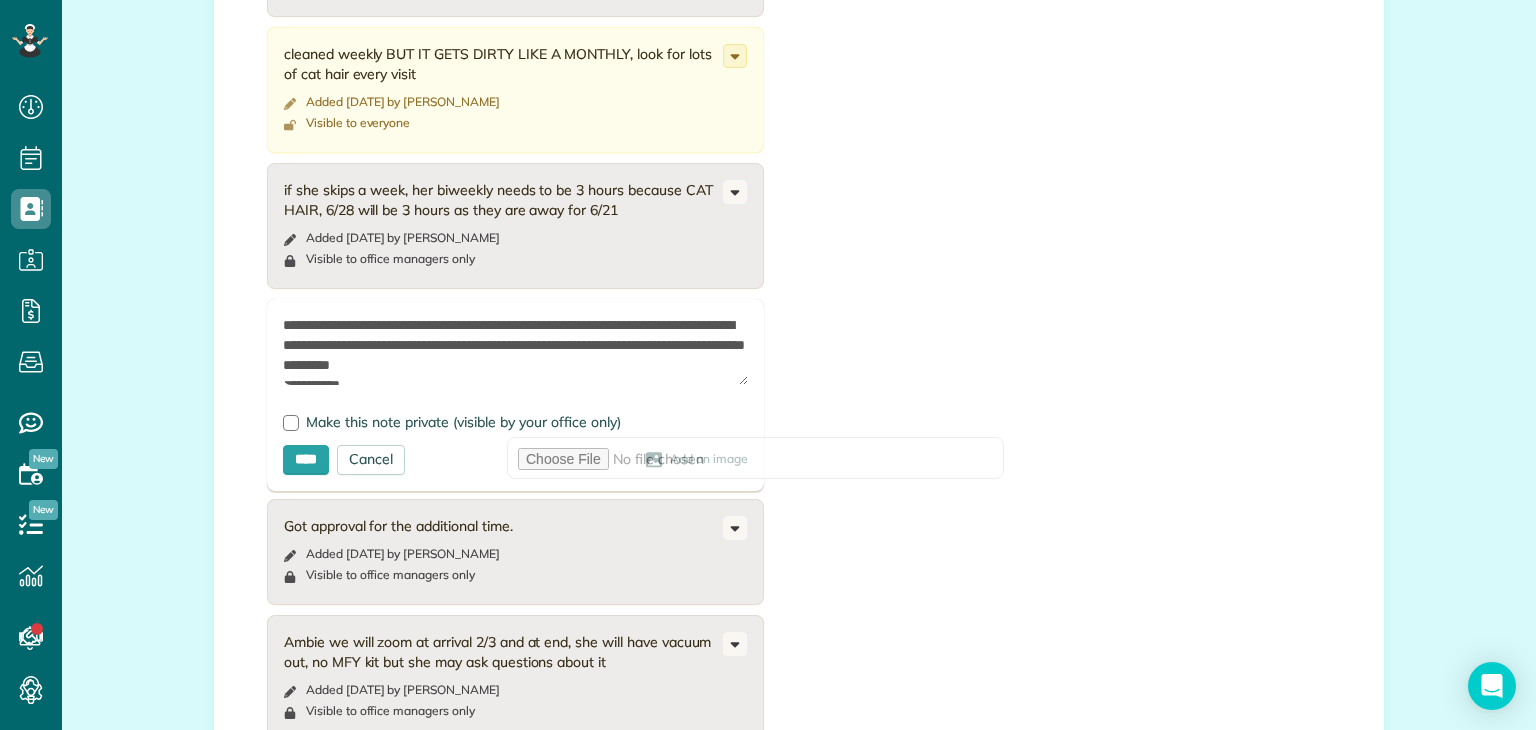 scroll, scrollTop: 3763, scrollLeft: 0, axis: vertical 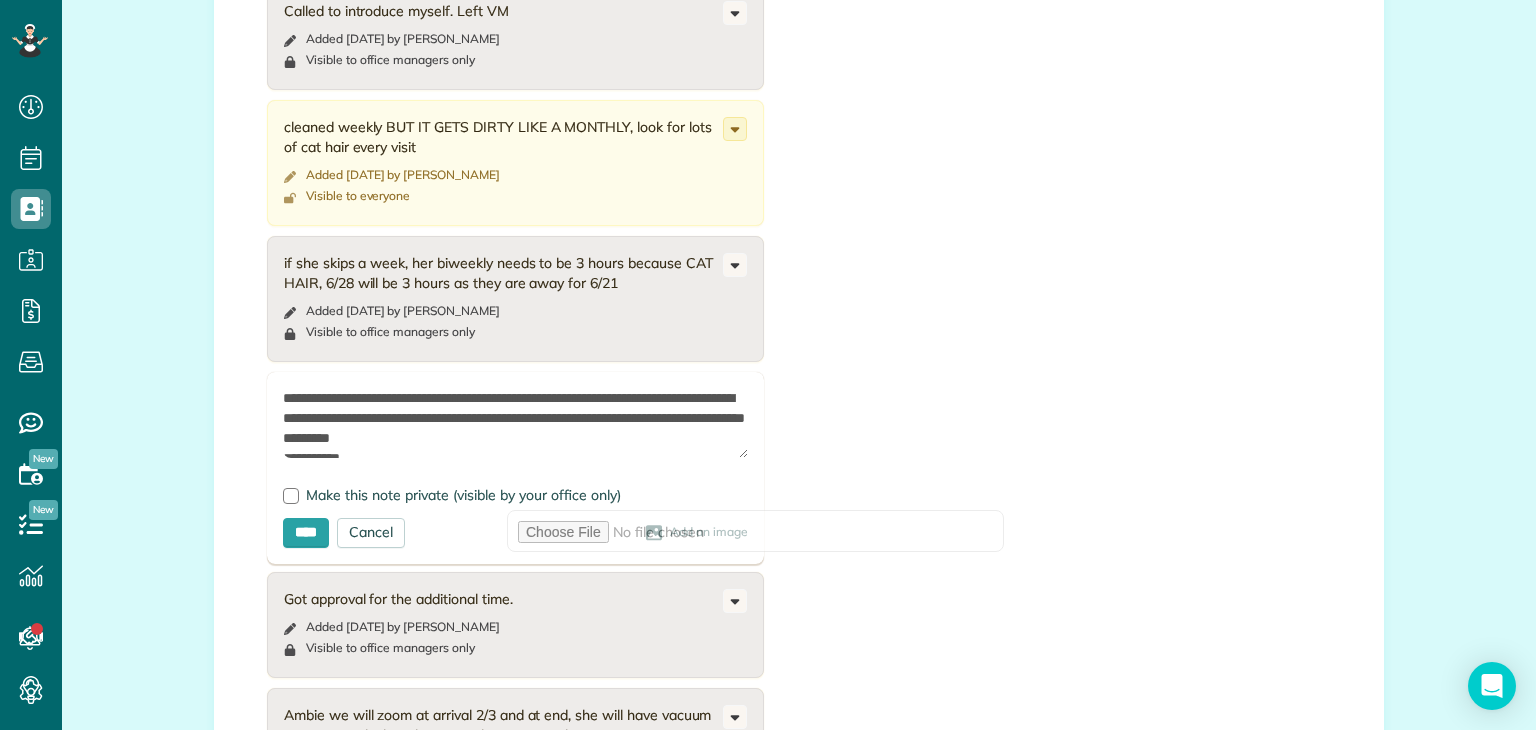 click at bounding box center (515, 423) 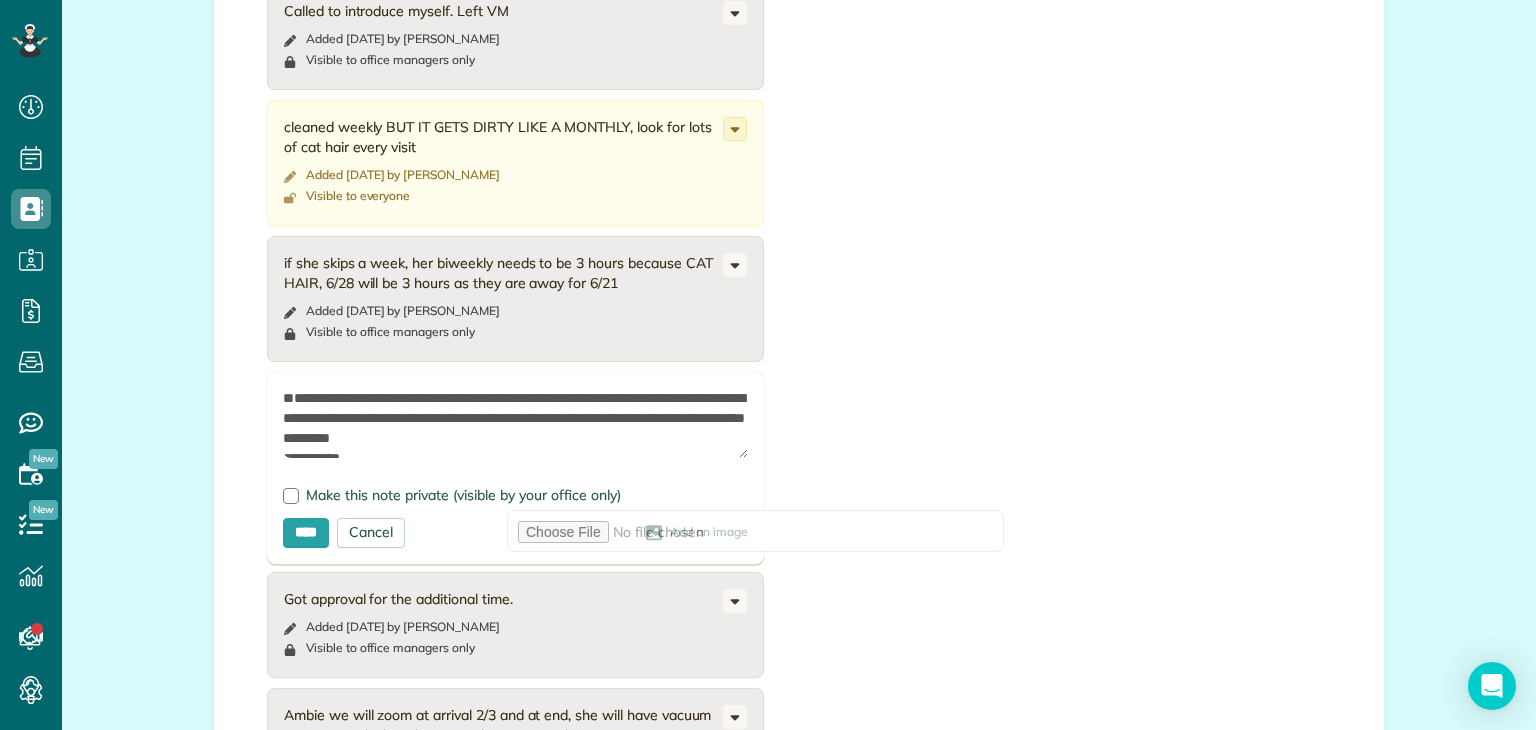click at bounding box center (515, 423) 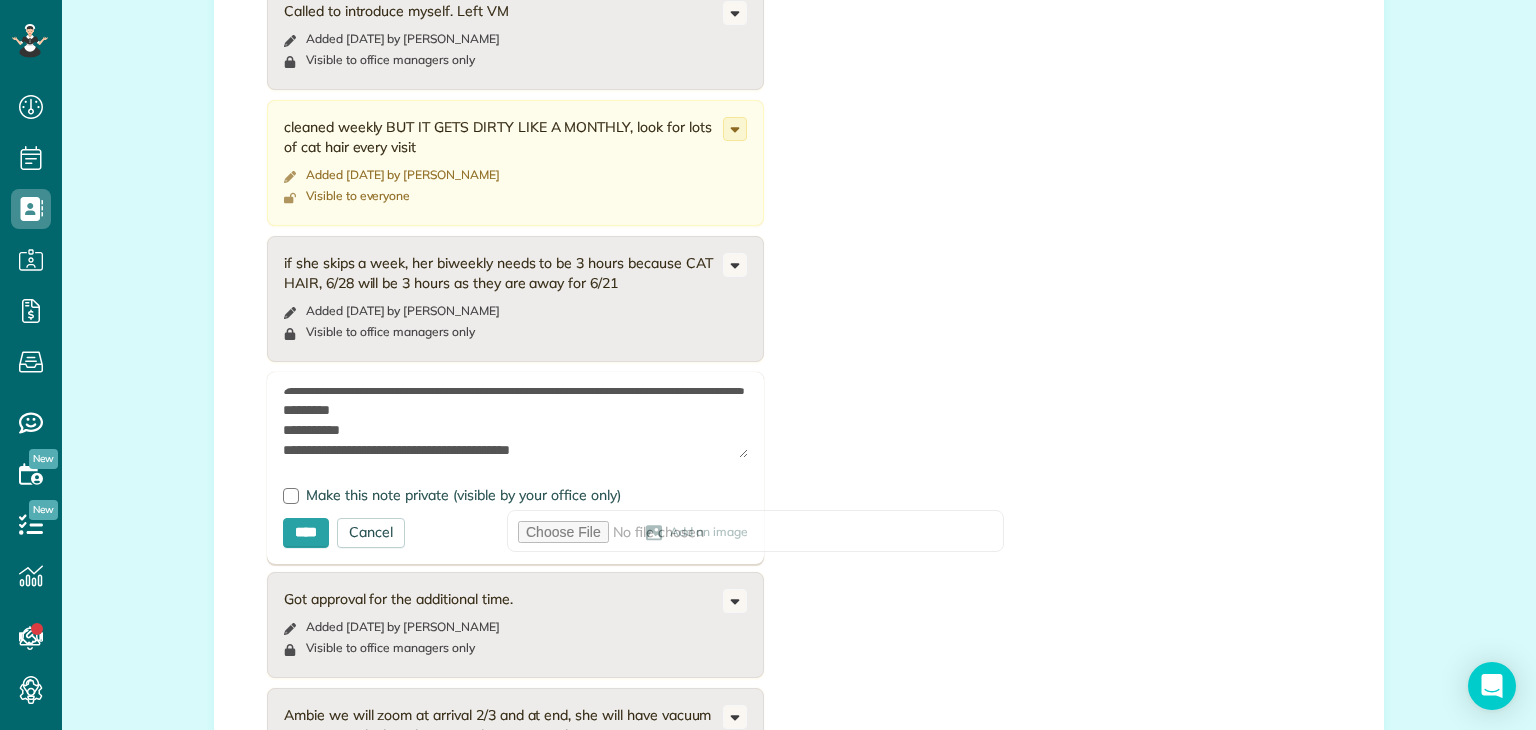 scroll, scrollTop: 120, scrollLeft: 0, axis: vertical 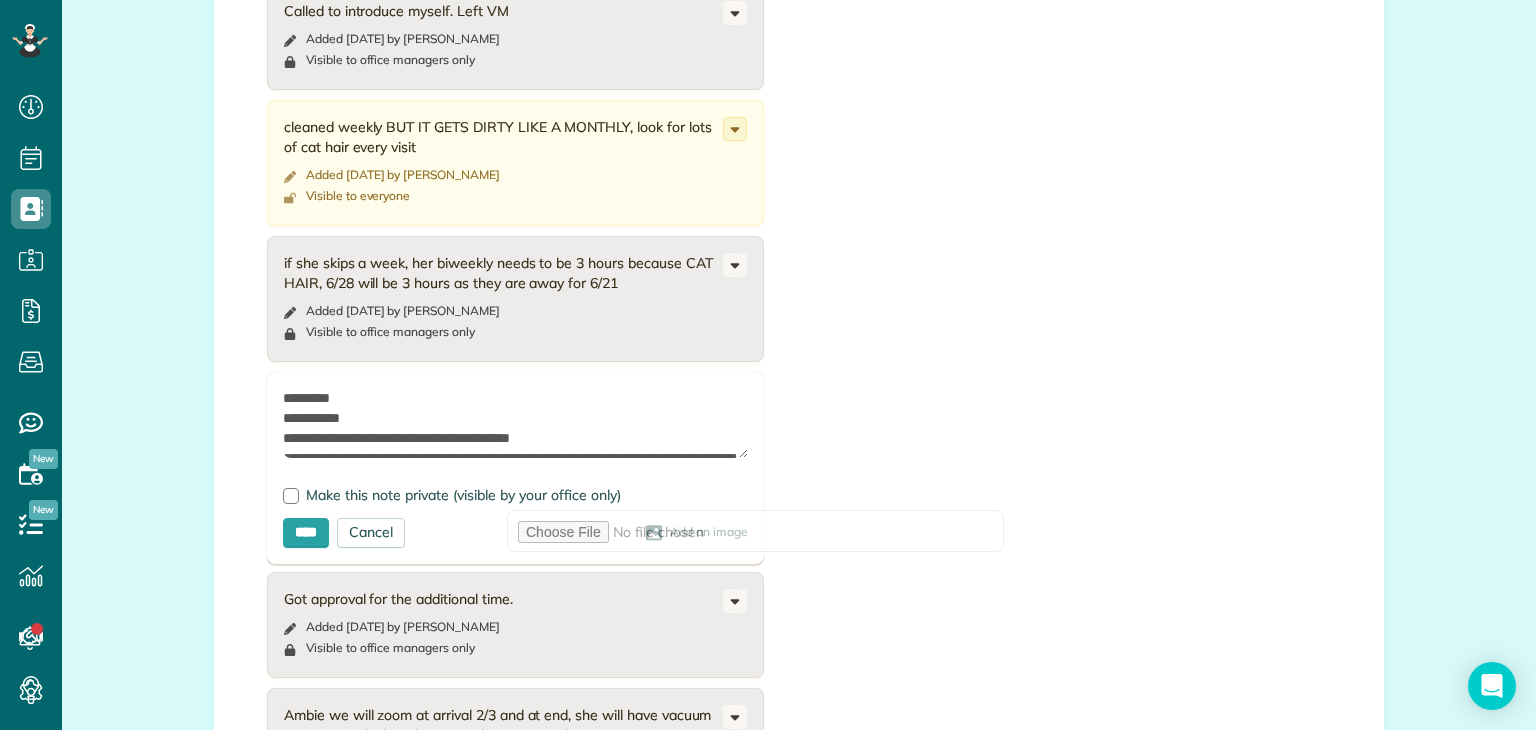 drag, startPoint x: 425, startPoint y: 125, endPoint x: 276, endPoint y: 102, distance: 150.76472 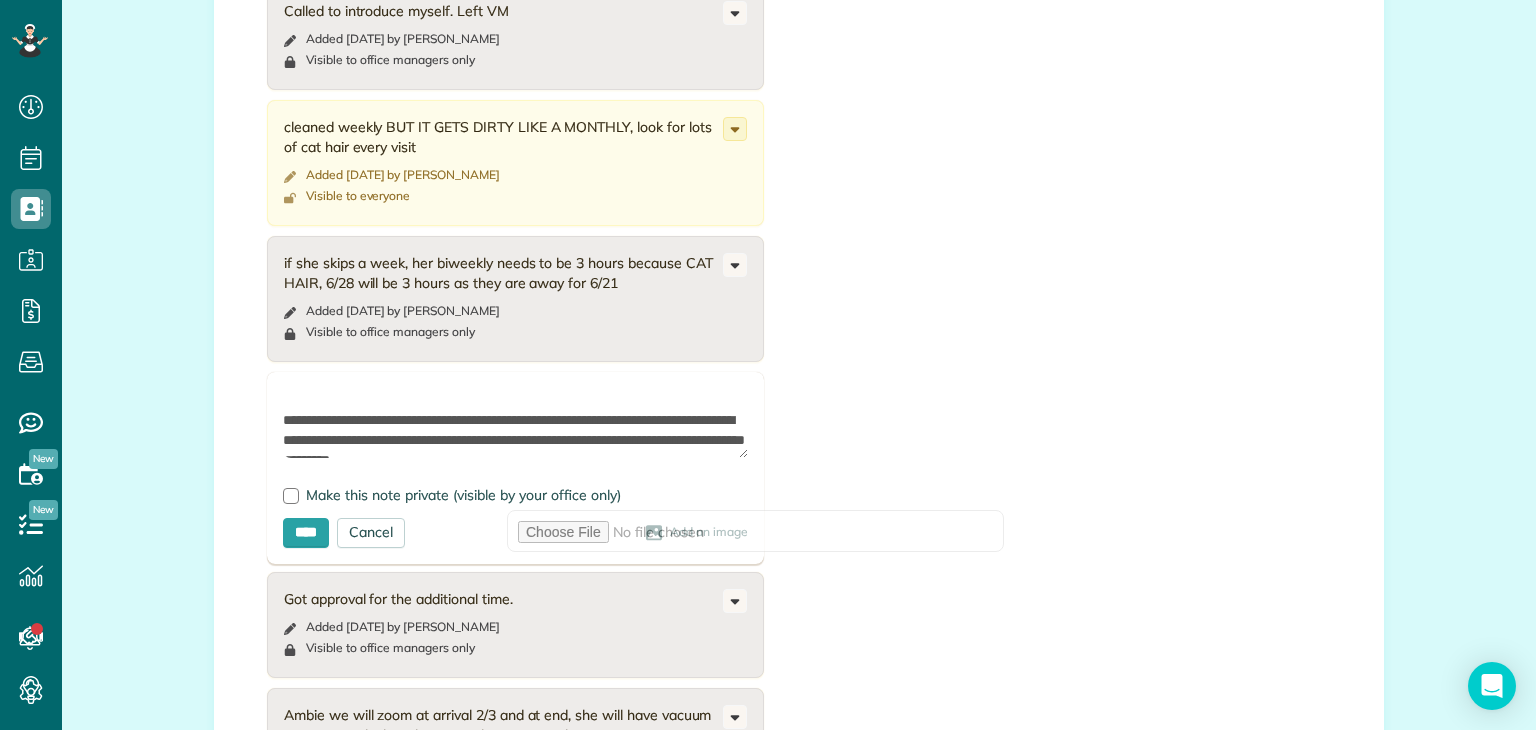 scroll, scrollTop: 72, scrollLeft: 0, axis: vertical 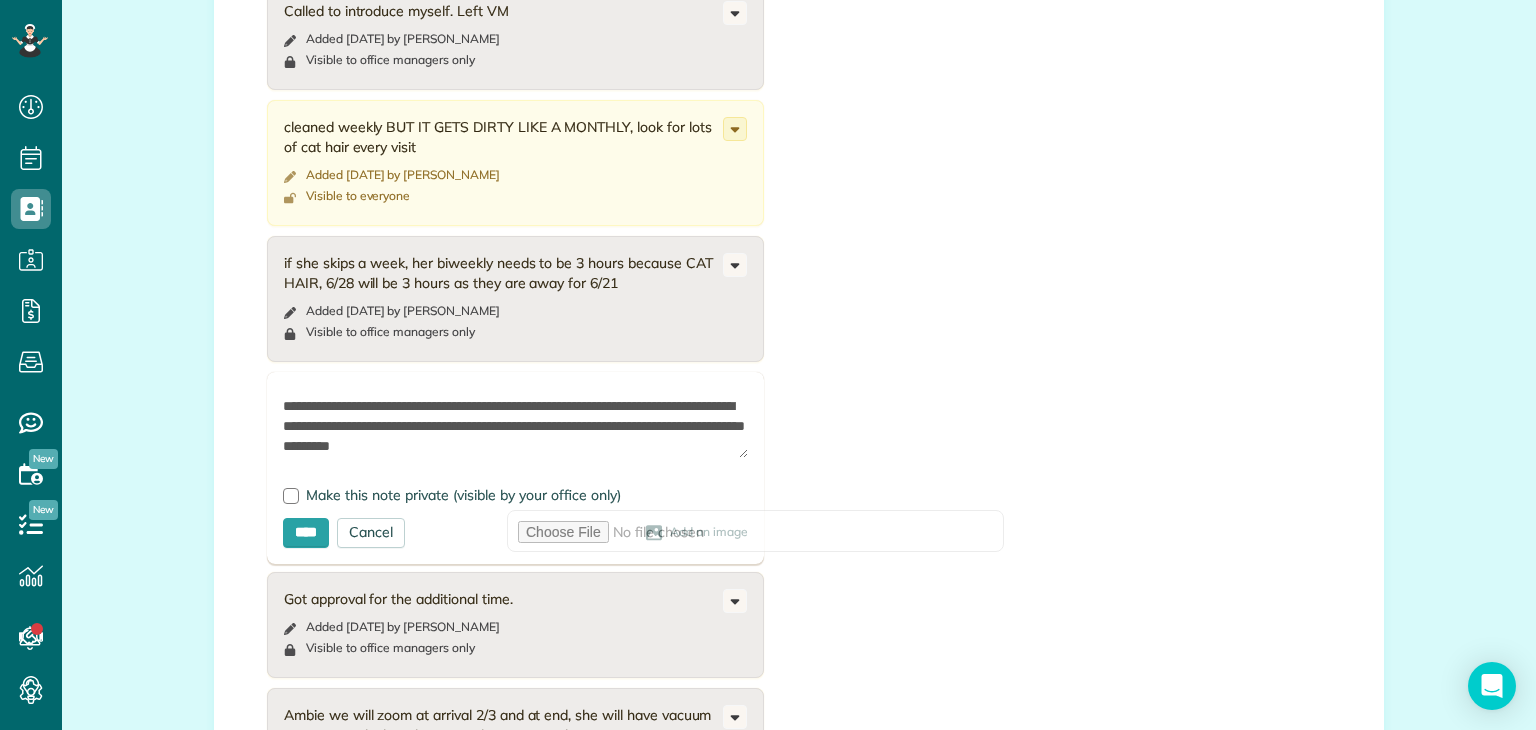 click at bounding box center [515, 423] 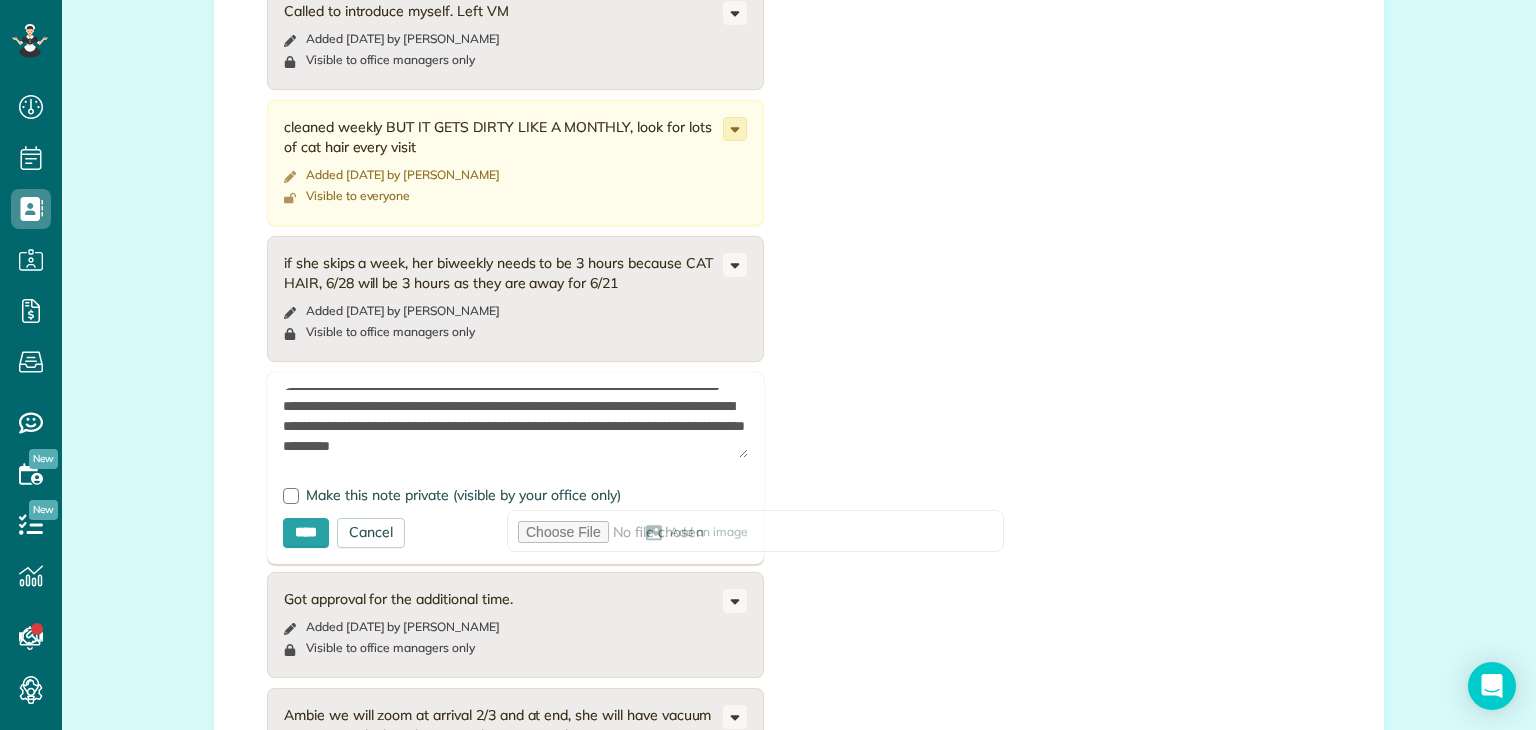 click 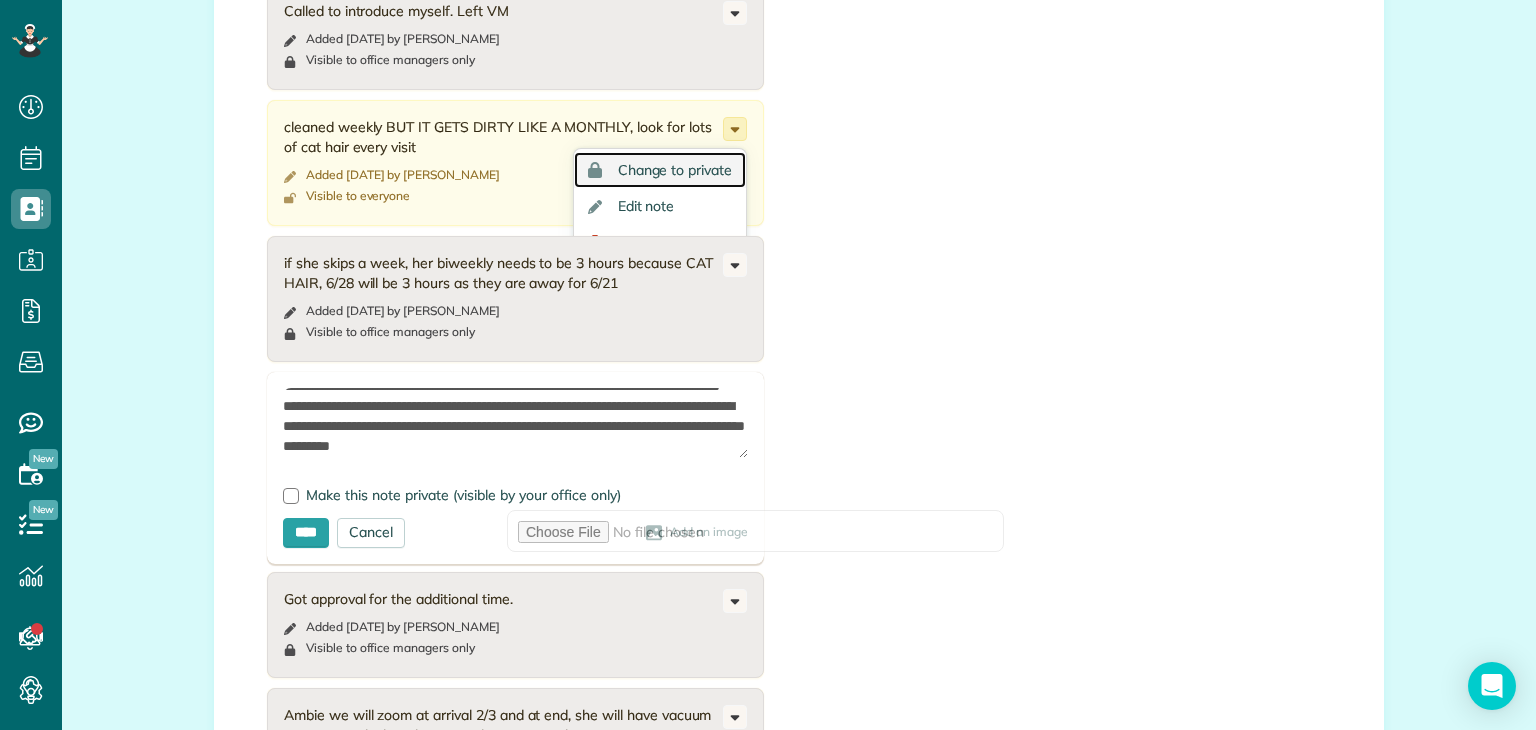 click on "Change to private" at bounding box center [675, 170] 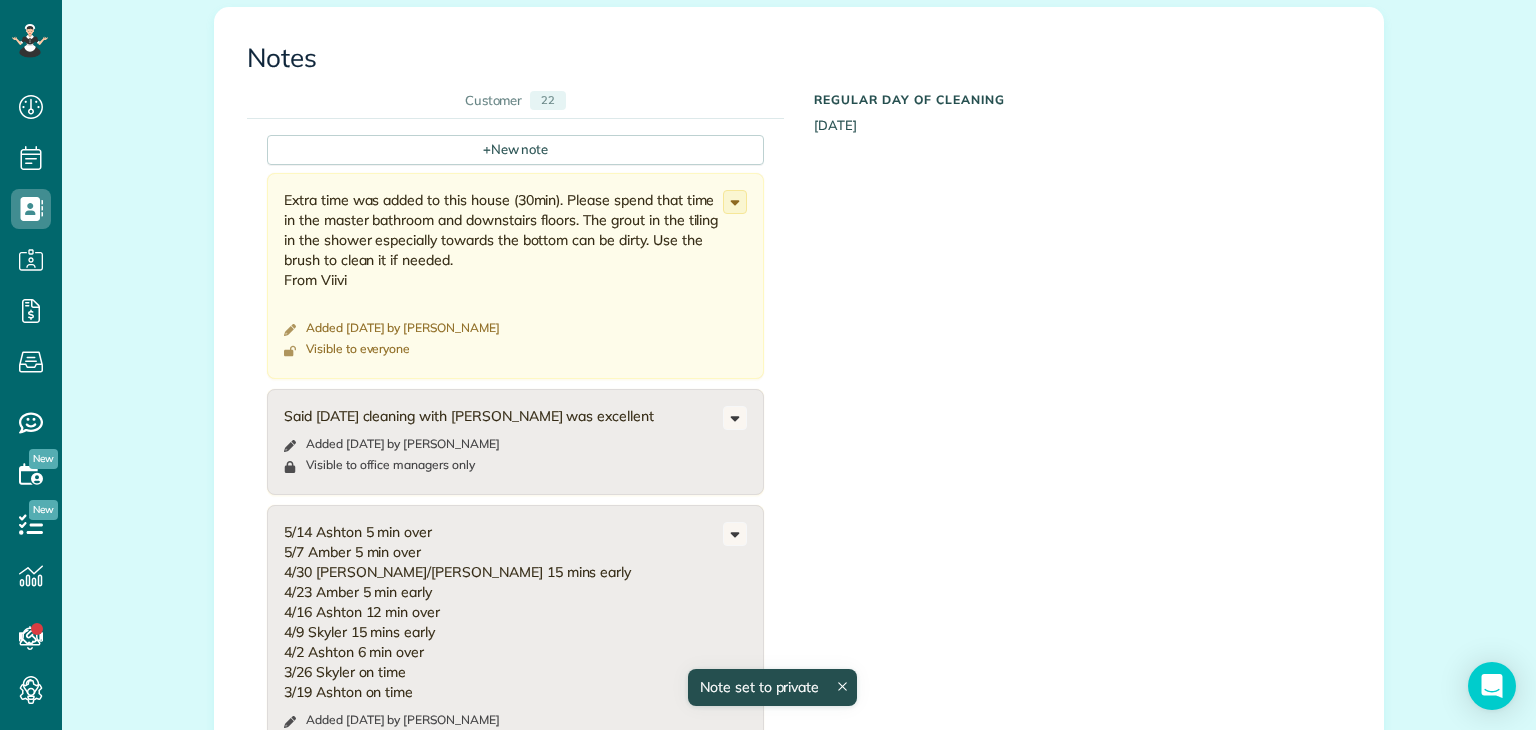 scroll, scrollTop: 1467, scrollLeft: 0, axis: vertical 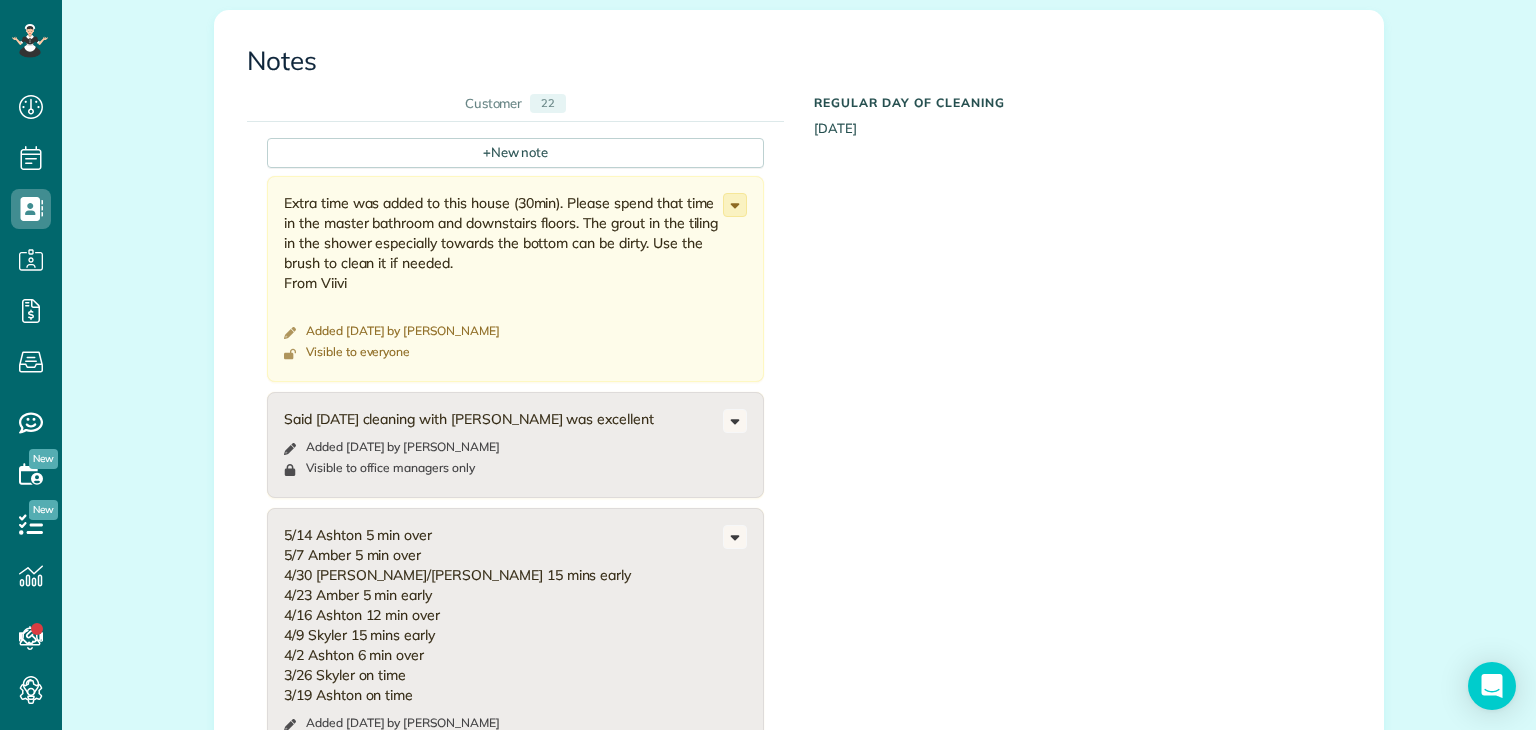 click 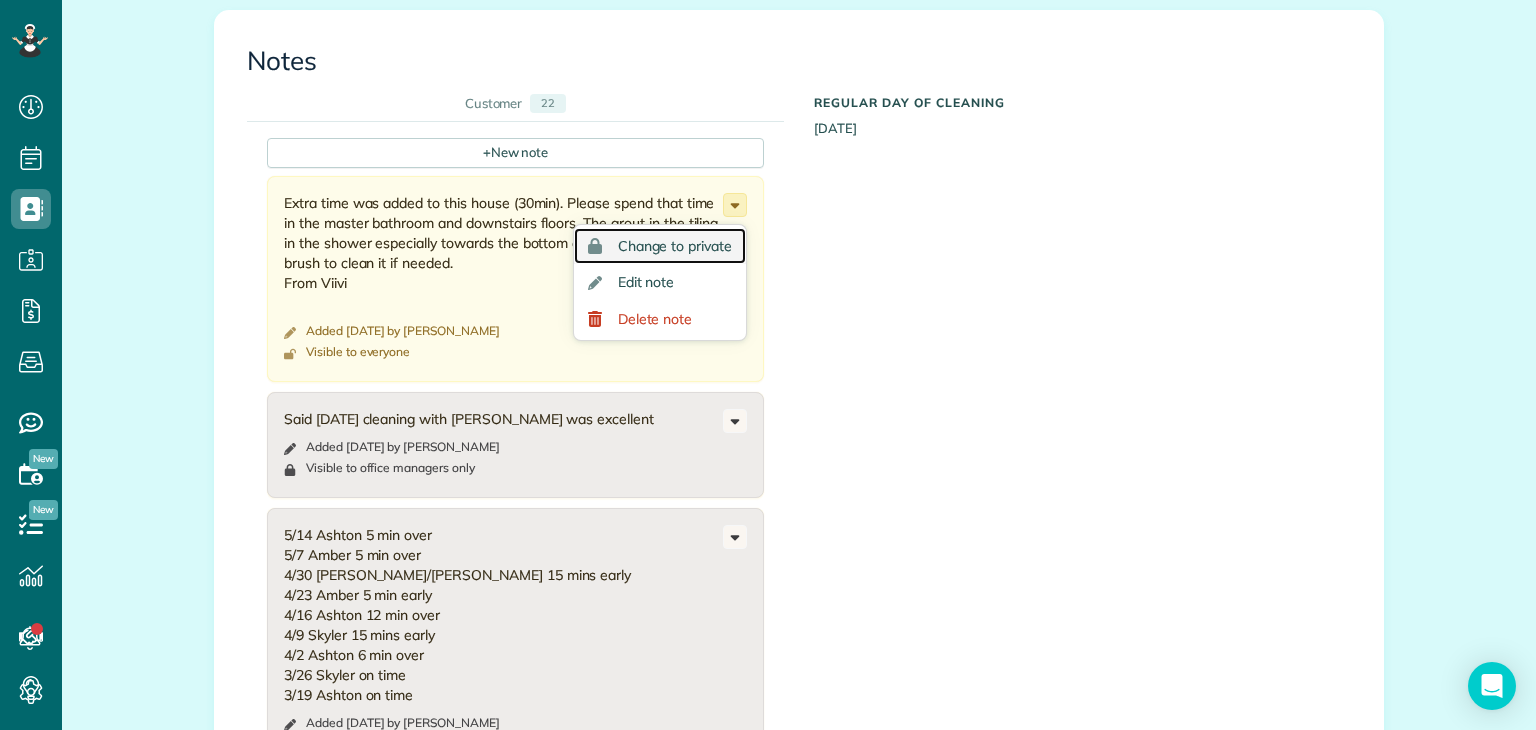 click on "Change to private" at bounding box center [660, 246] 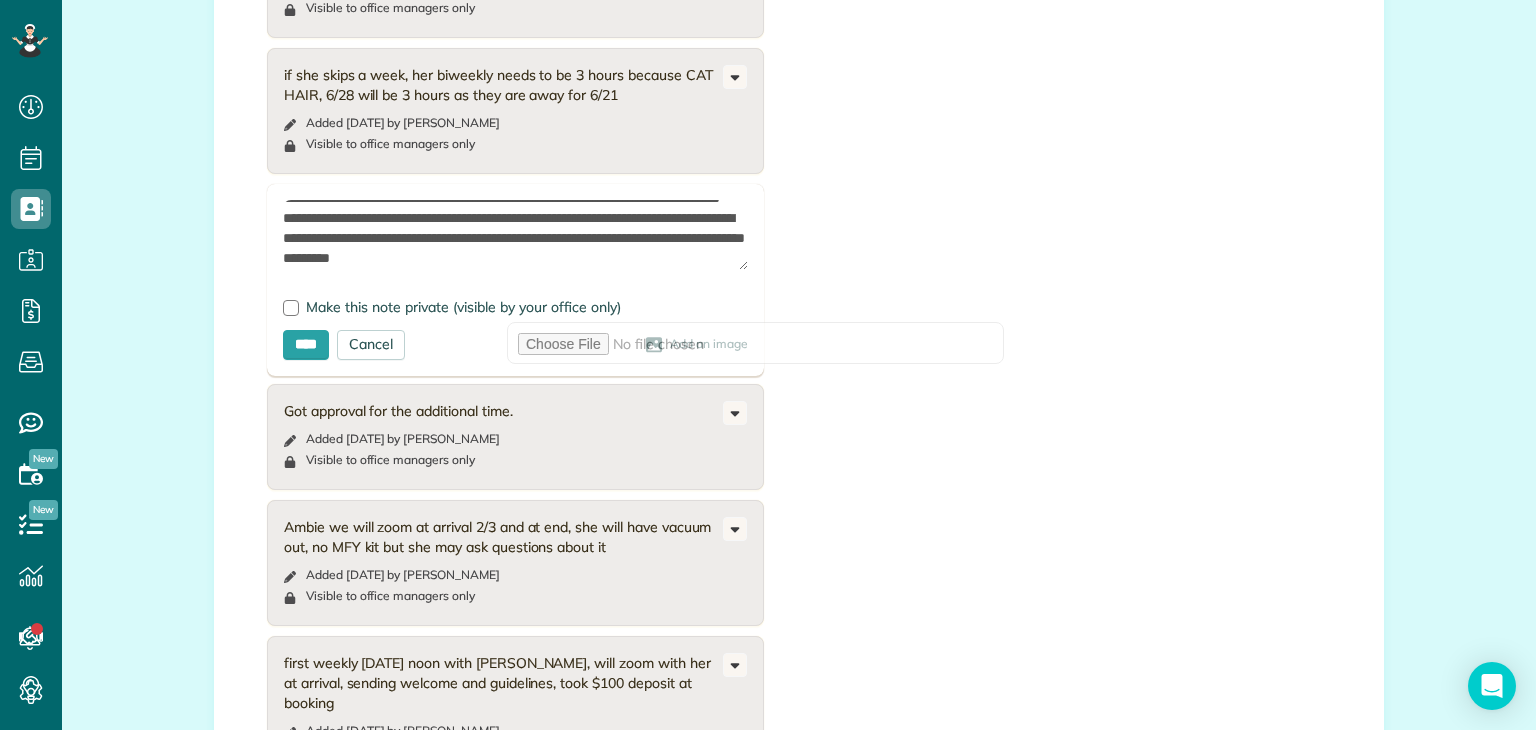 scroll, scrollTop: 3952, scrollLeft: 0, axis: vertical 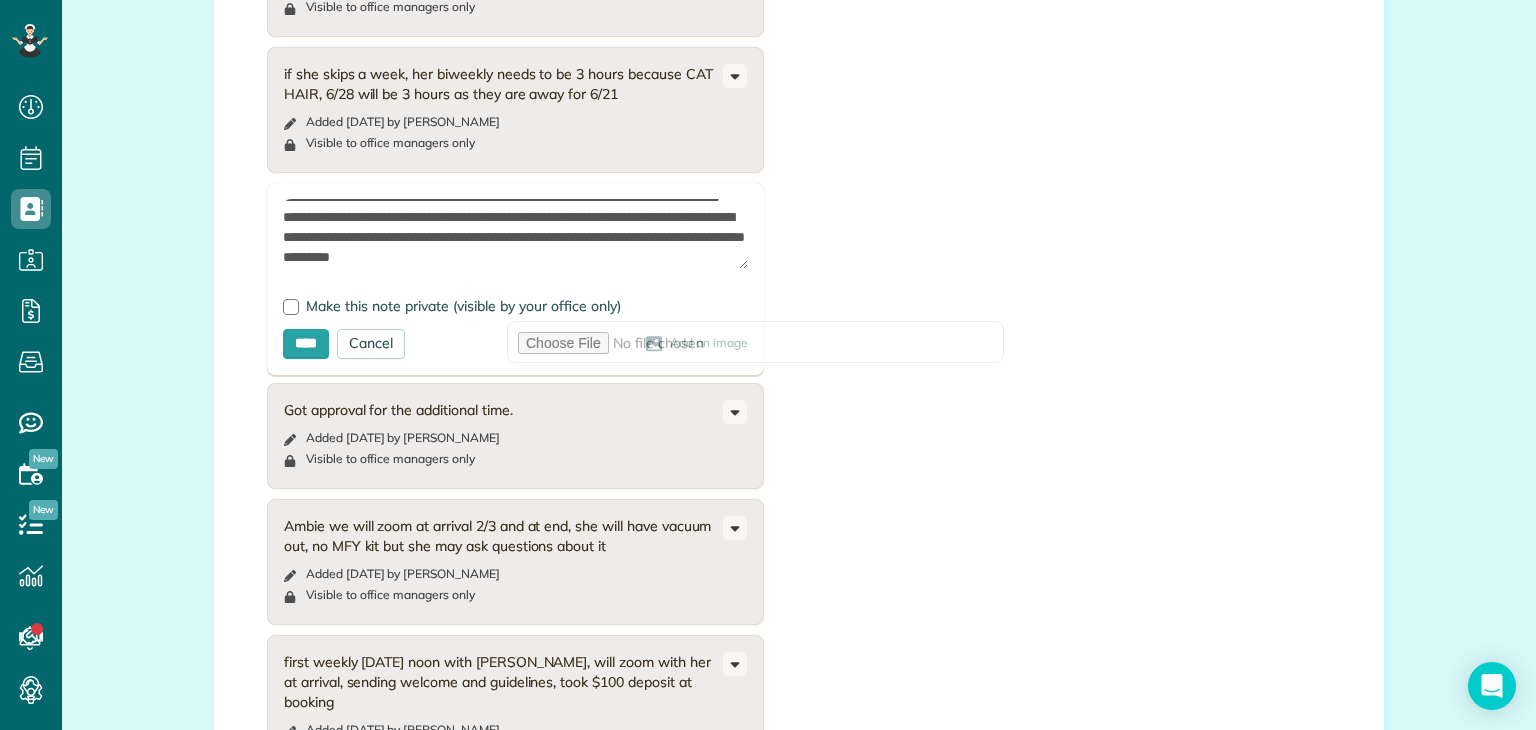 click at bounding box center (515, 234) 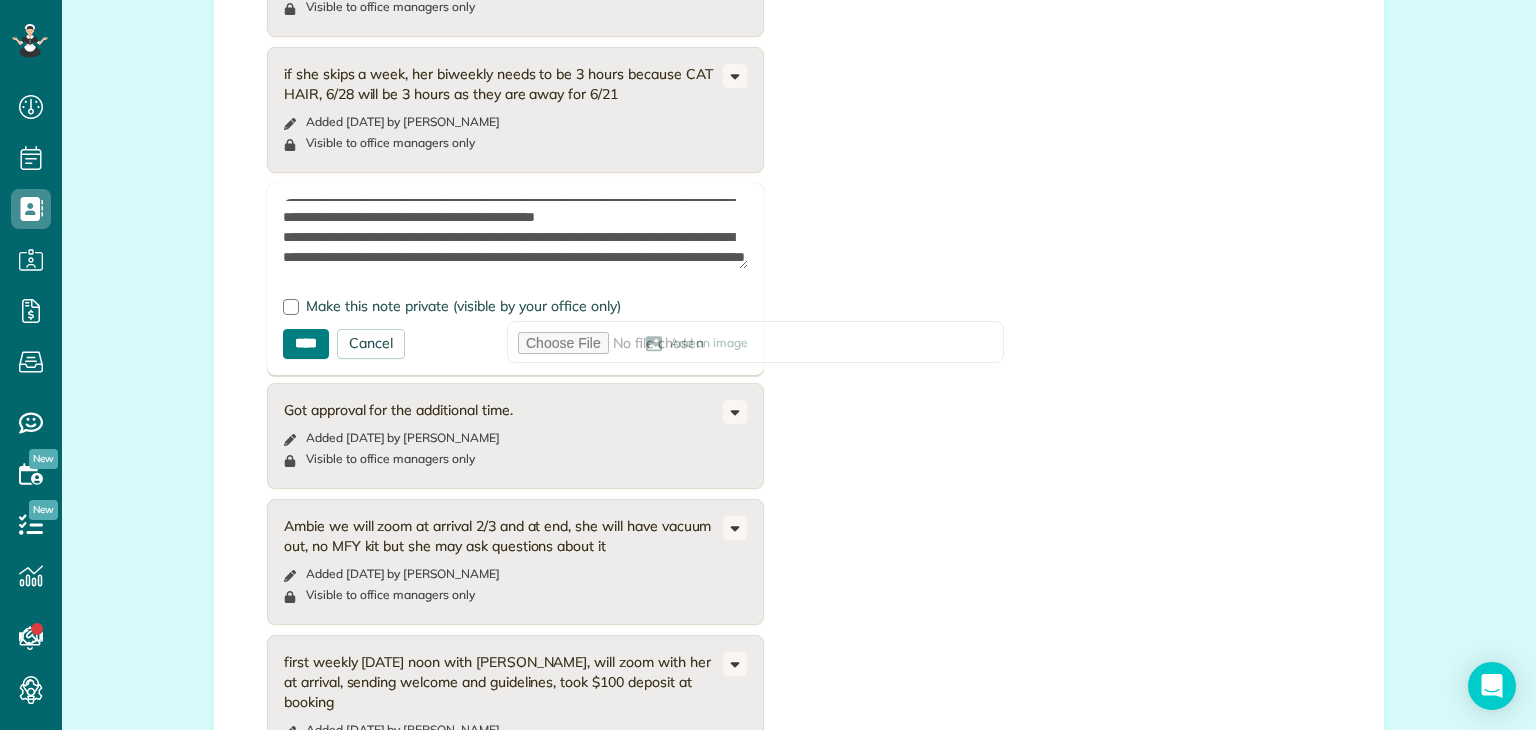 type on "**********" 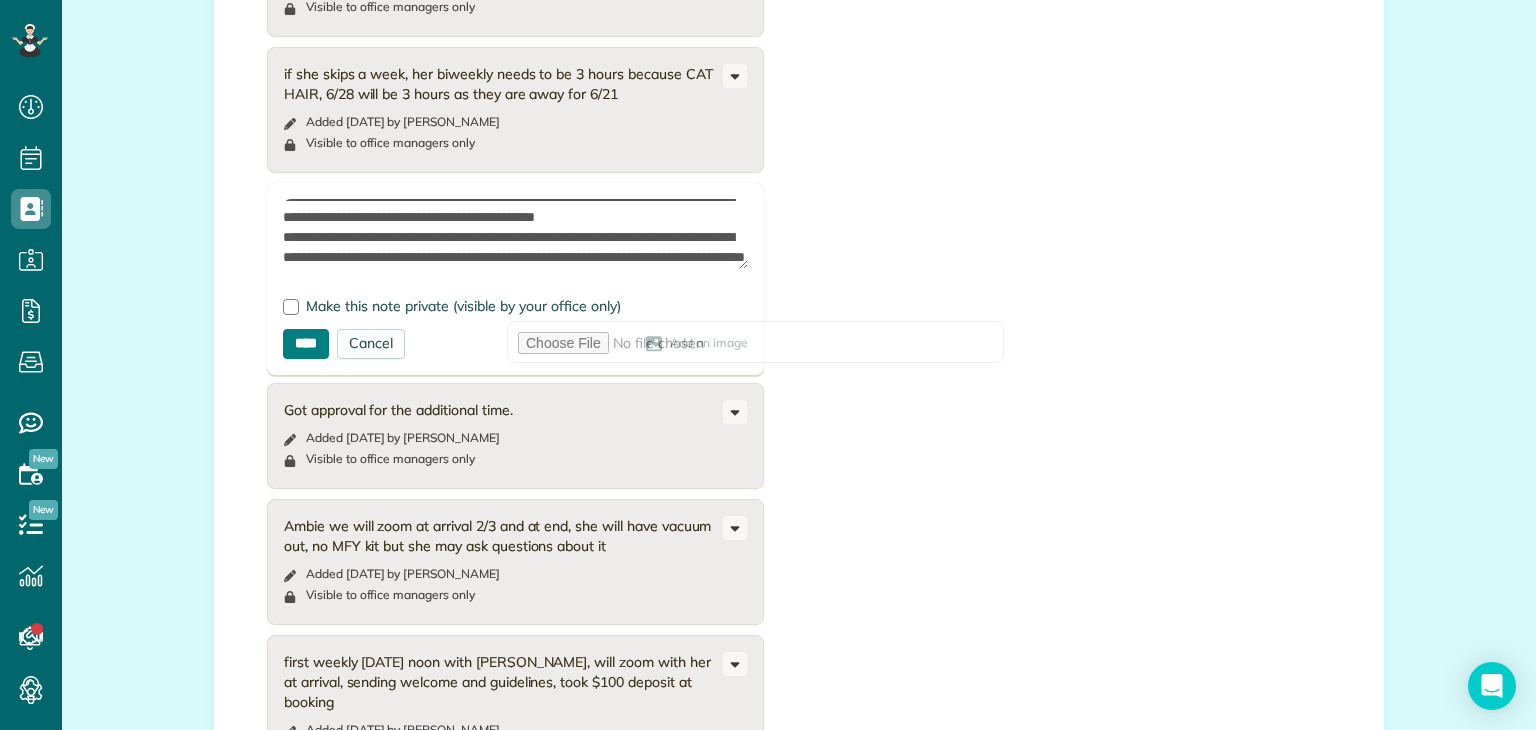 click on "****" at bounding box center [306, 344] 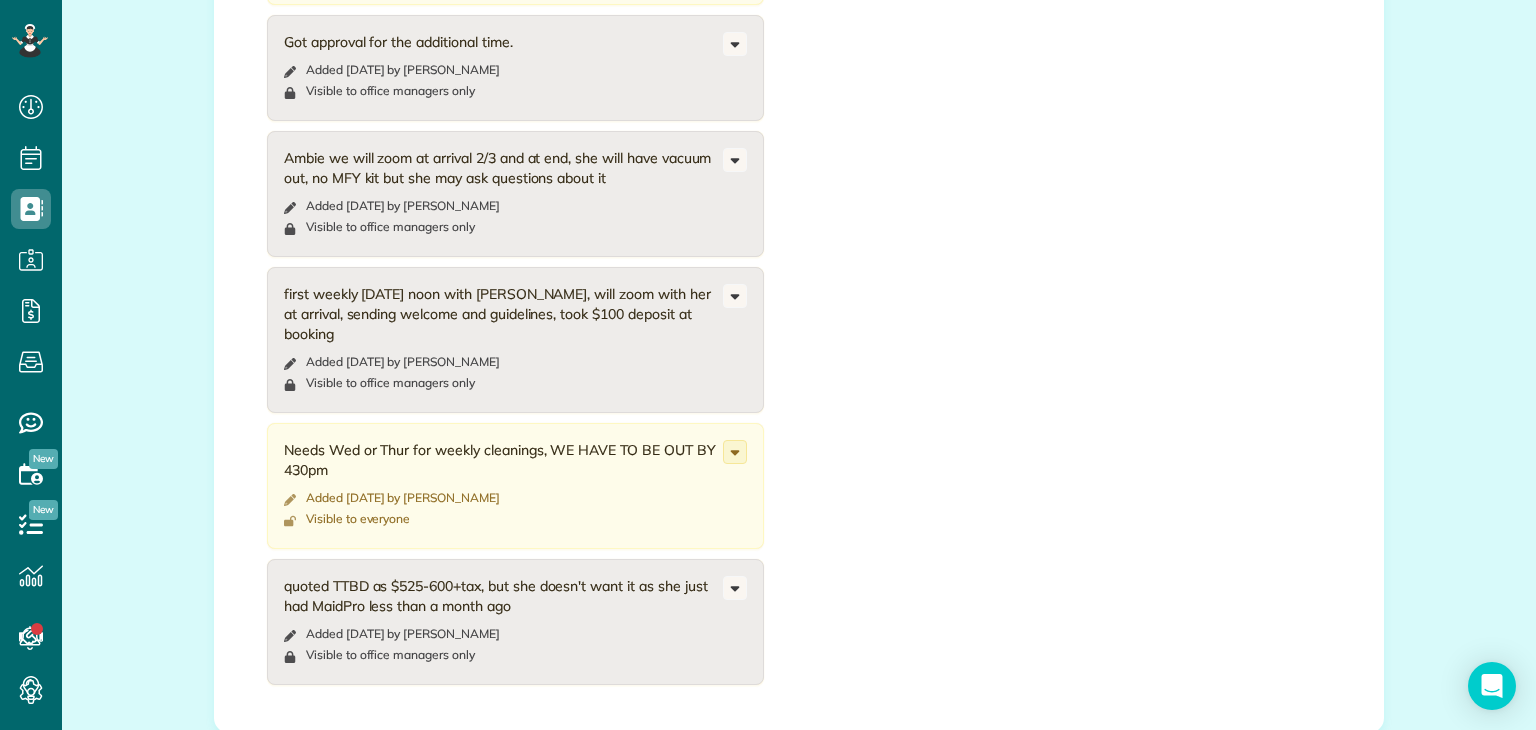 scroll, scrollTop: 4848, scrollLeft: 0, axis: vertical 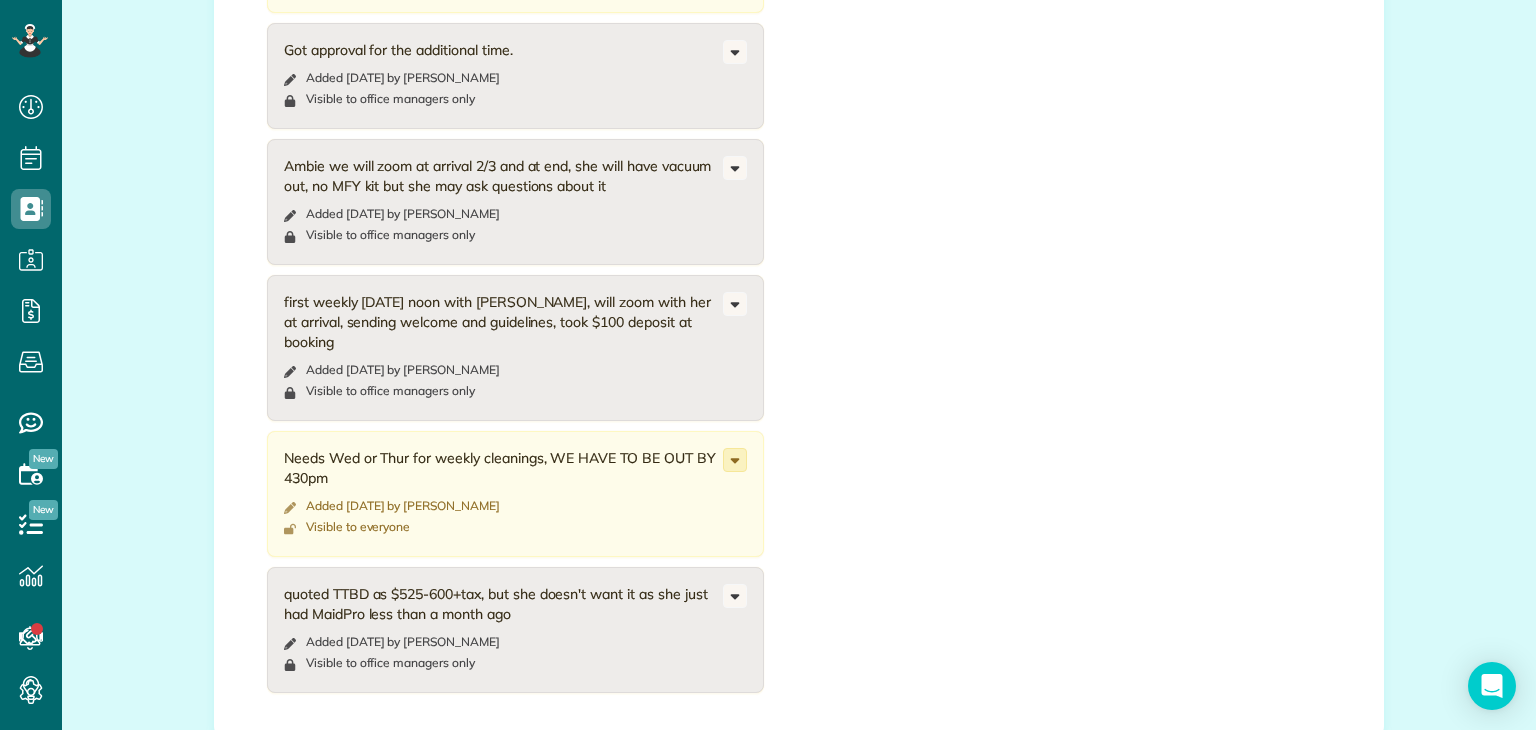 click 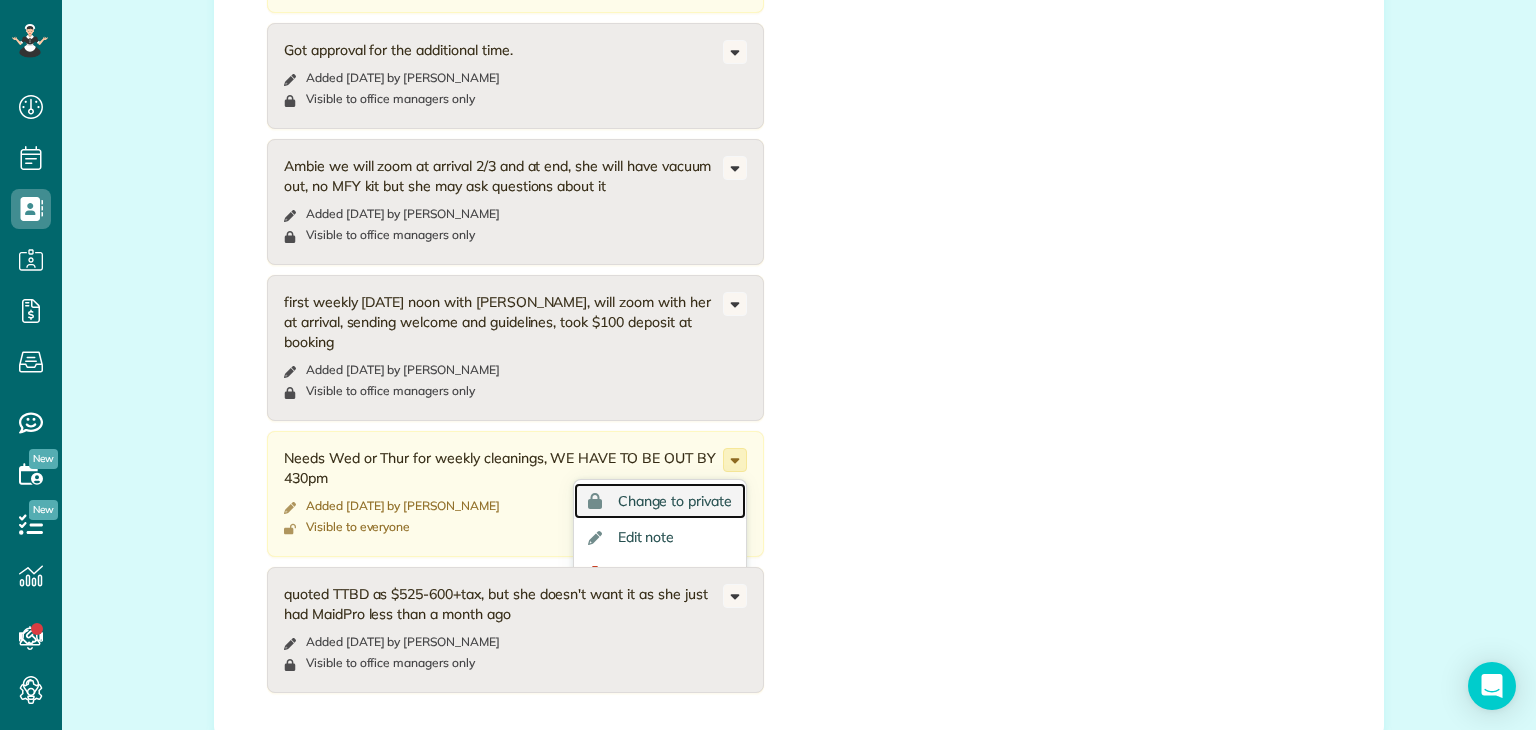 click on "Change to private" at bounding box center (675, 501) 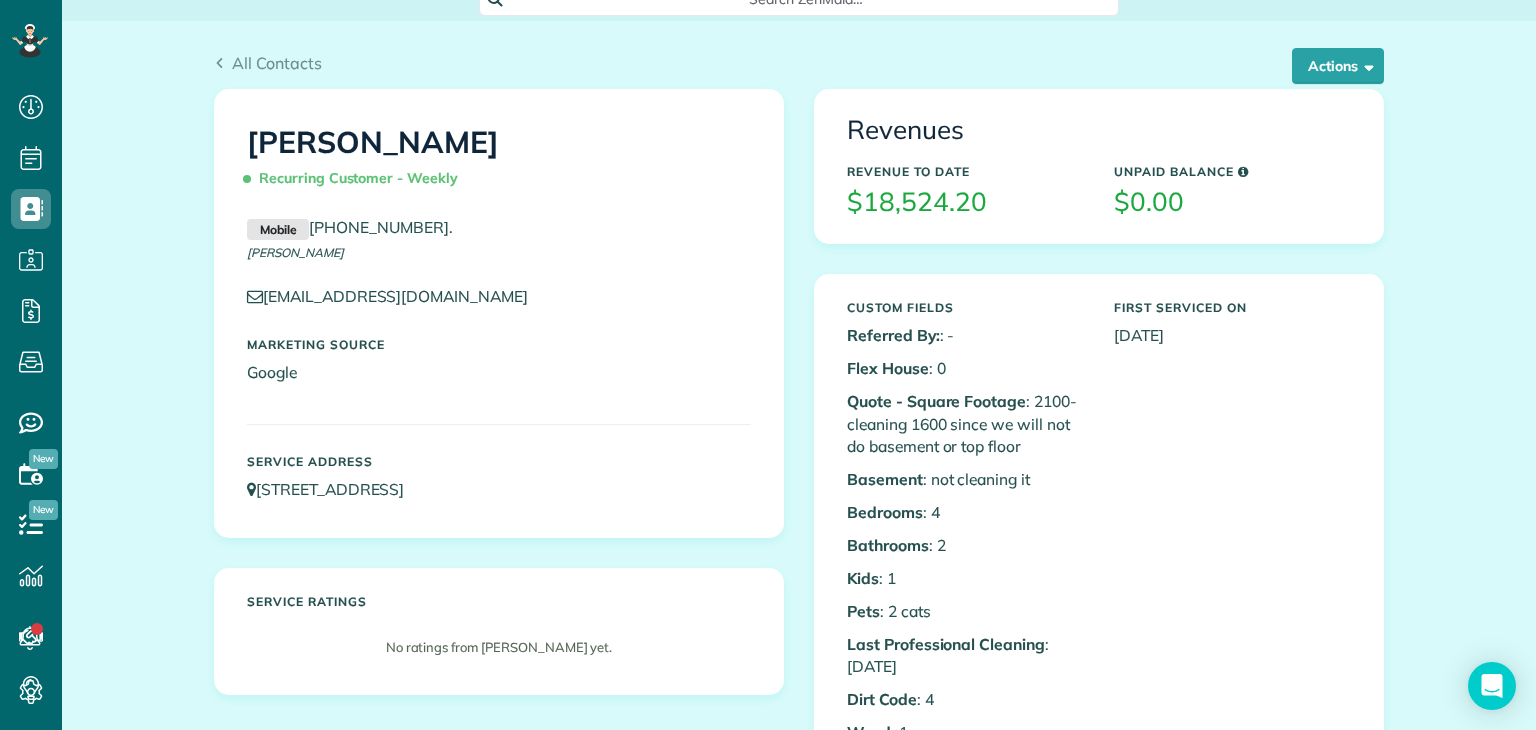 scroll, scrollTop: 0, scrollLeft: 0, axis: both 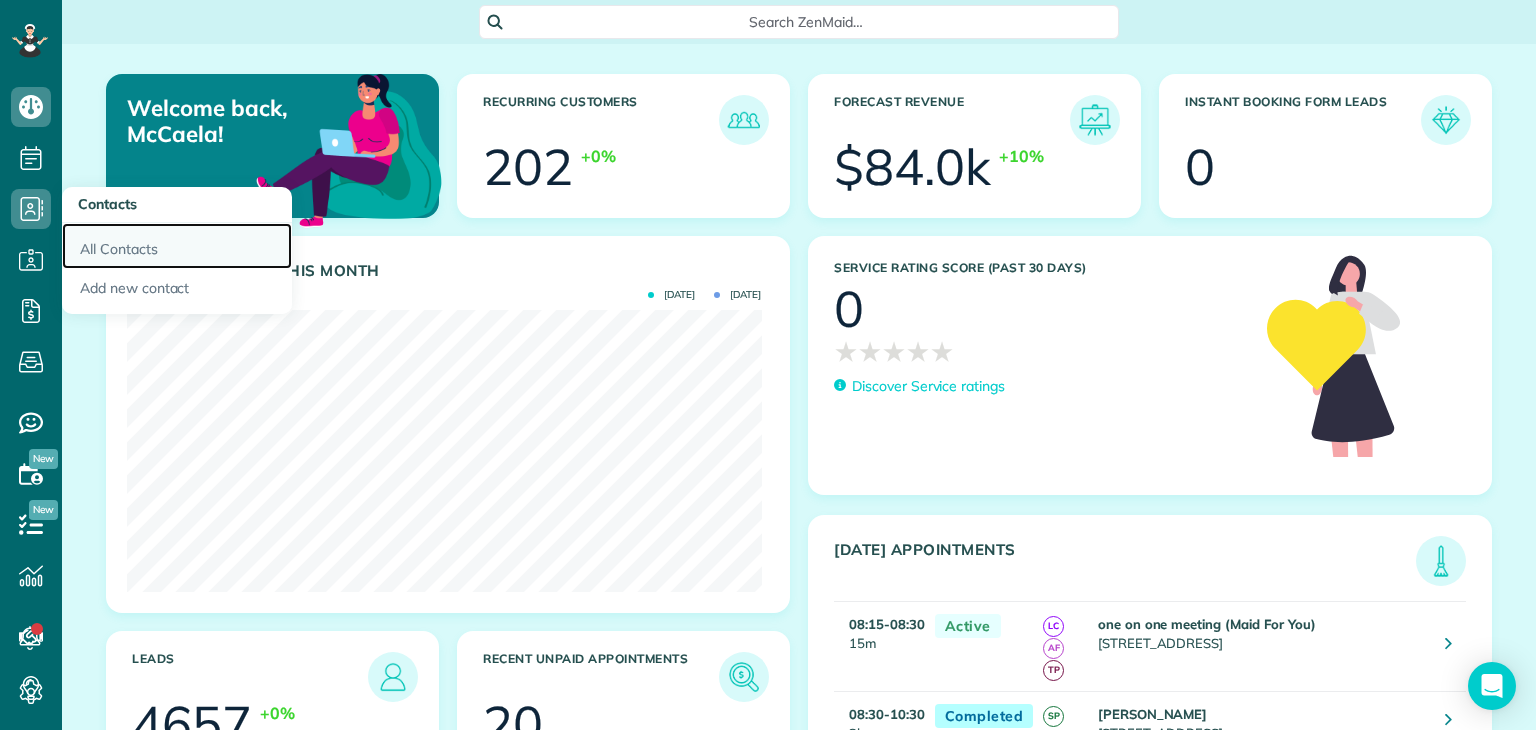 click on "All Contacts" at bounding box center [177, 246] 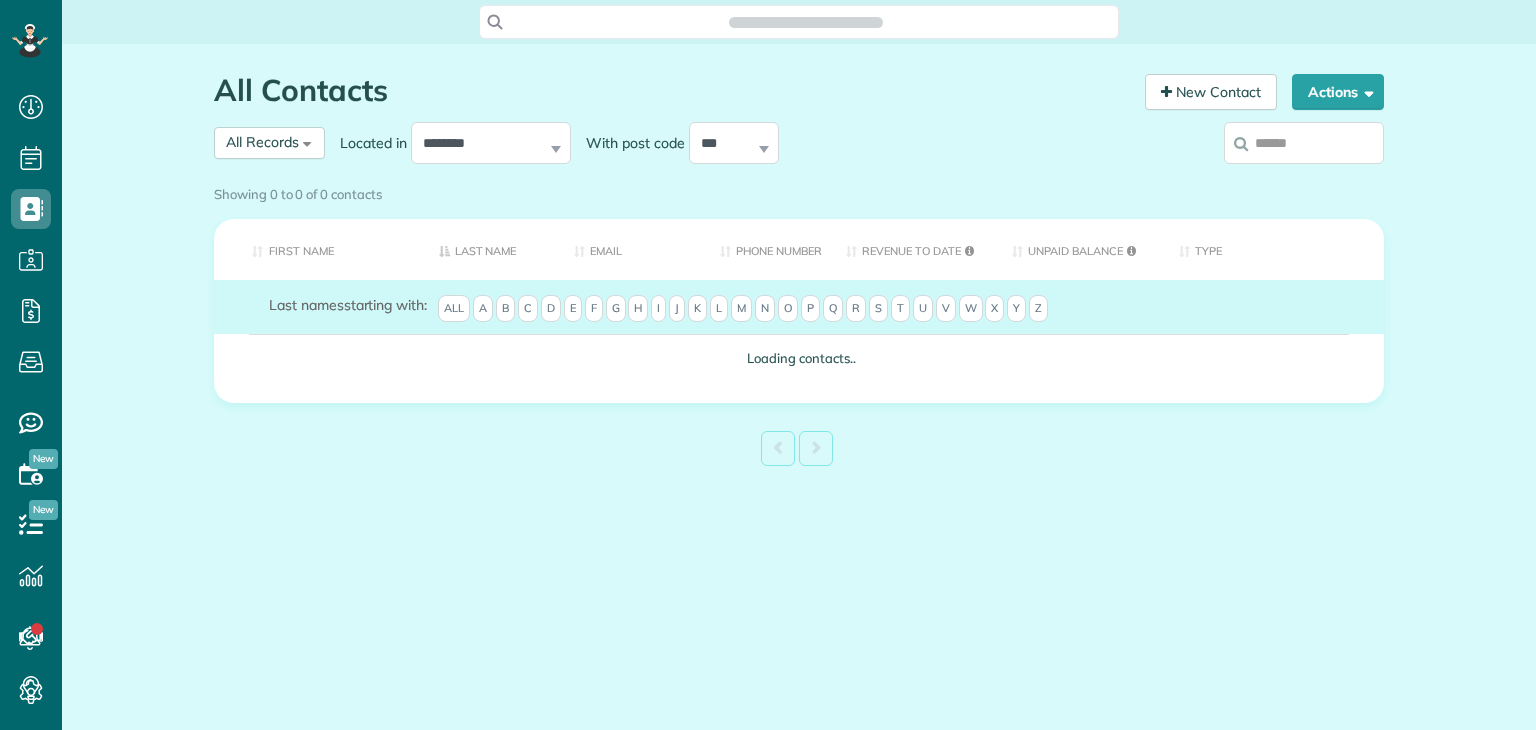 scroll, scrollTop: 0, scrollLeft: 0, axis: both 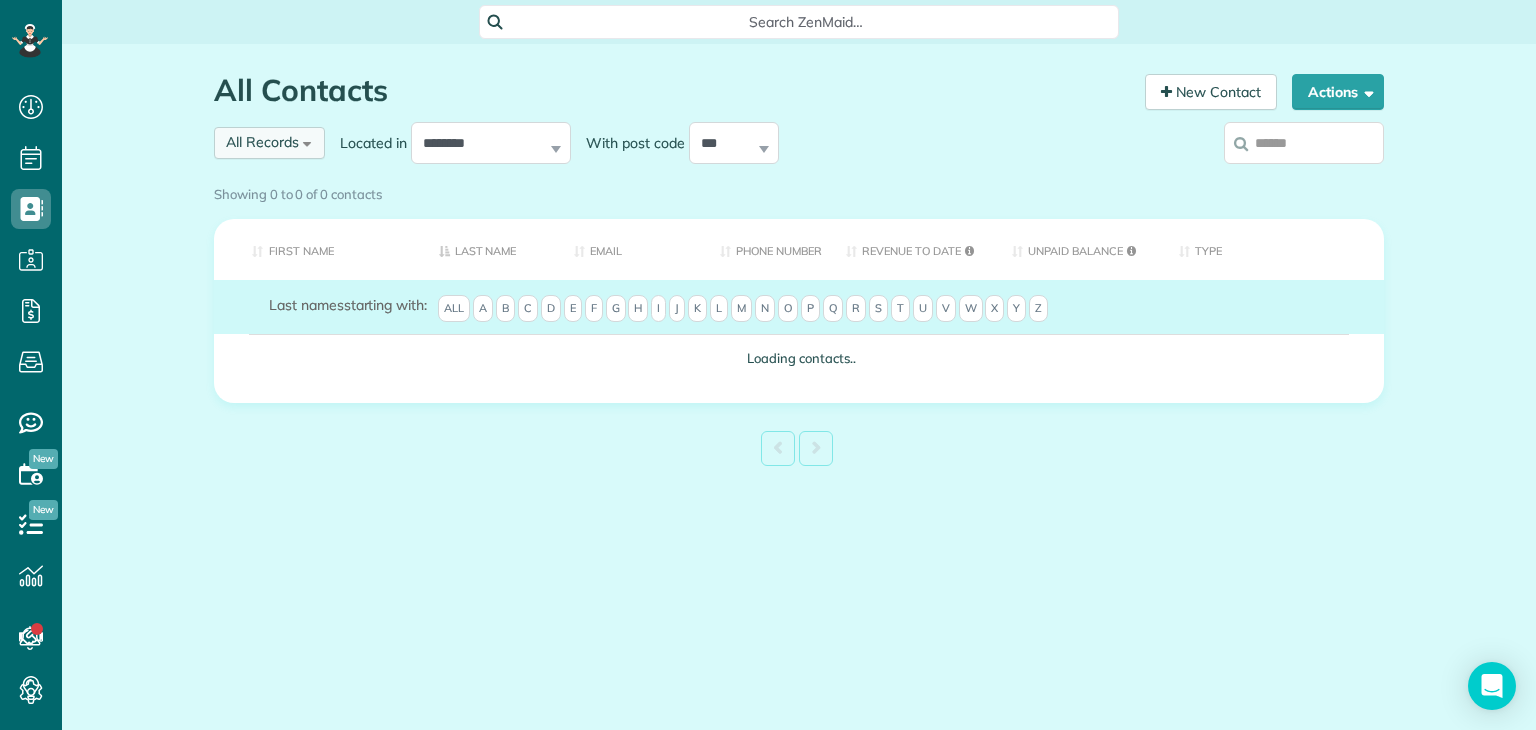 click on "All Records" at bounding box center (262, 142) 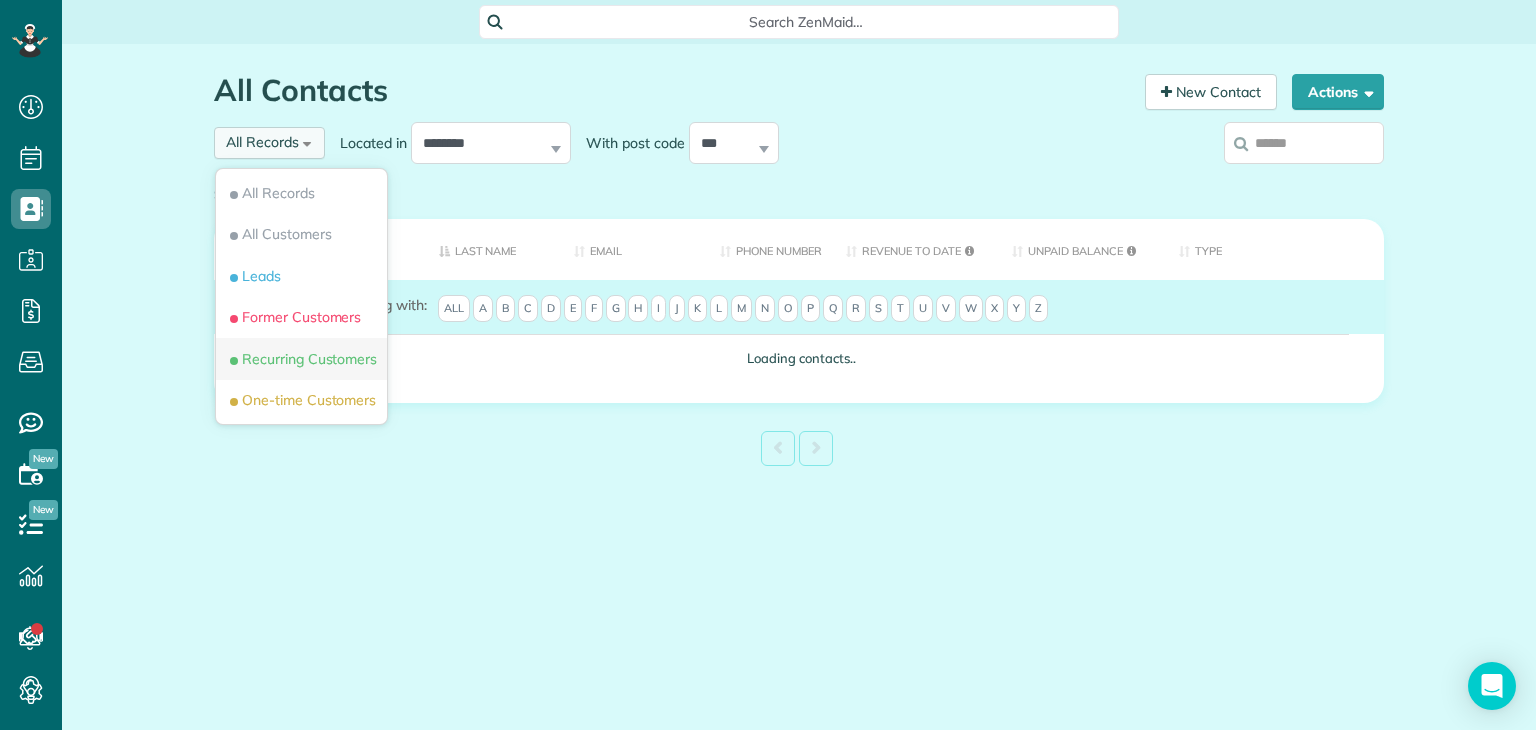click on "Recurring Customers" at bounding box center [301, 359] 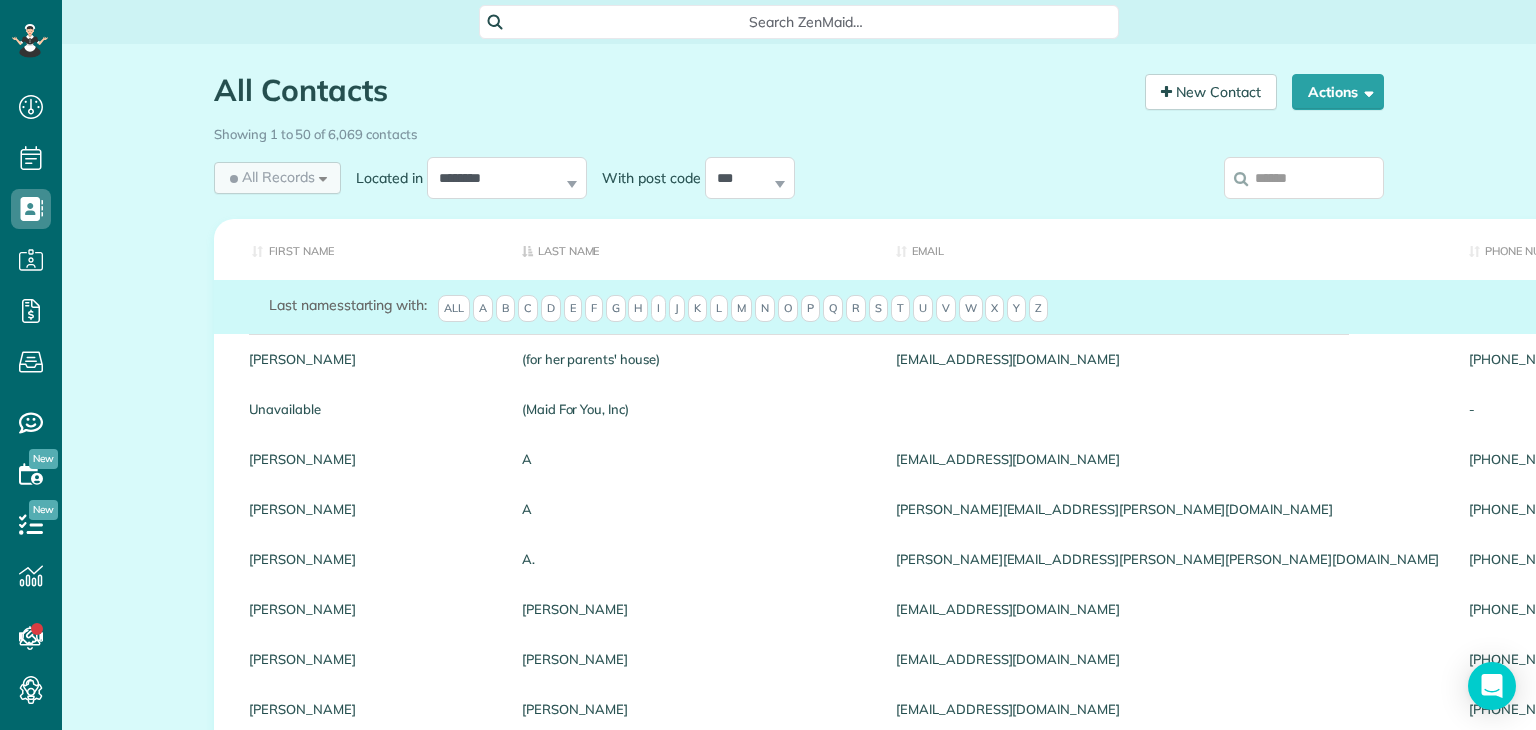 click on "All Records" at bounding box center (270, 177) 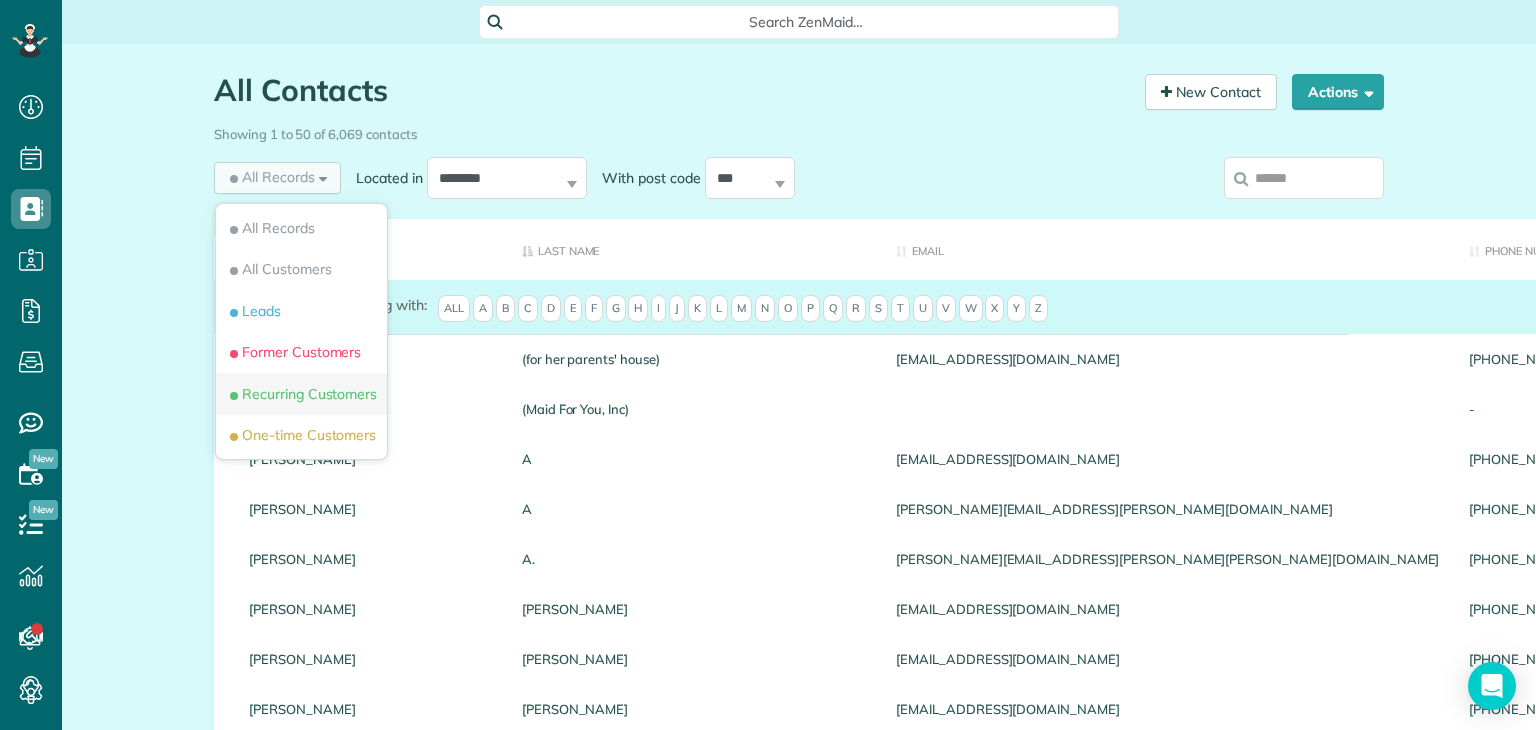 click on "Recurring Customers" at bounding box center (301, 394) 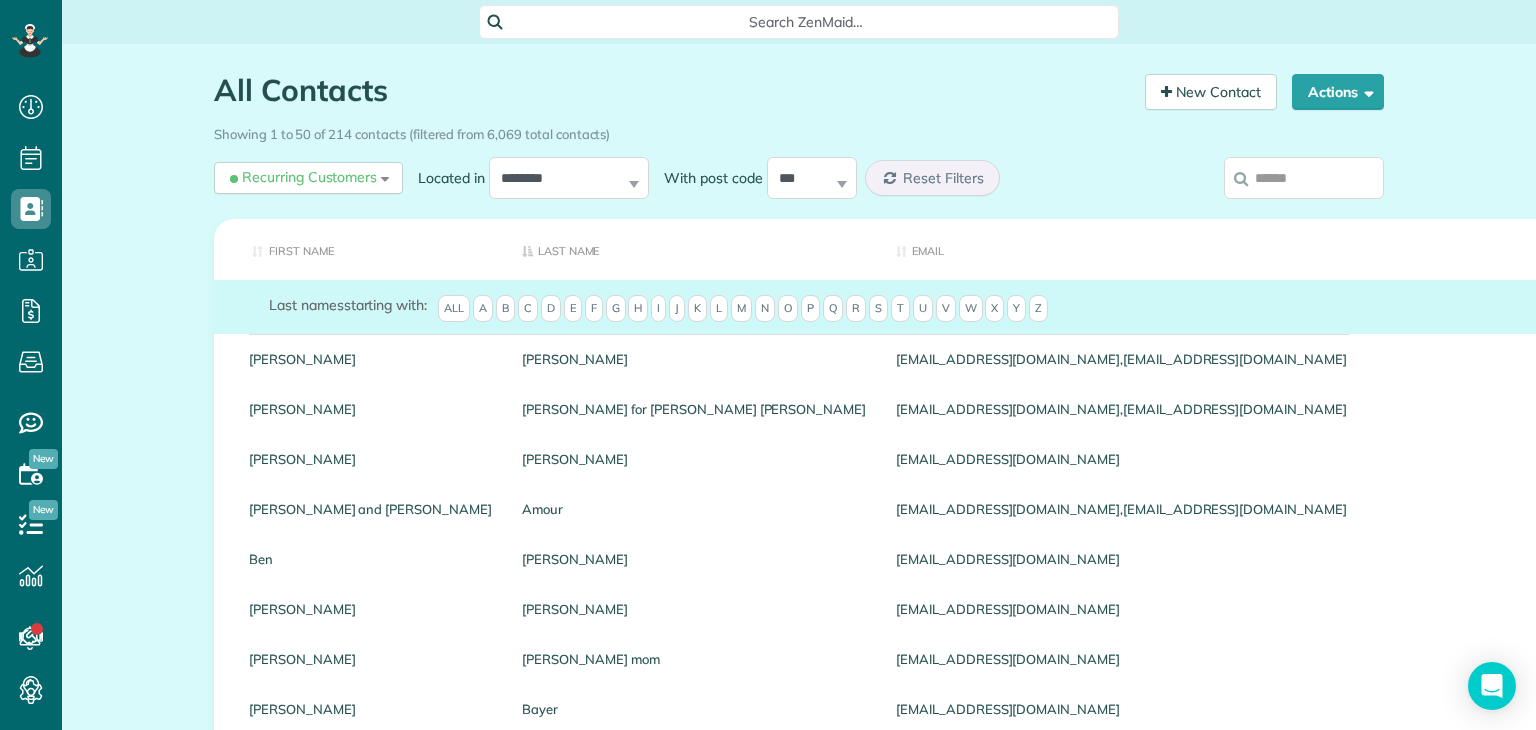 click on "Type" at bounding box center (2270, 249) 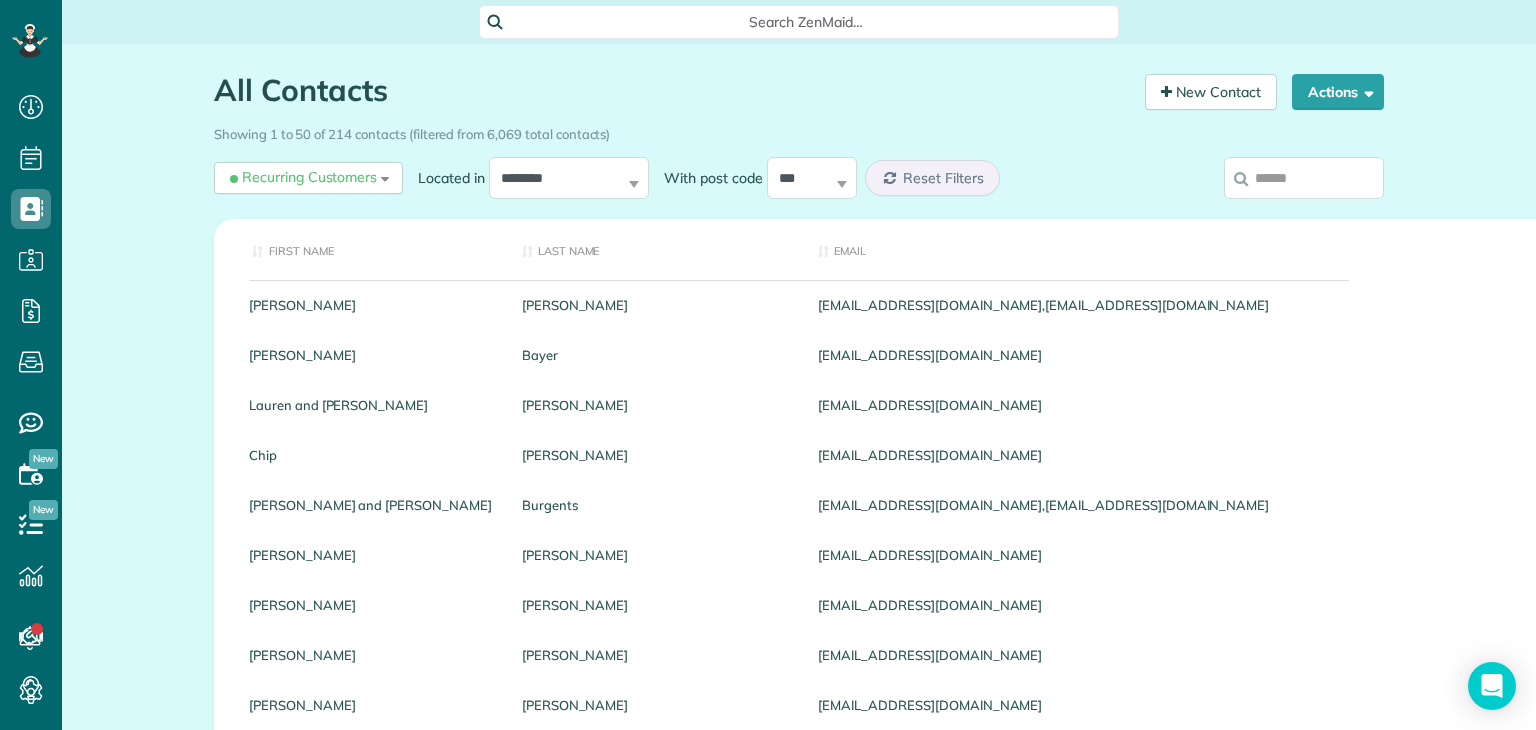 click on "Type" at bounding box center (2192, 249) 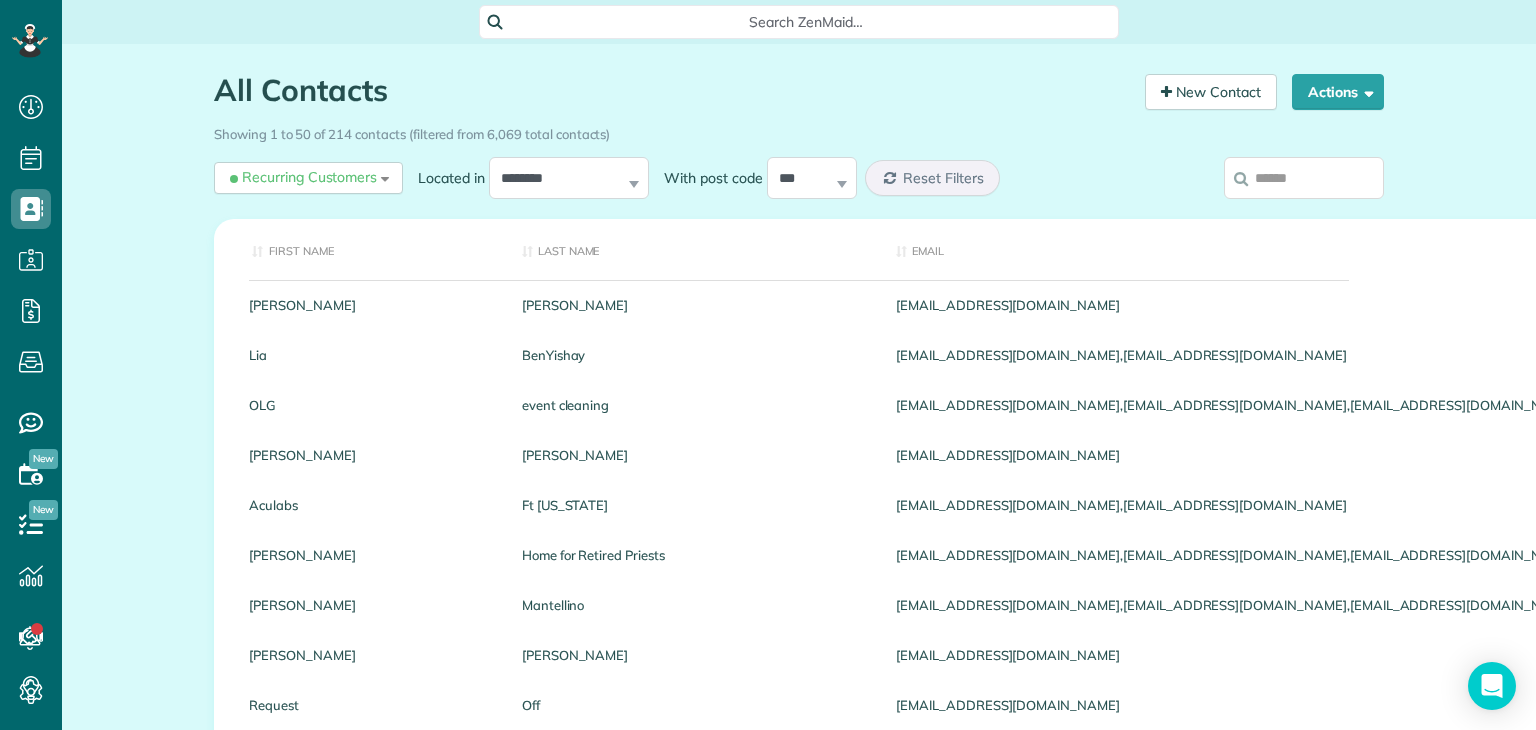 click on "Phone number" at bounding box center (2115, 249) 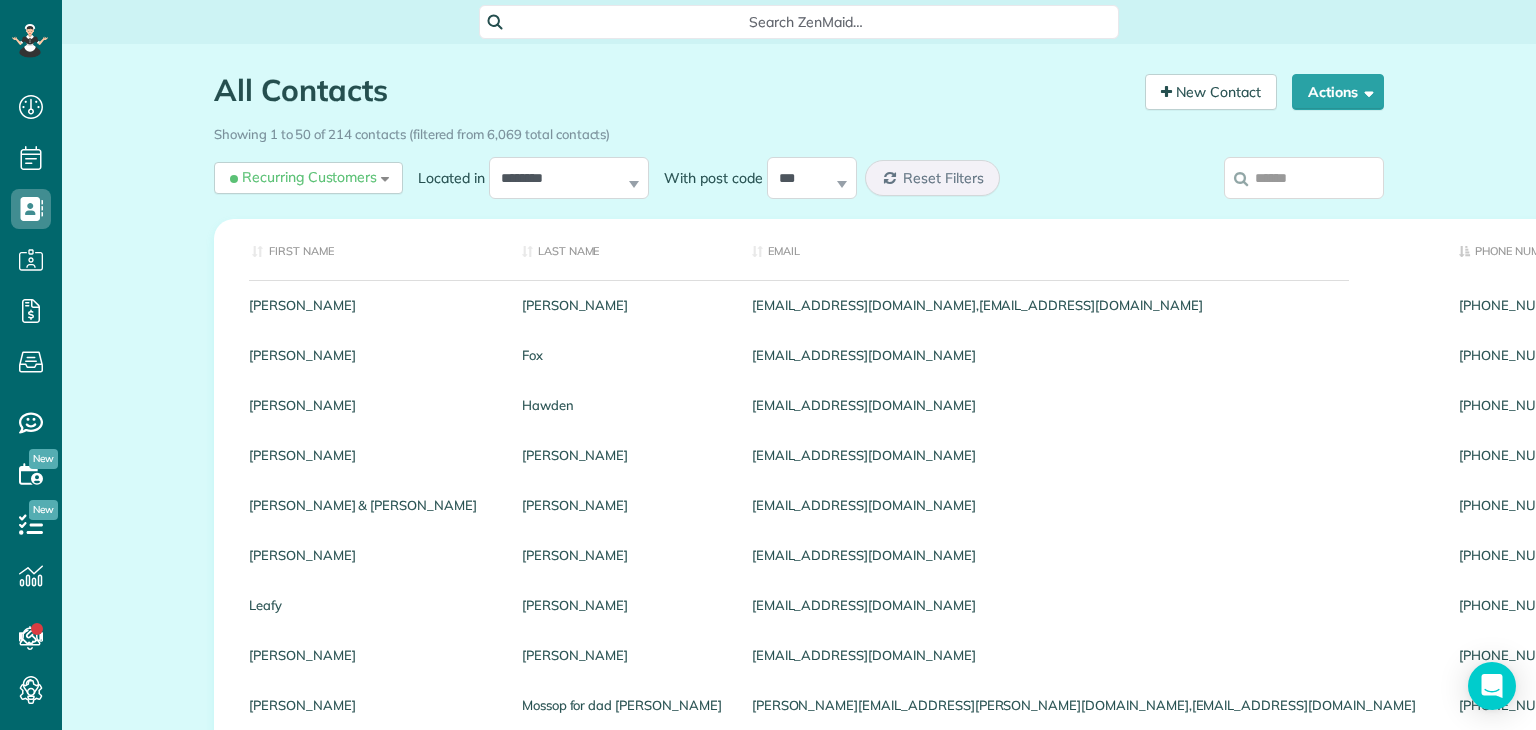 click on "Unpaid Balance" at bounding box center (1840, 249) 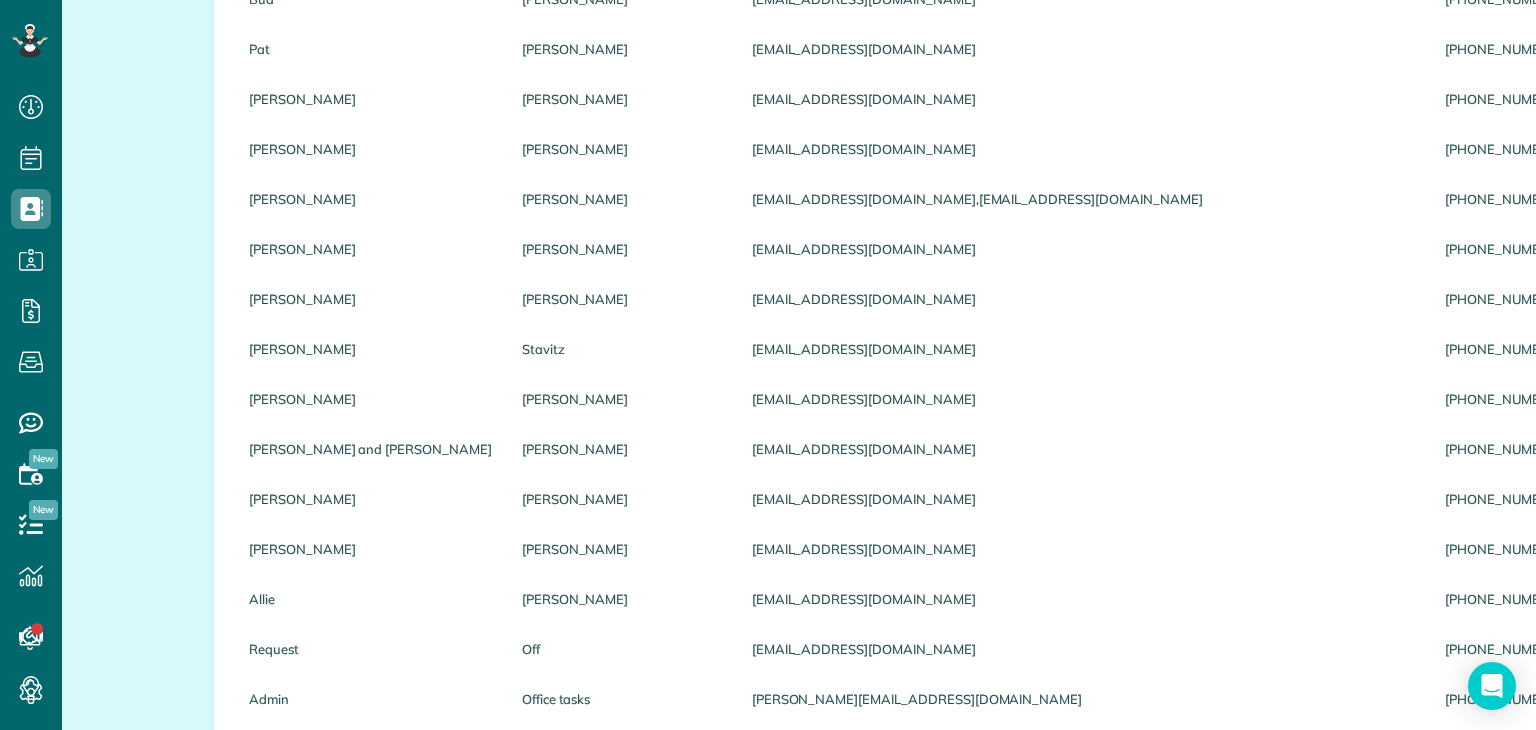 scroll, scrollTop: 1183, scrollLeft: 0, axis: vertical 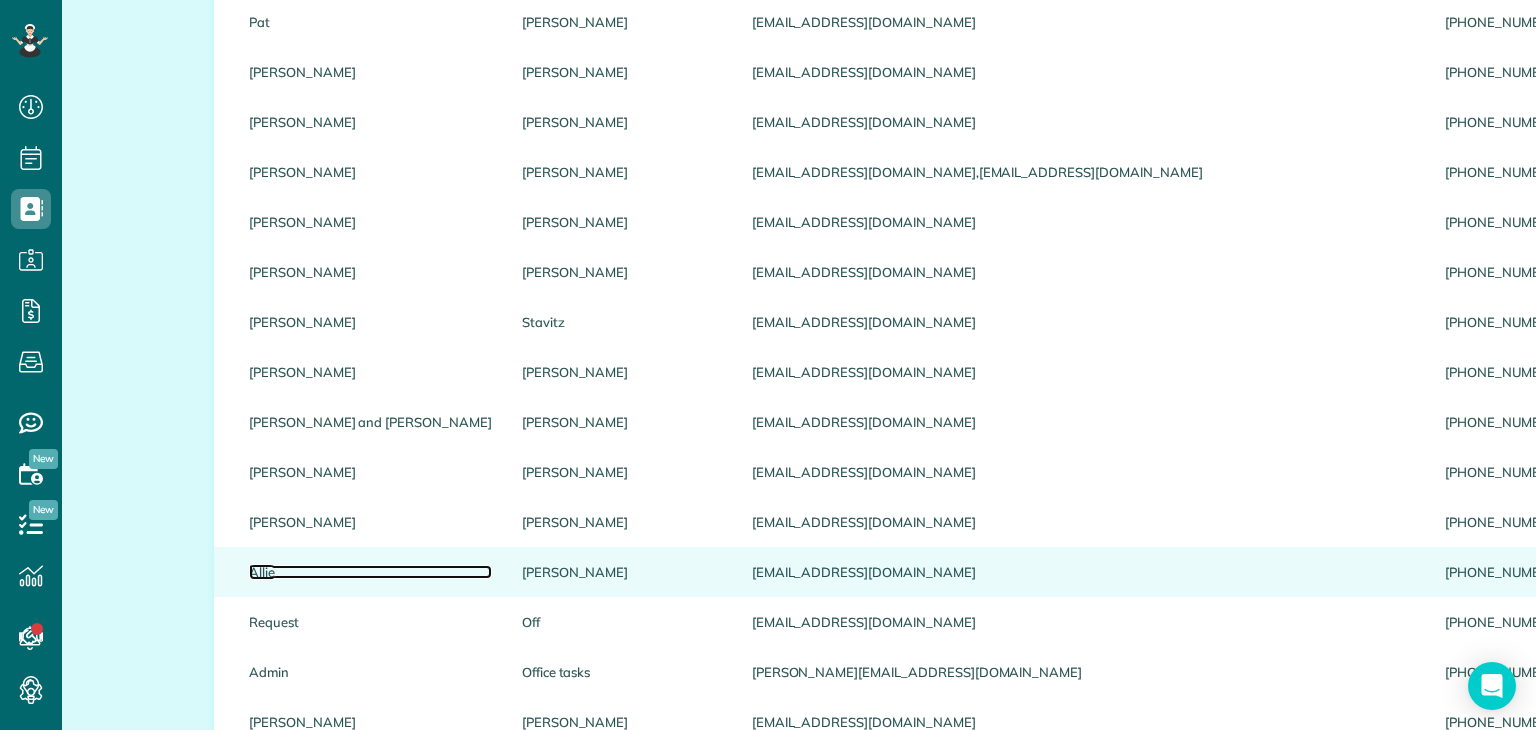 click on "Allie" at bounding box center [370, 572] 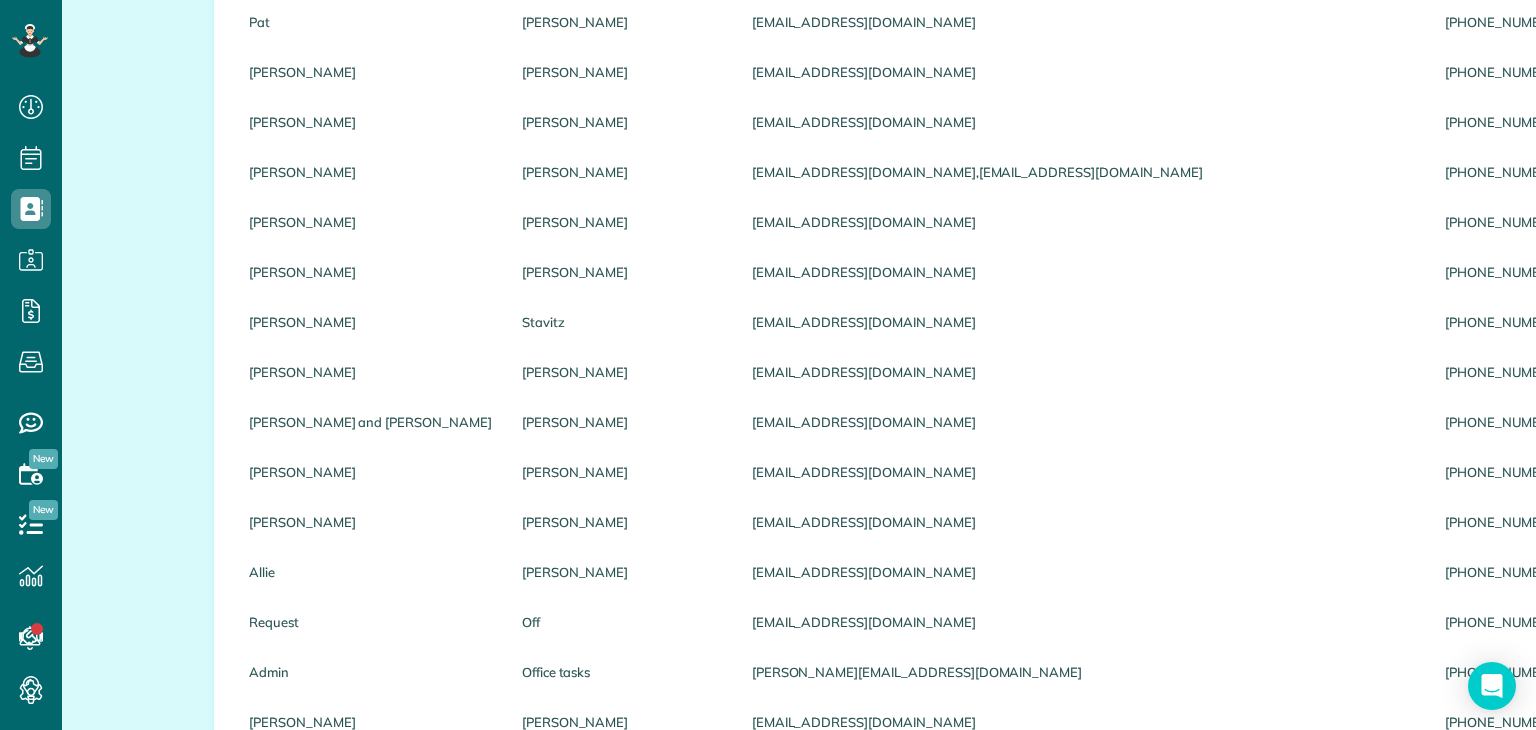 scroll, scrollTop: 0, scrollLeft: 0, axis: both 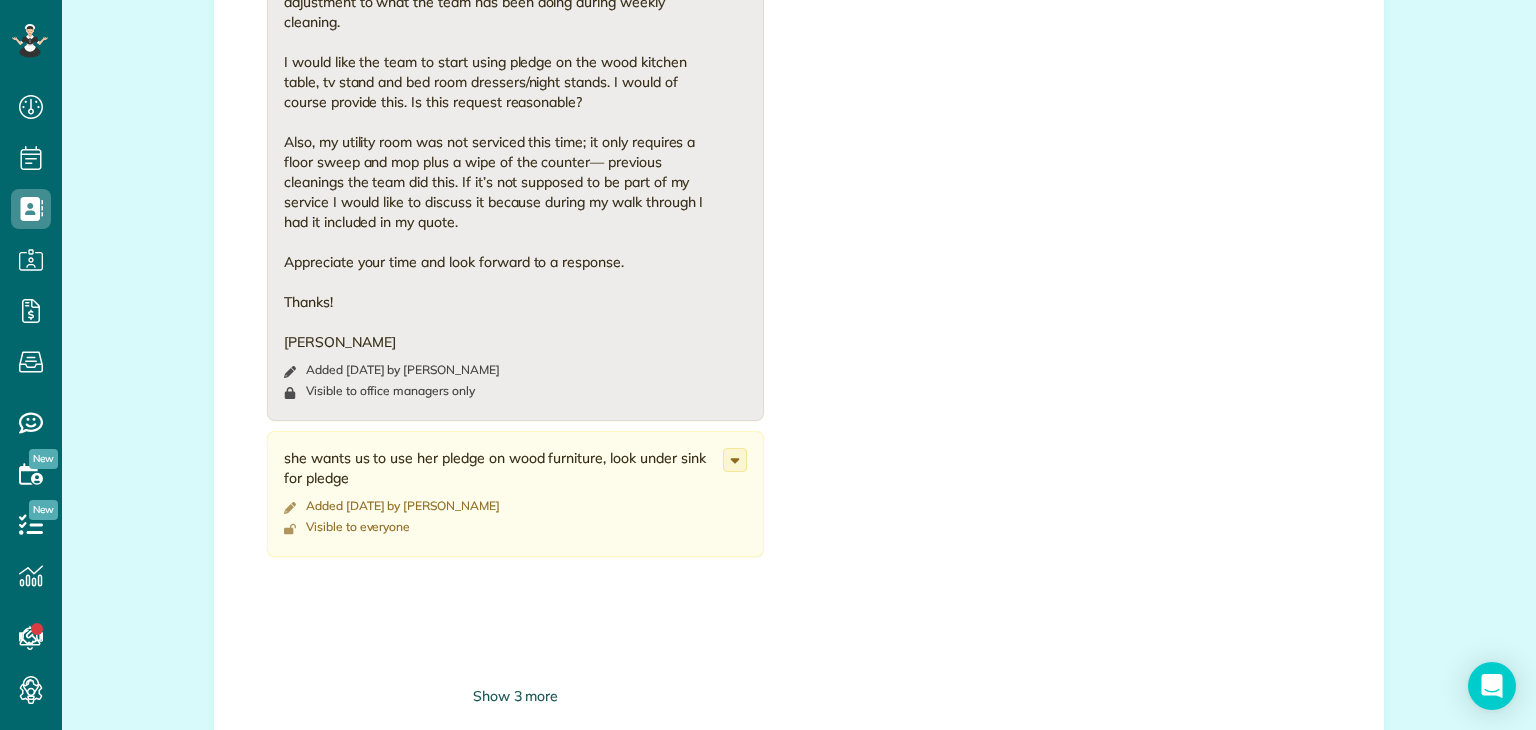 click on "Show 3 more" at bounding box center [515, 696] 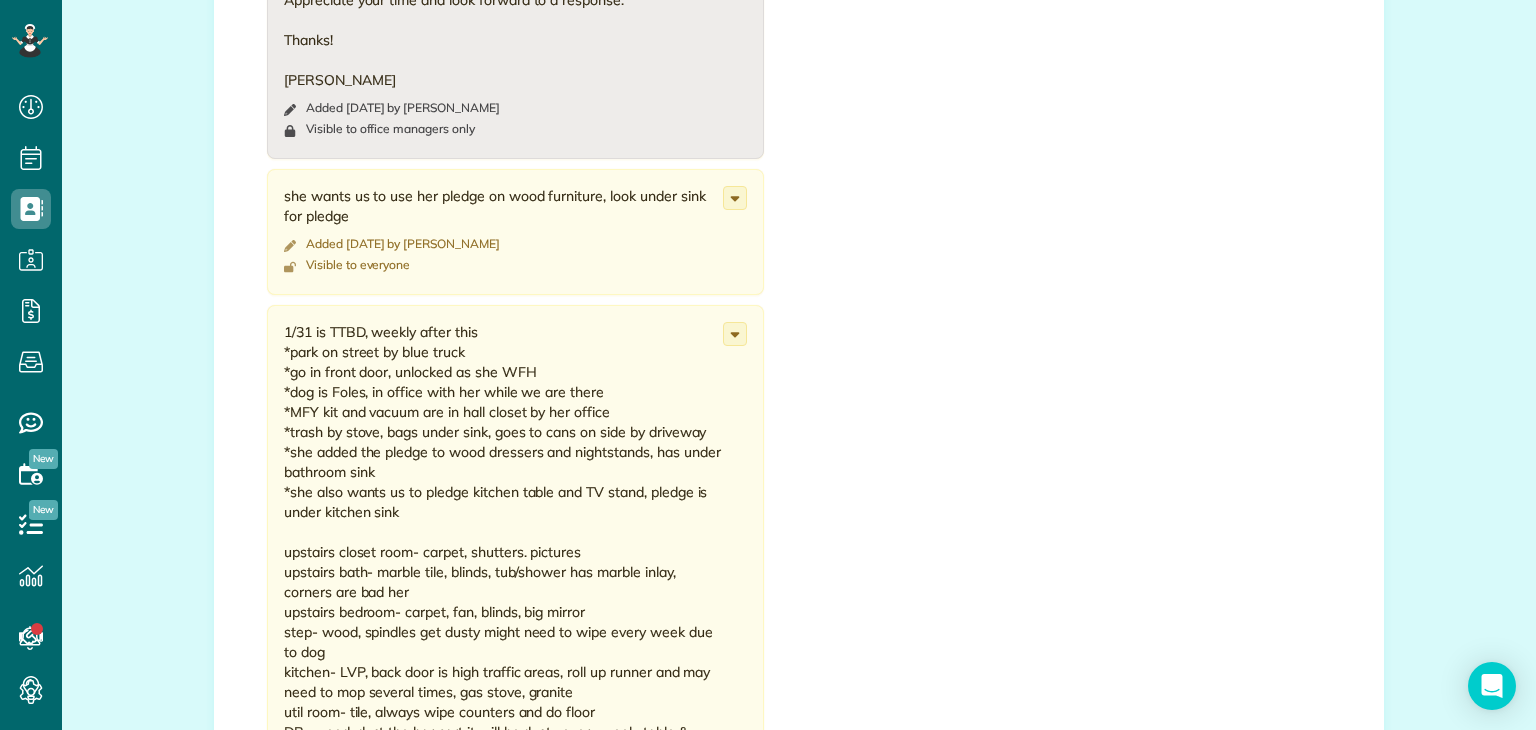 scroll, scrollTop: 2634, scrollLeft: 0, axis: vertical 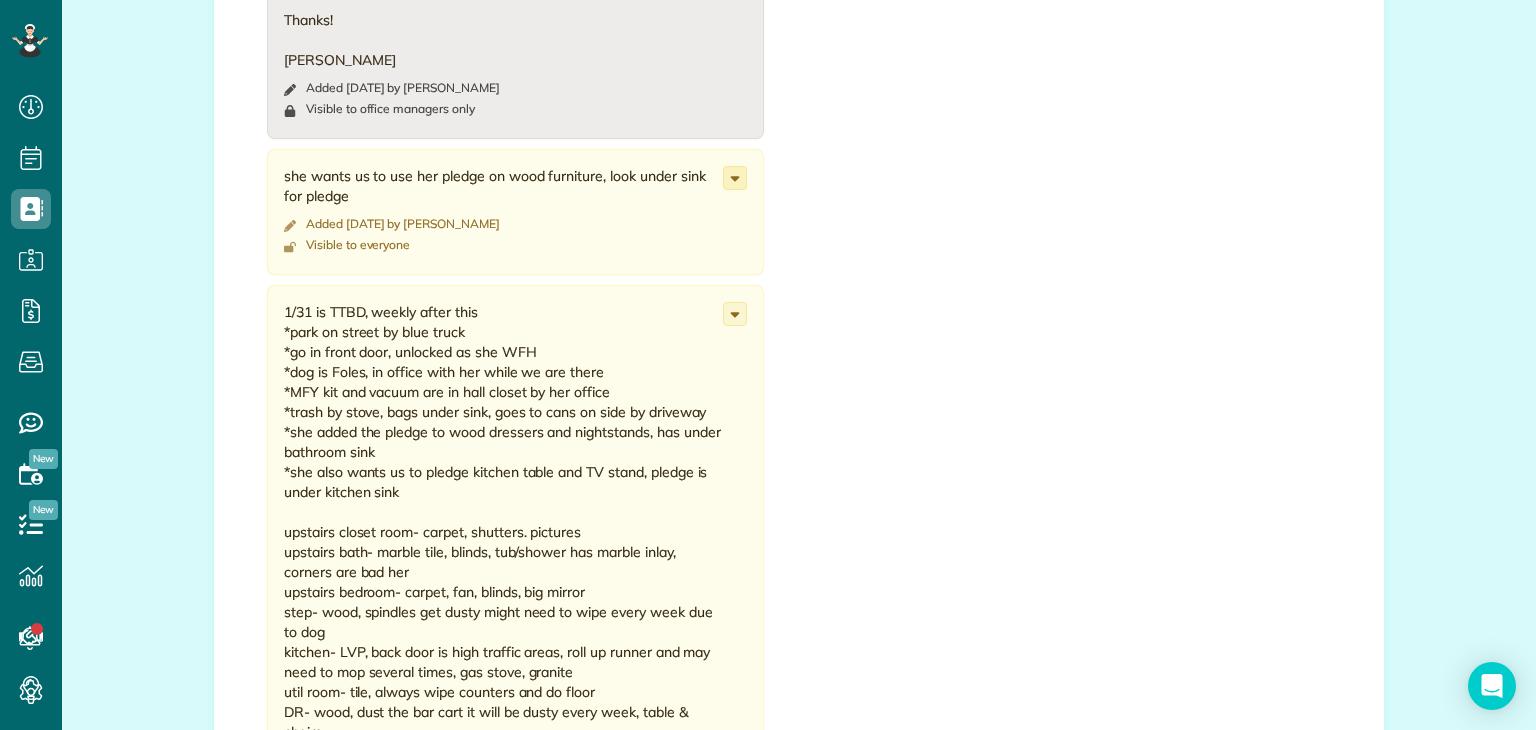 click 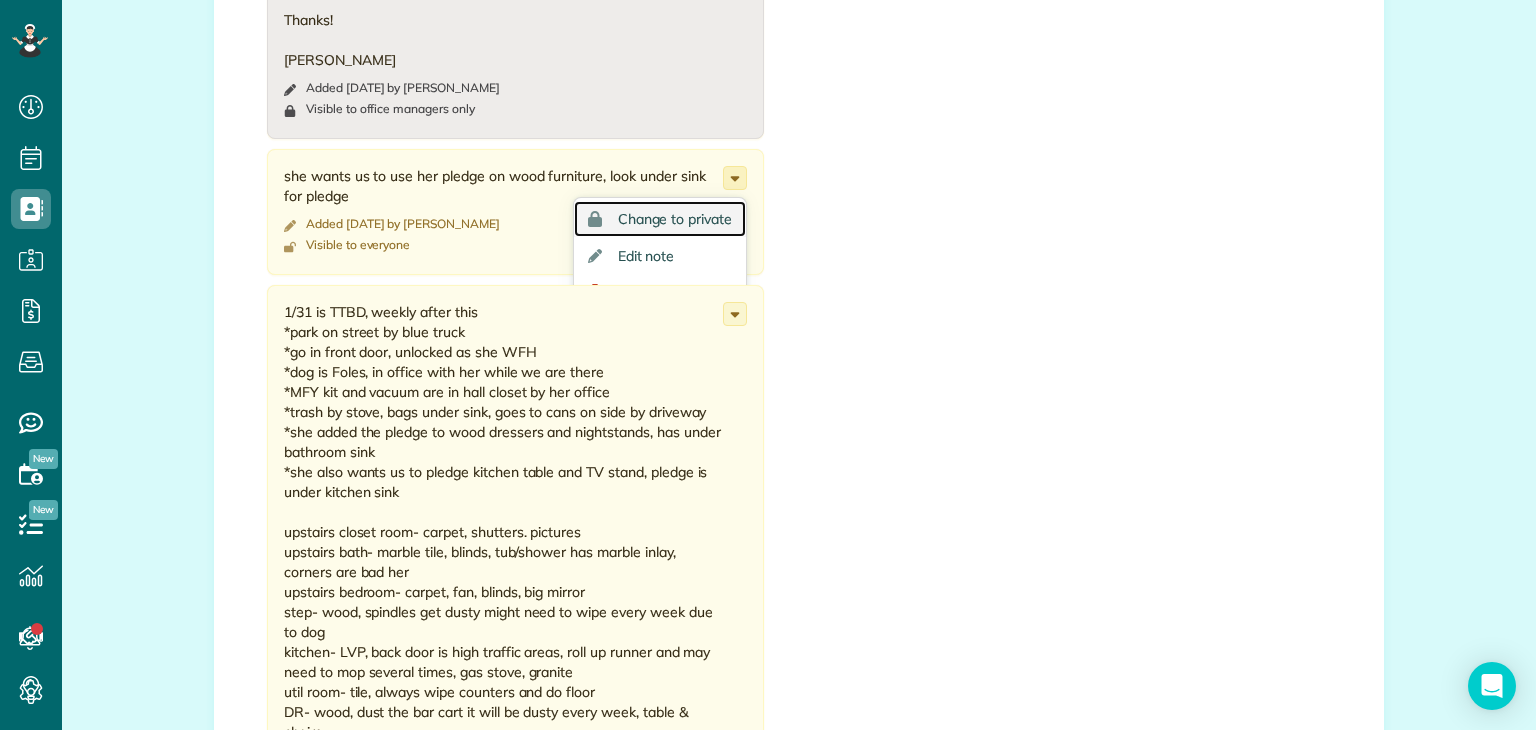 click on "Change to private" at bounding box center [675, 219] 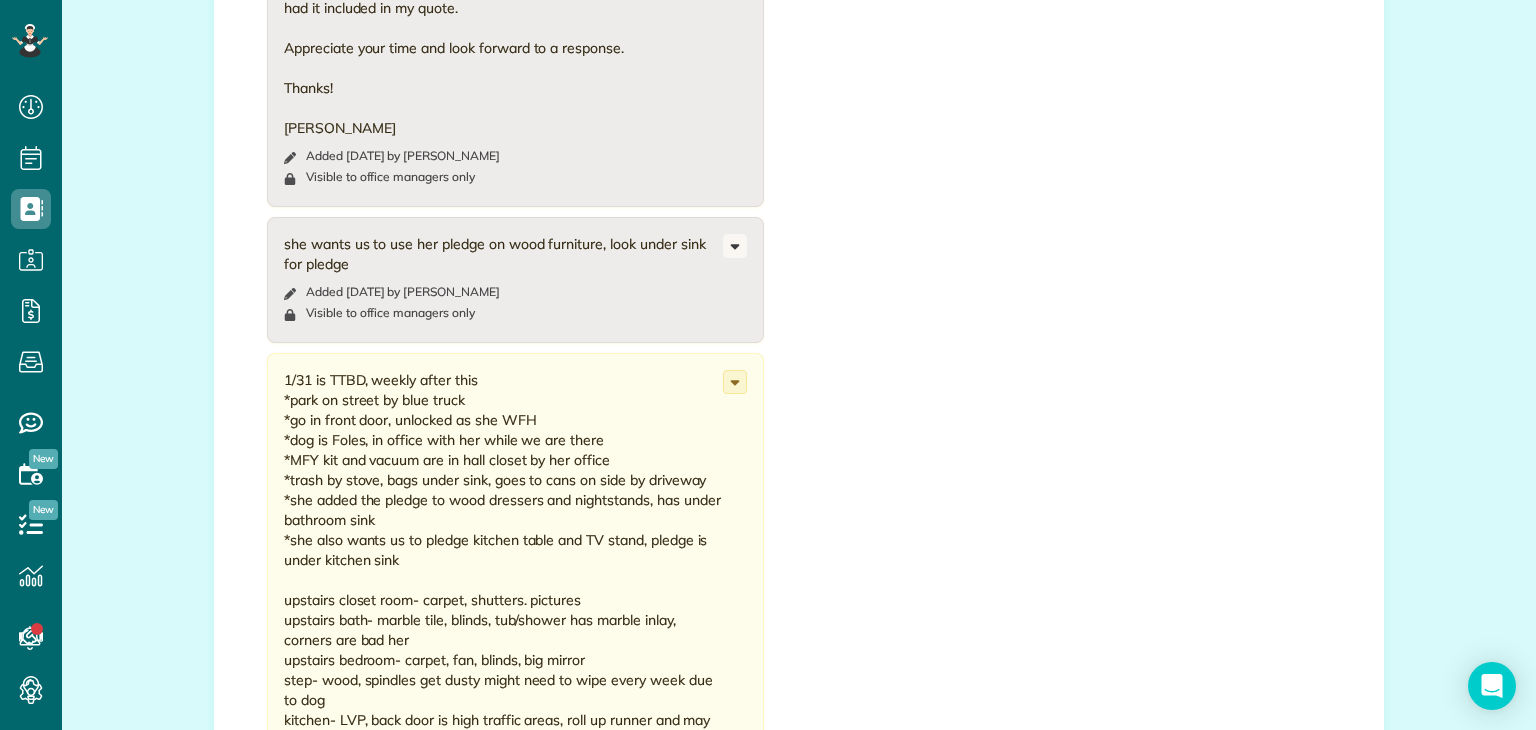scroll, scrollTop: 2632, scrollLeft: 0, axis: vertical 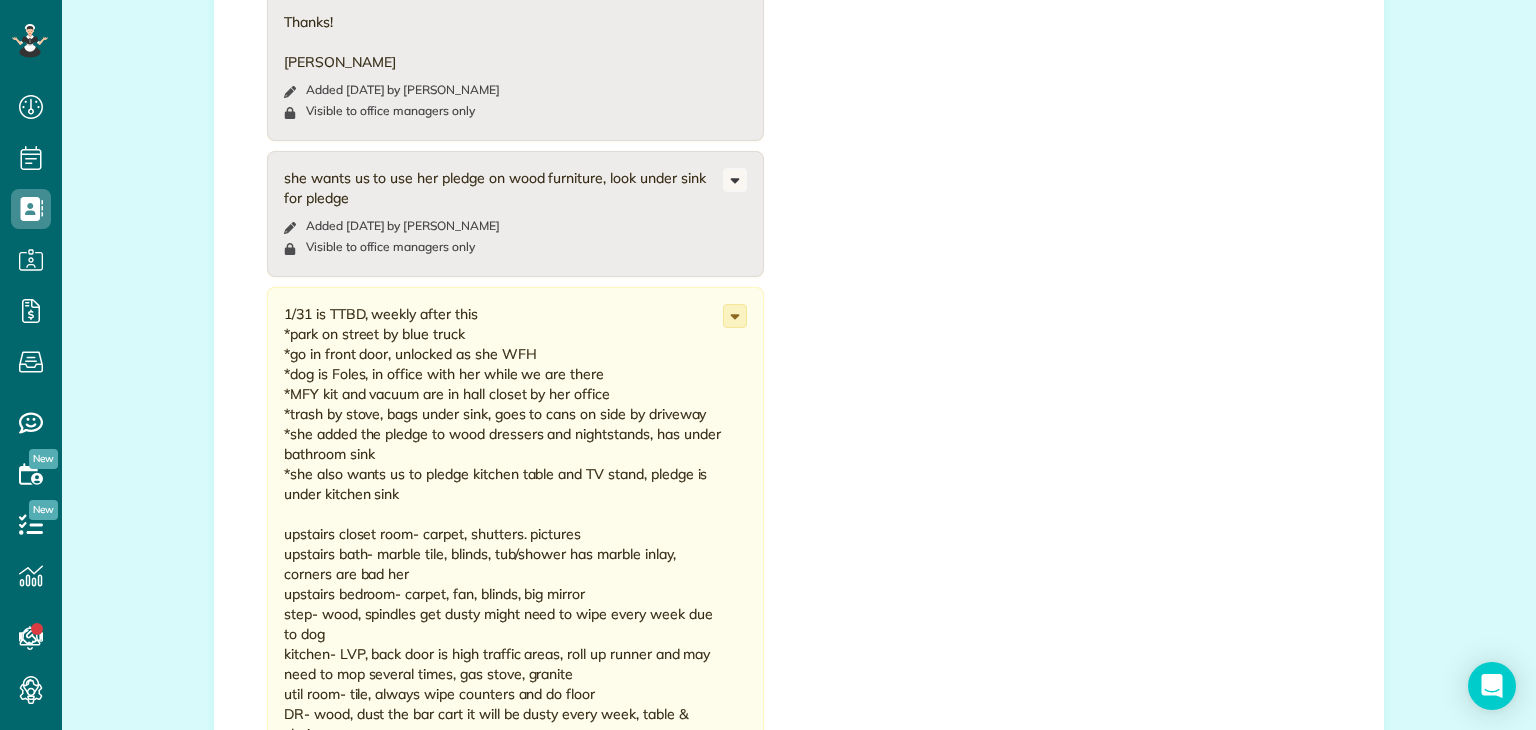 click 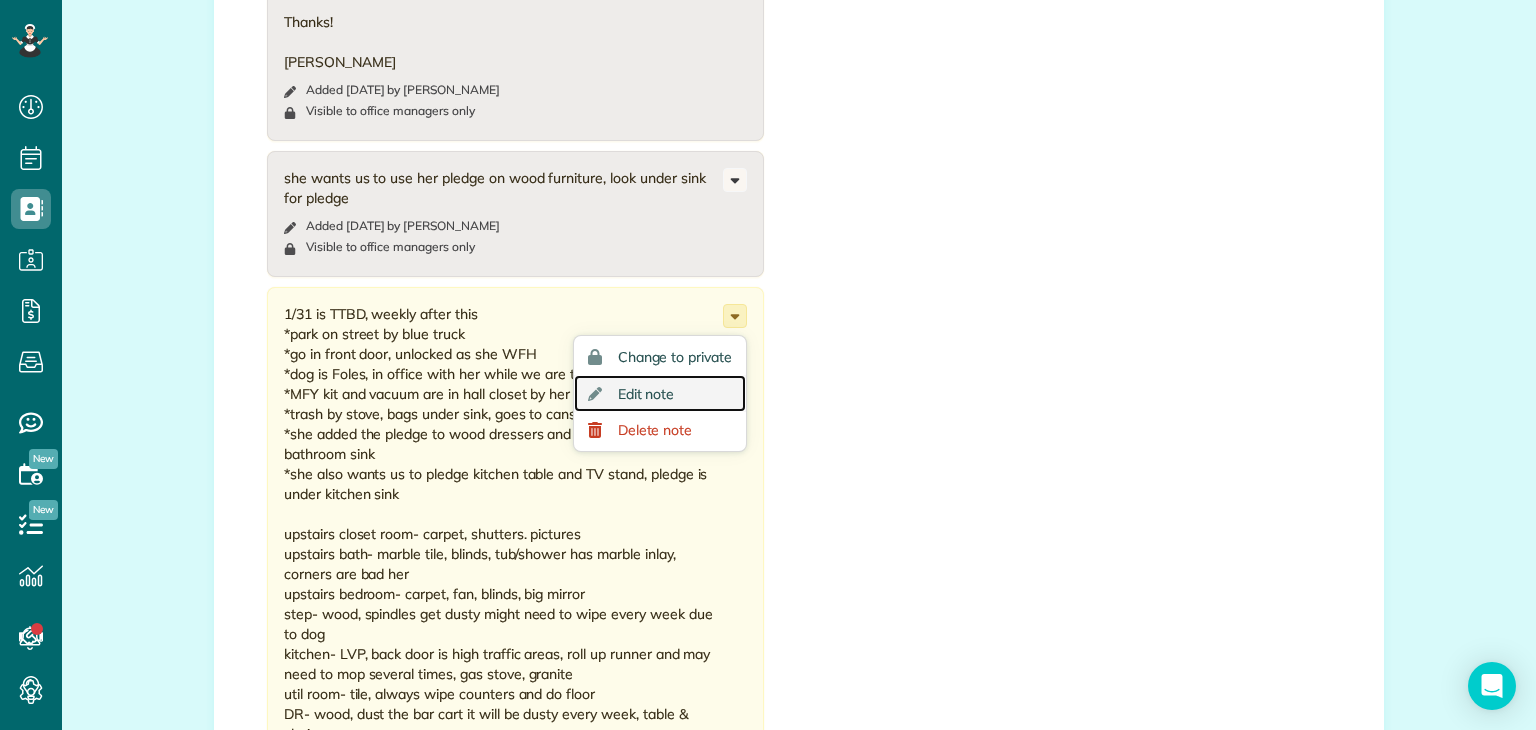 click on "Edit note" at bounding box center (660, 393) 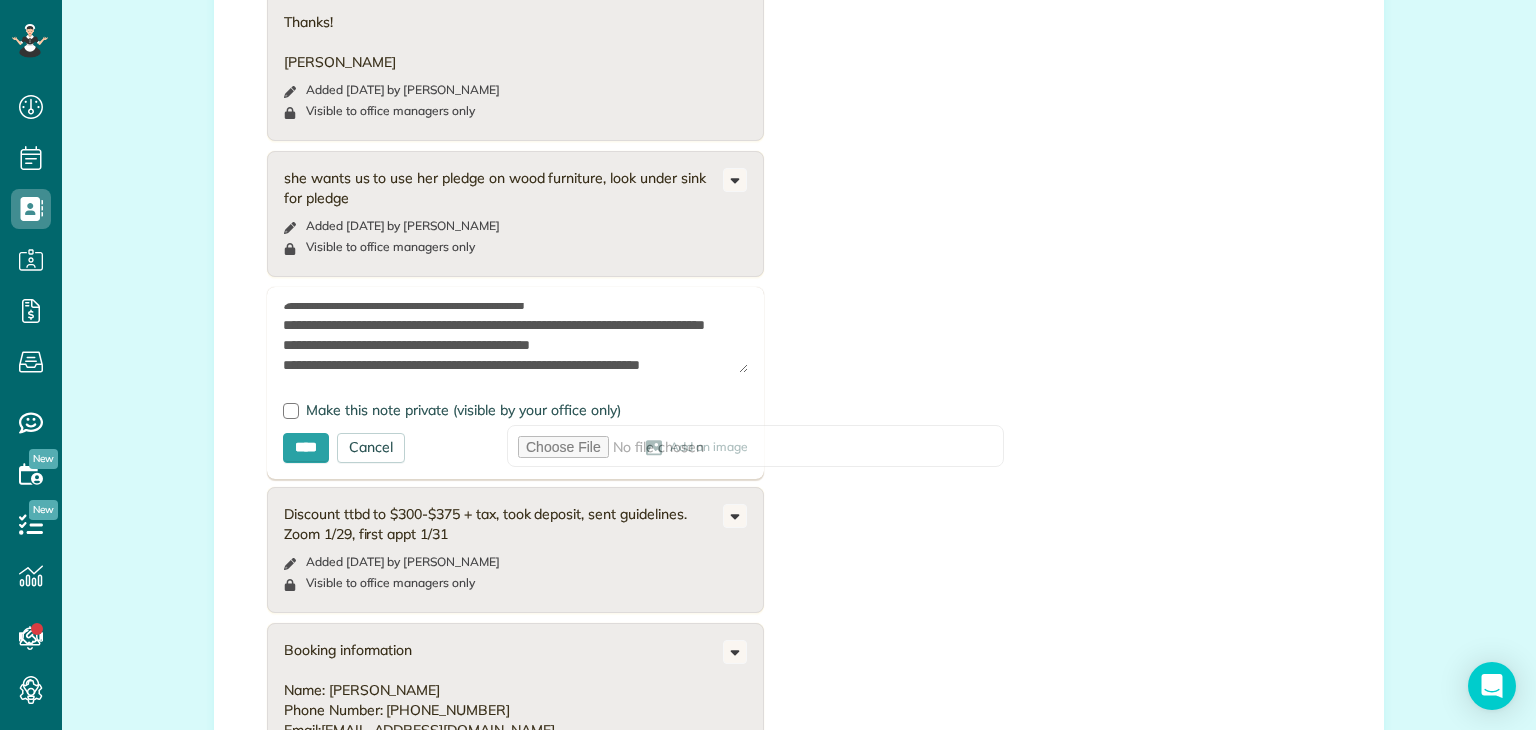 scroll, scrollTop: 194, scrollLeft: 0, axis: vertical 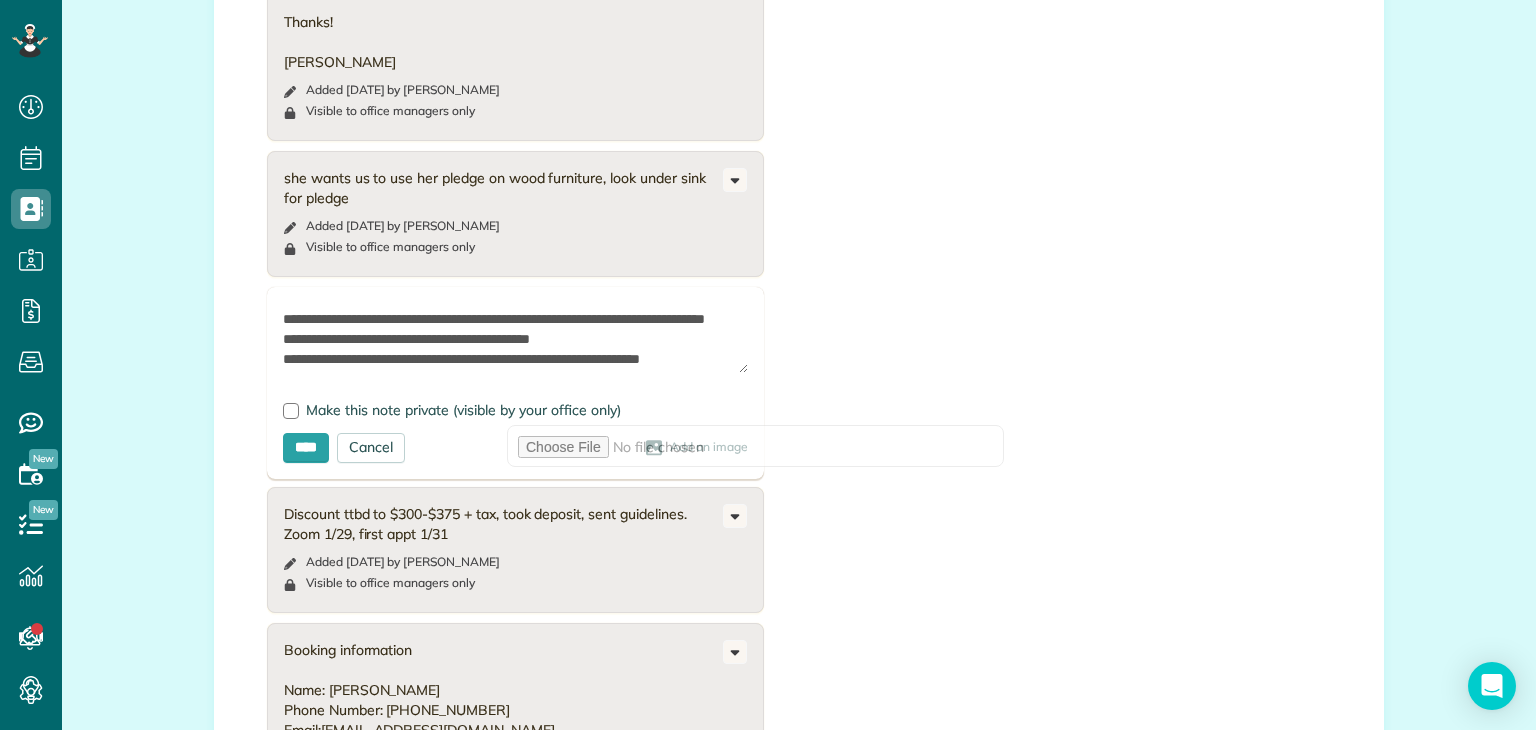 click at bounding box center [515, 338] 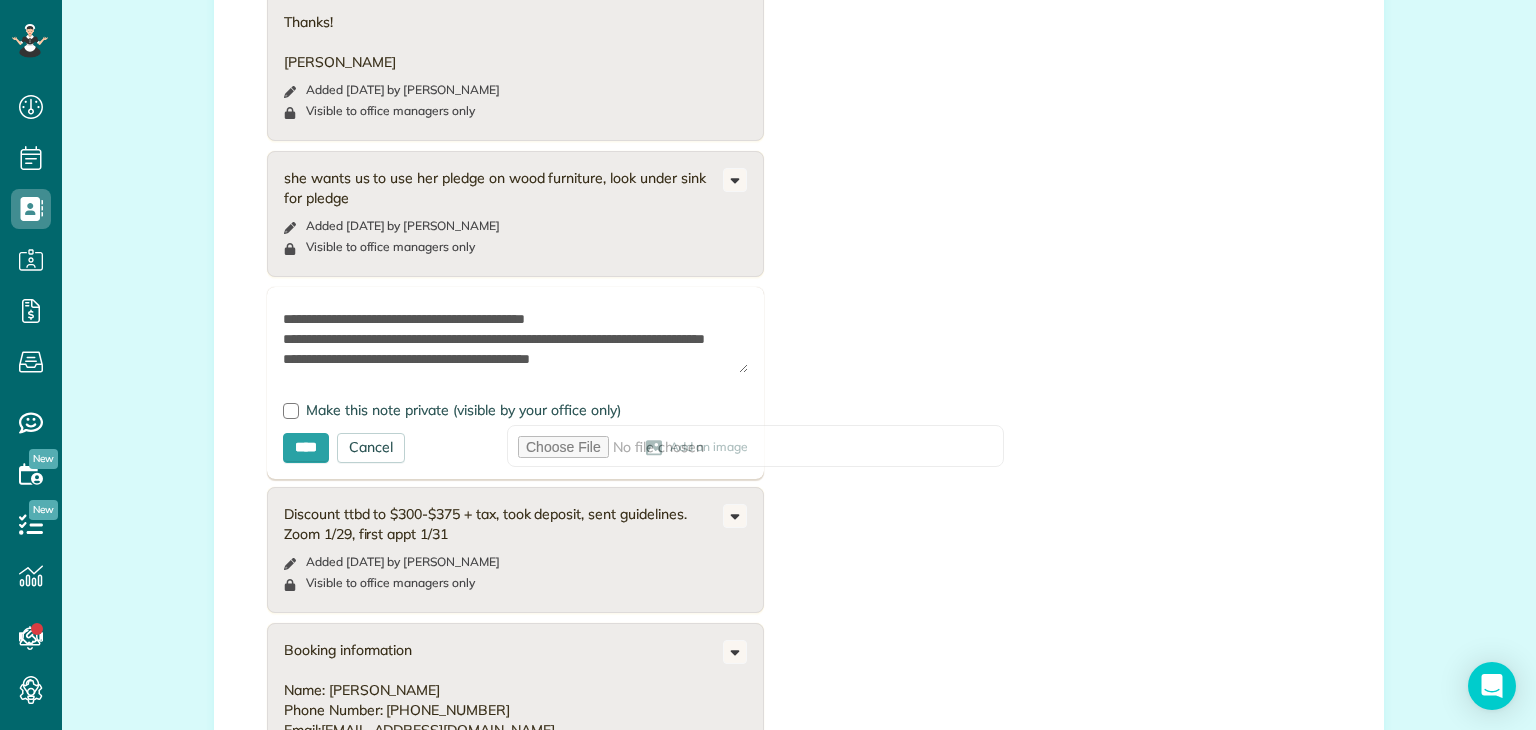 scroll, scrollTop: 220, scrollLeft: 0, axis: vertical 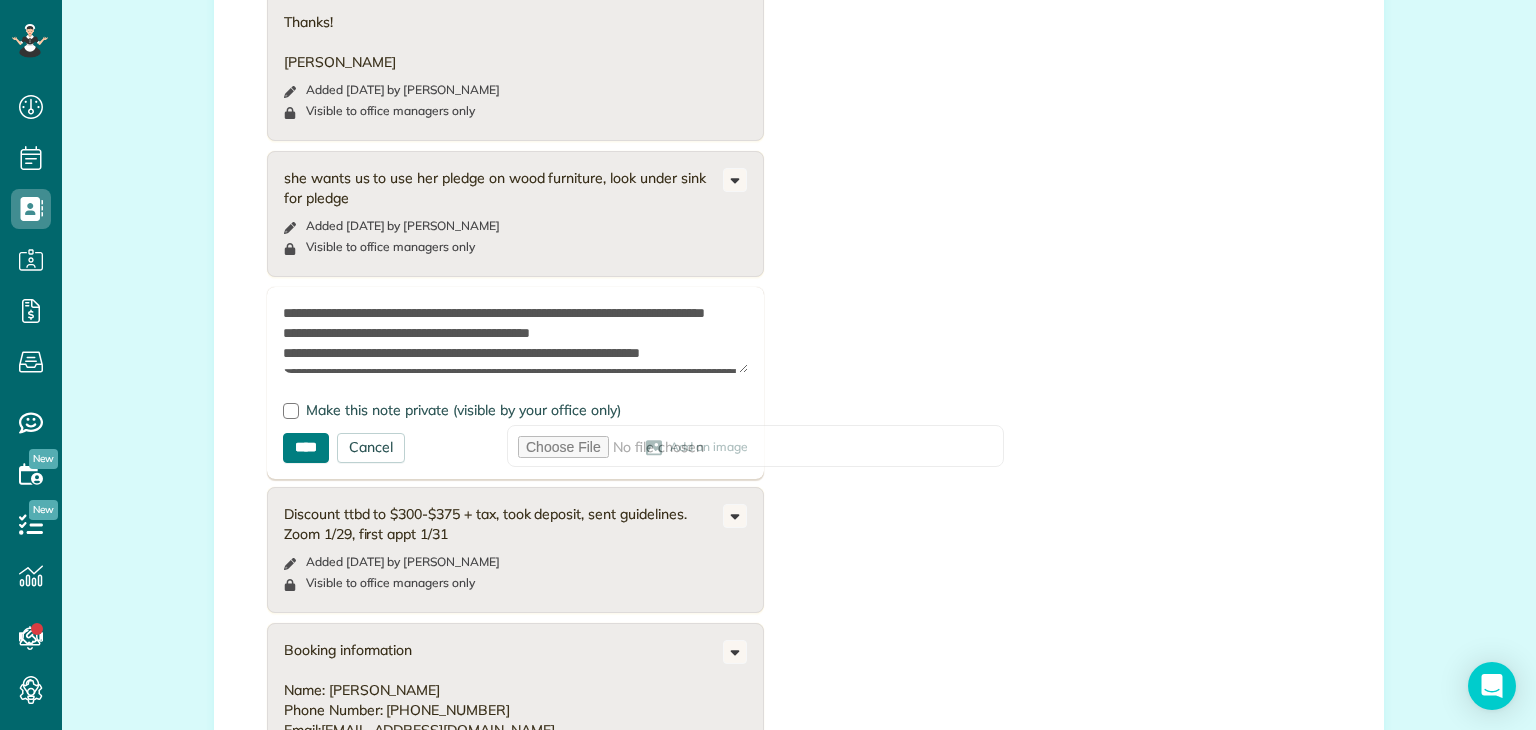 type on "**********" 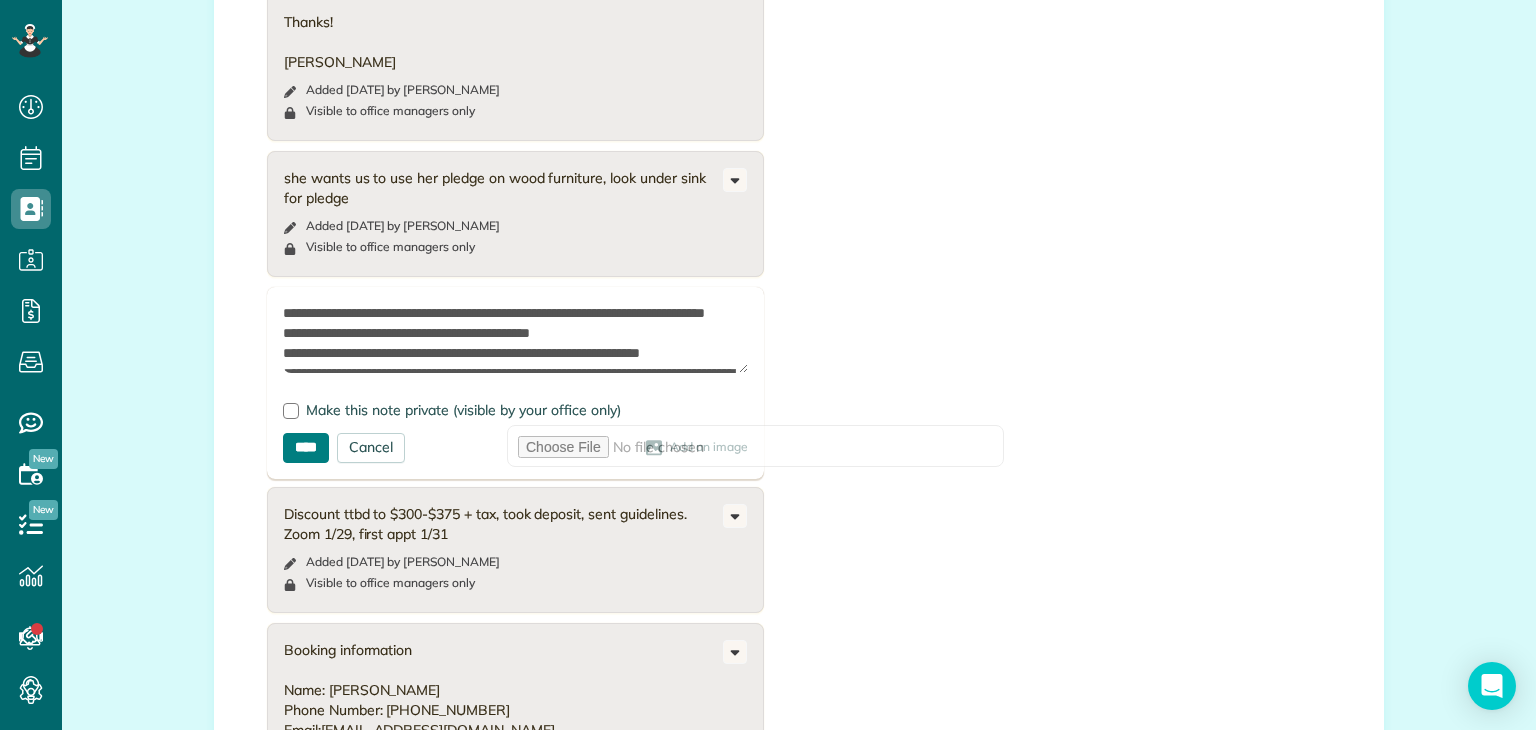 click on "****" at bounding box center [306, 448] 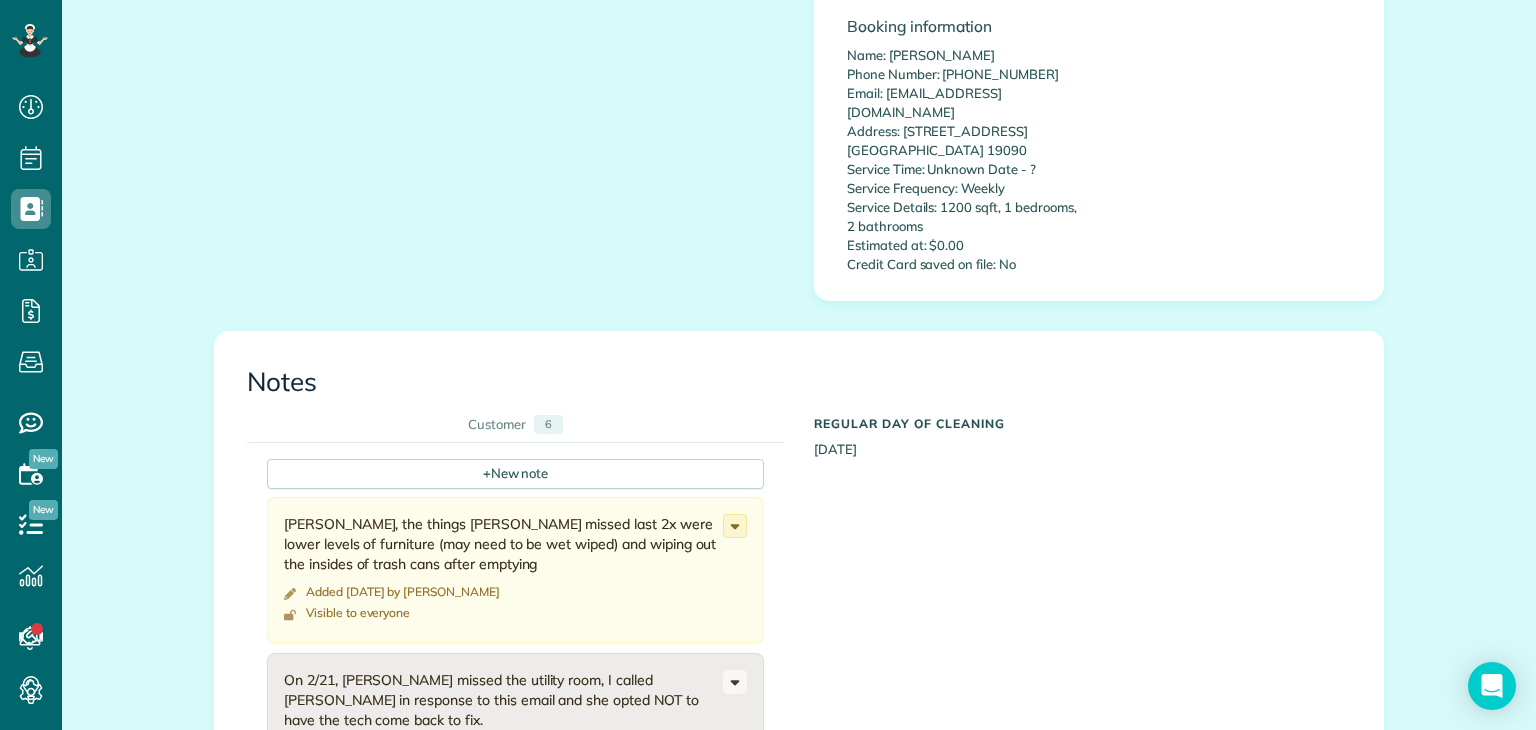 scroll, scrollTop: 1532, scrollLeft: 0, axis: vertical 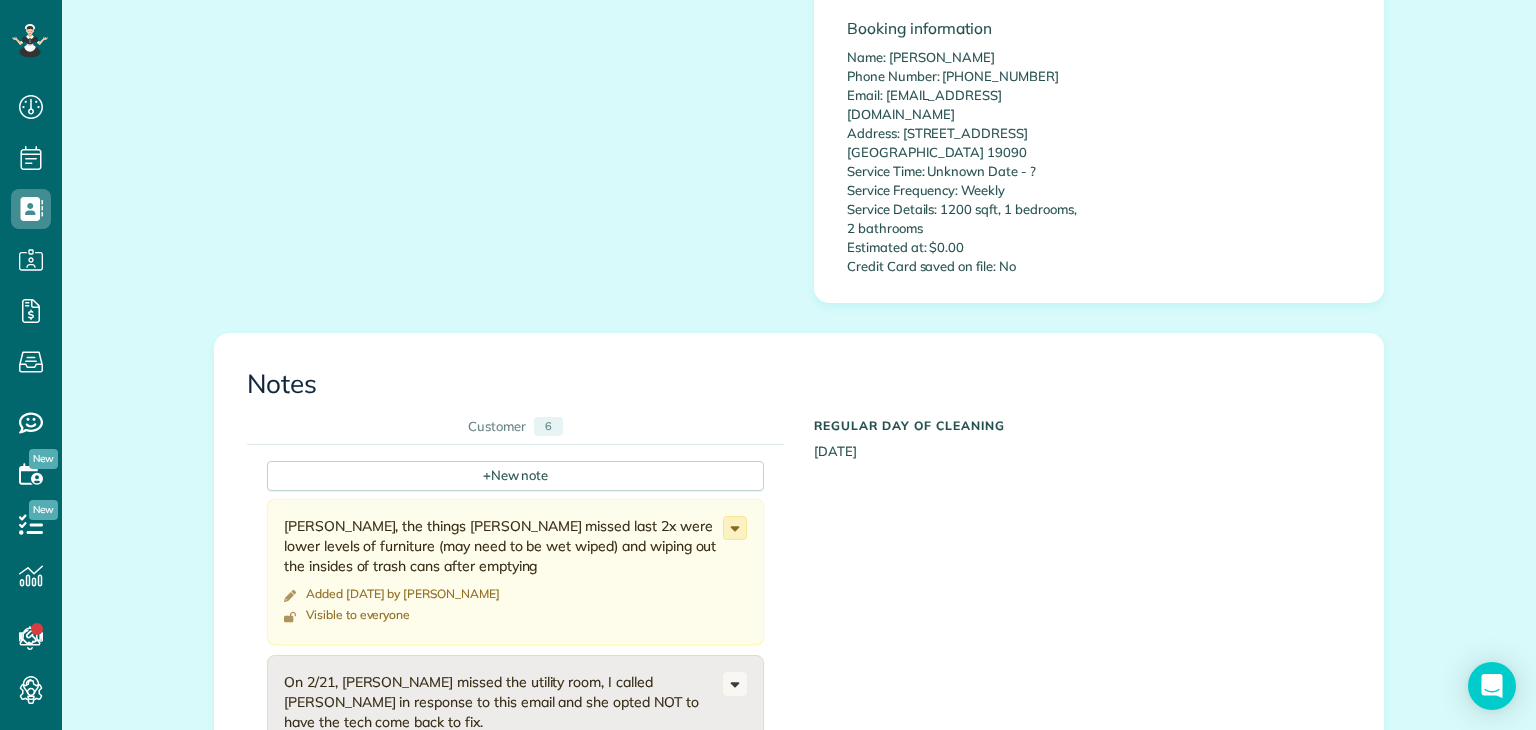 click 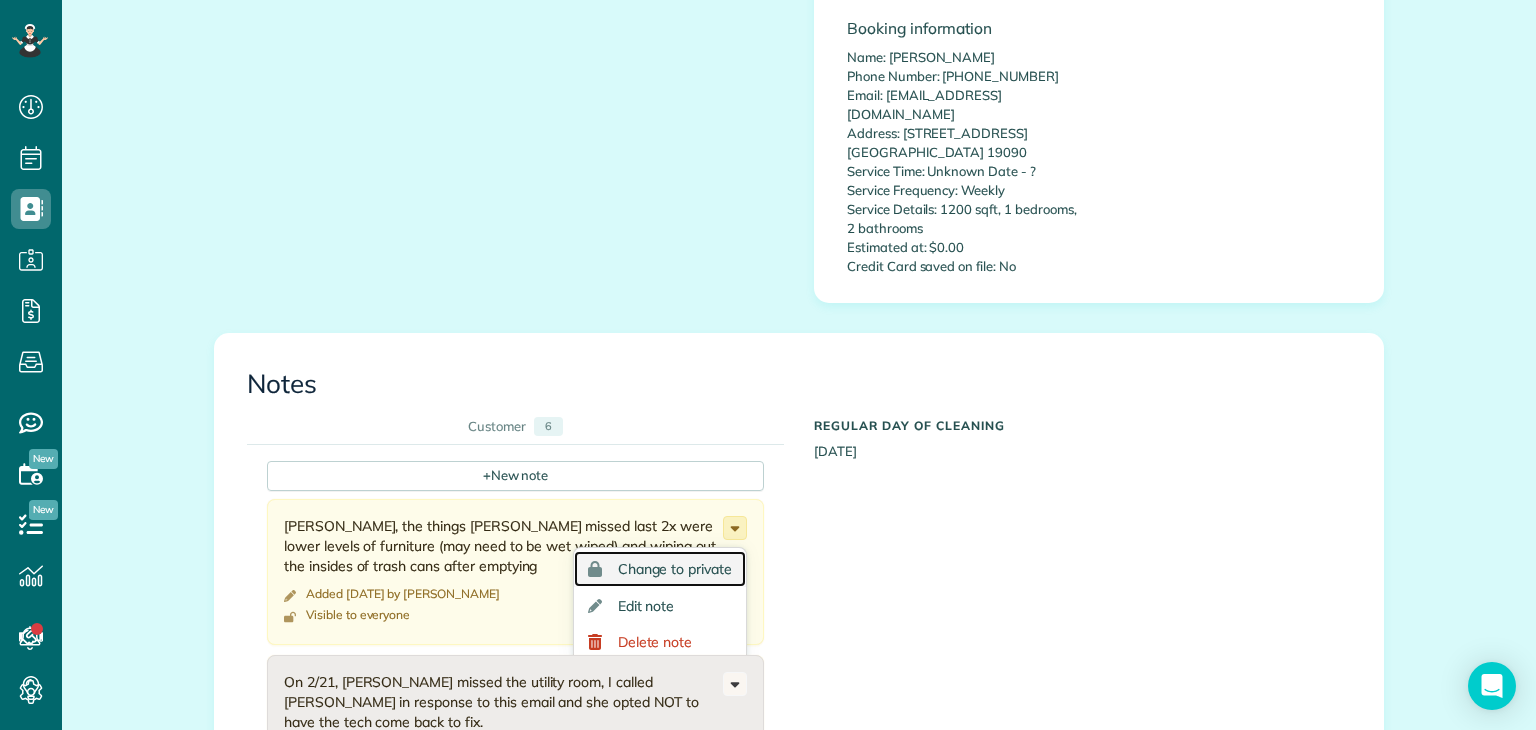 click on "Change to private" at bounding box center [675, 569] 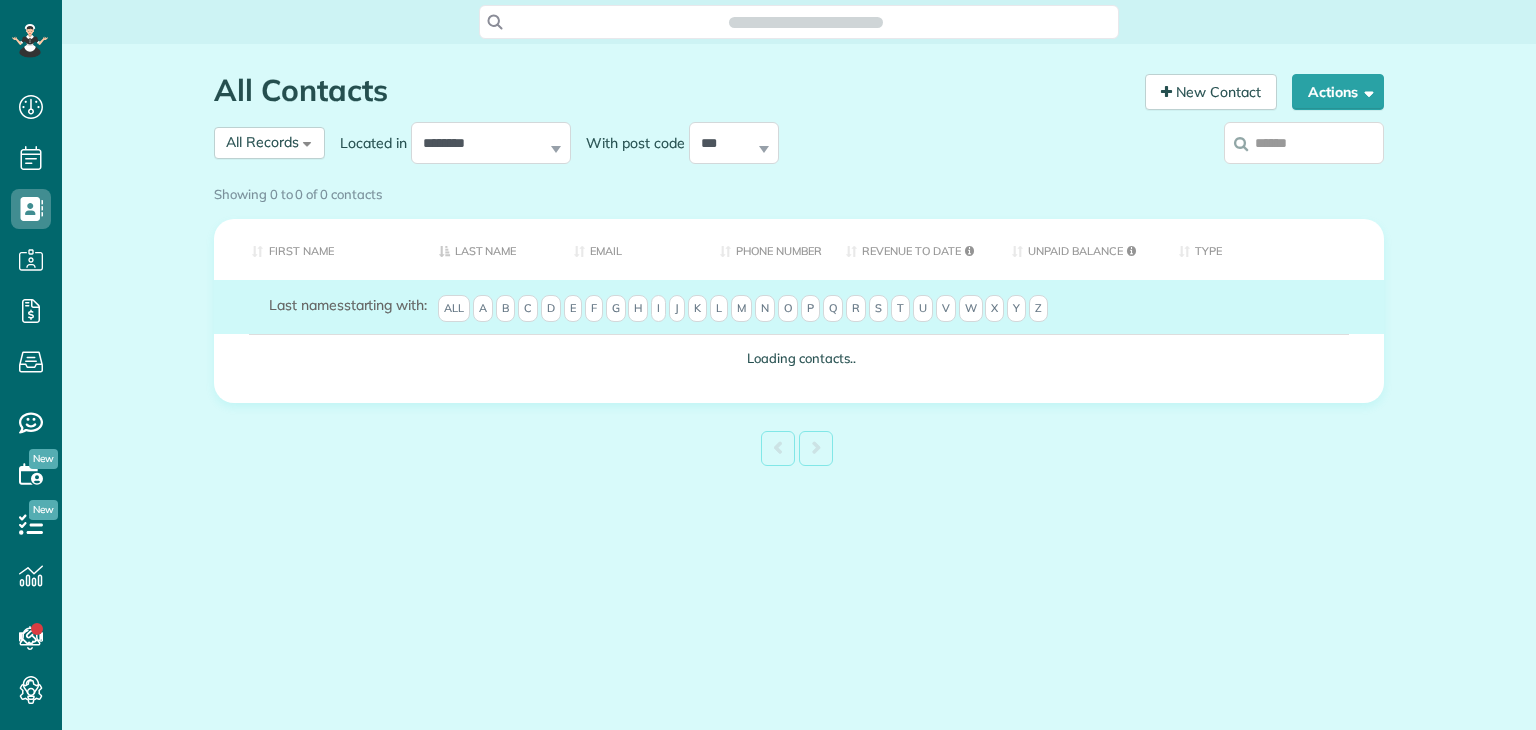 scroll, scrollTop: 0, scrollLeft: 0, axis: both 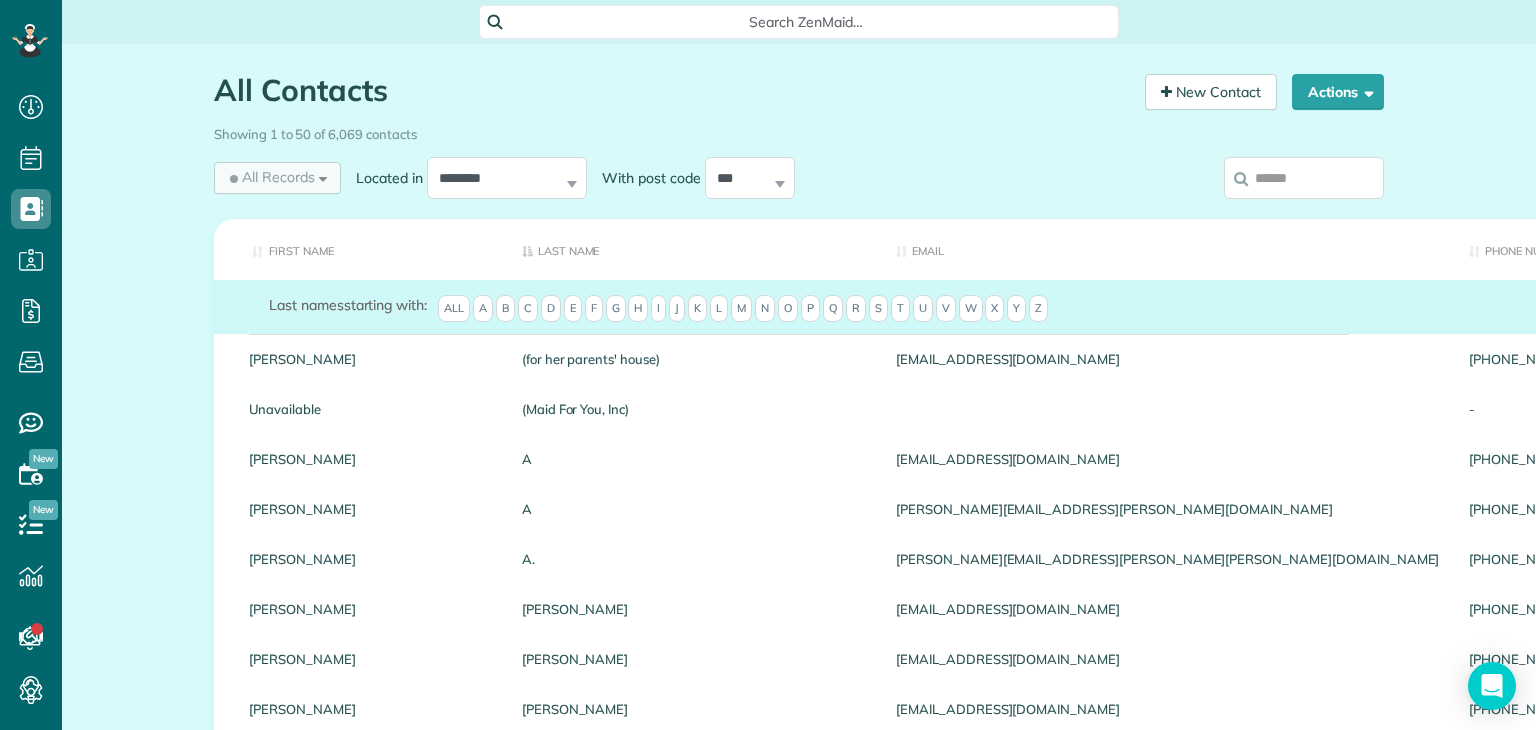 click on "All Records" at bounding box center (270, 177) 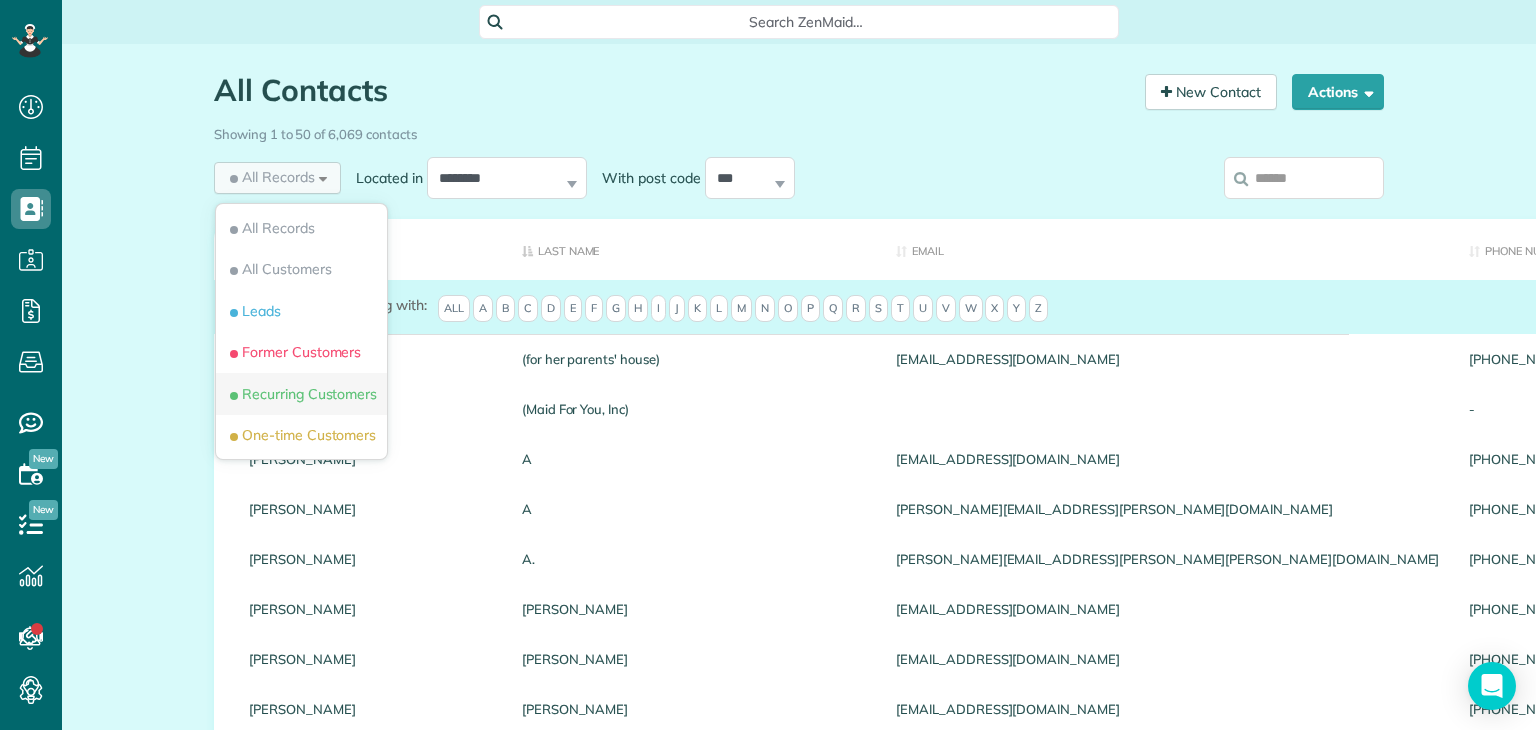 click on "Recurring Customers" at bounding box center [301, 394] 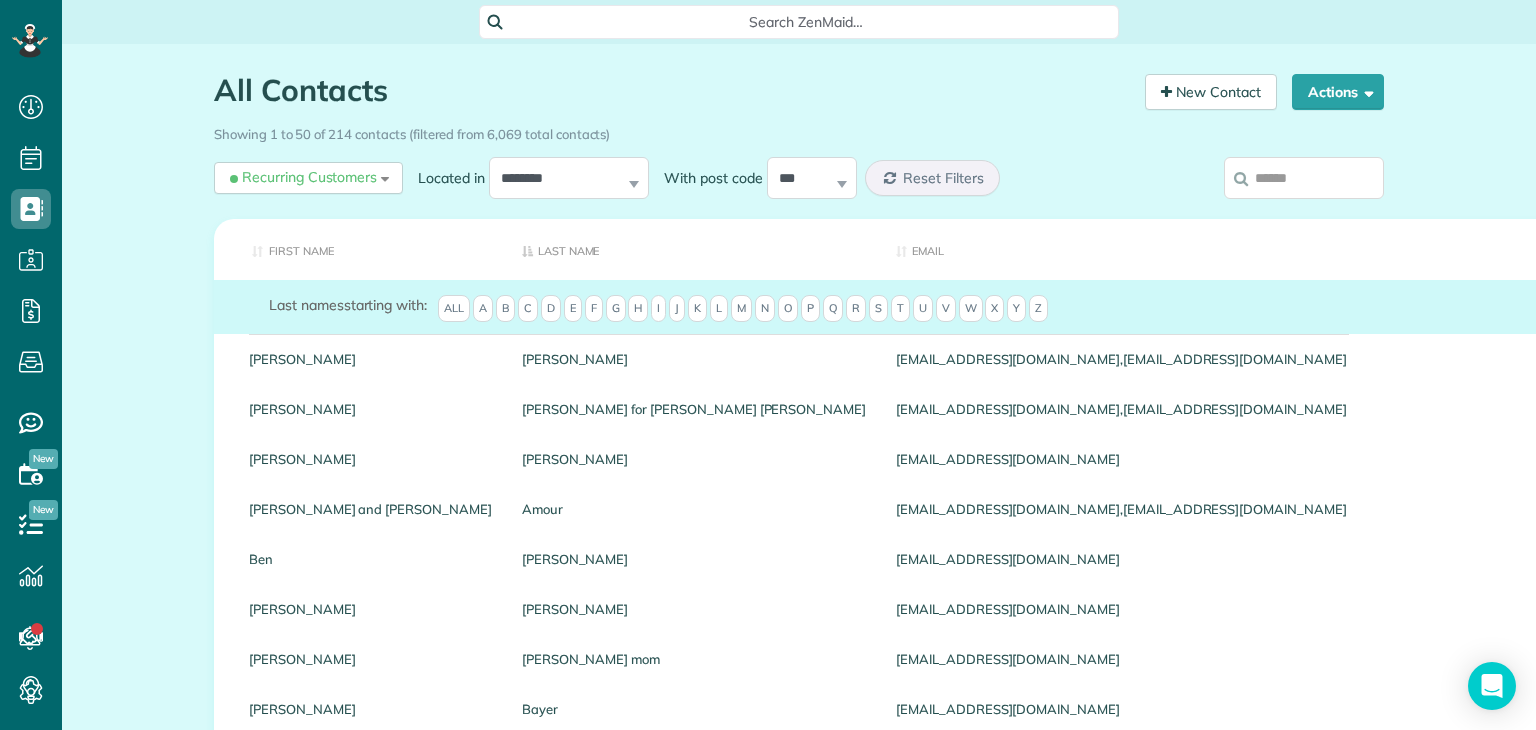 click on "Type" at bounding box center (2270, 249) 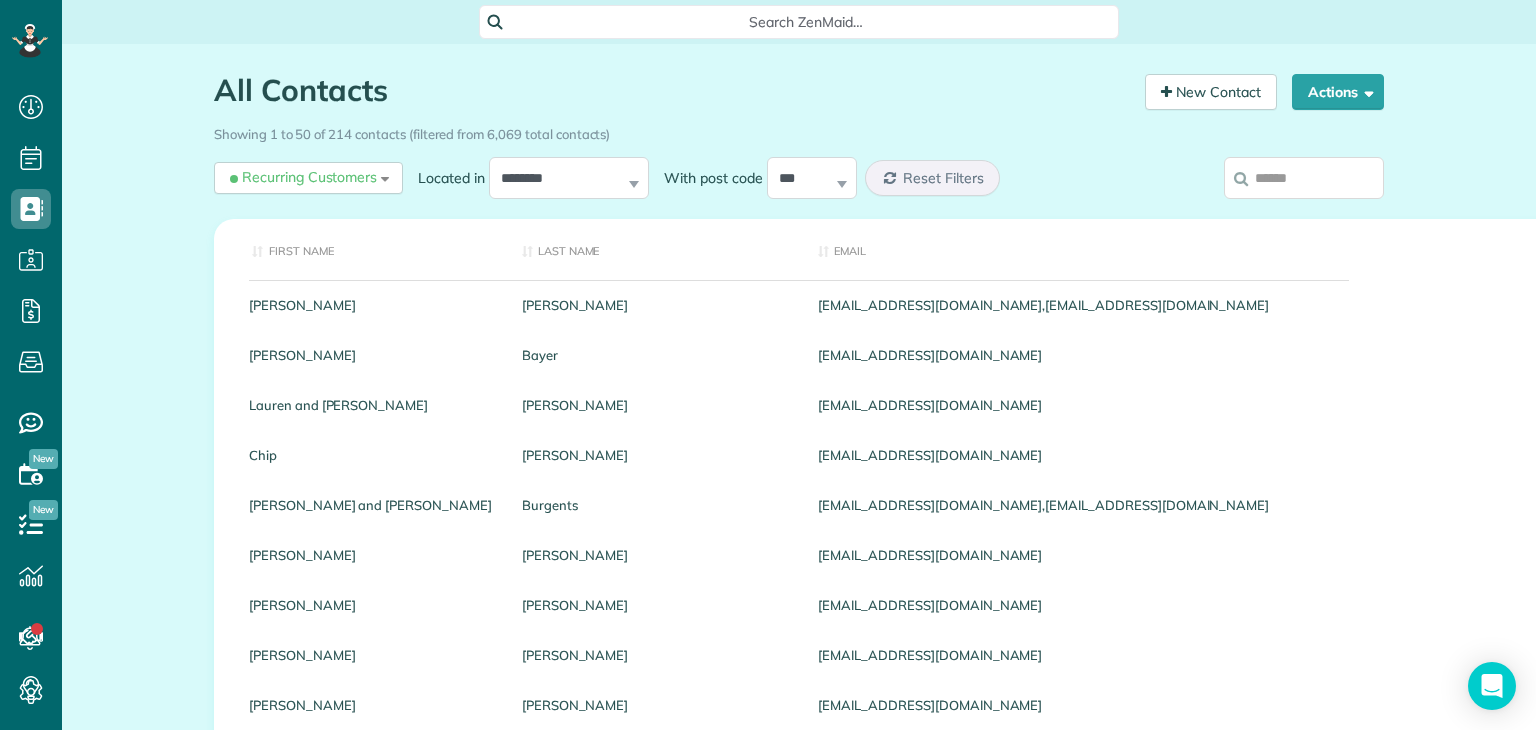 click on "Type" at bounding box center [2192, 249] 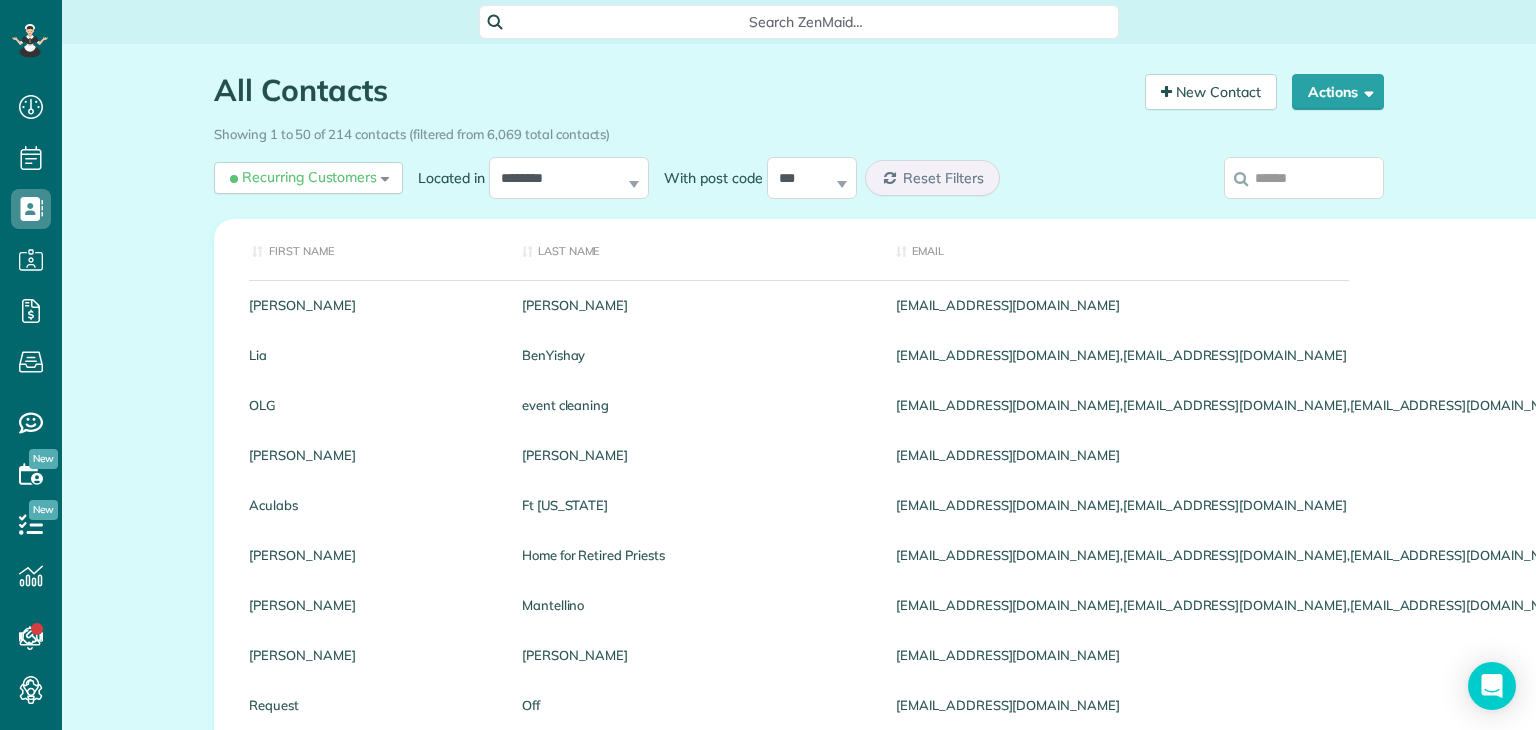 click on "Phone number" at bounding box center (2115, 249) 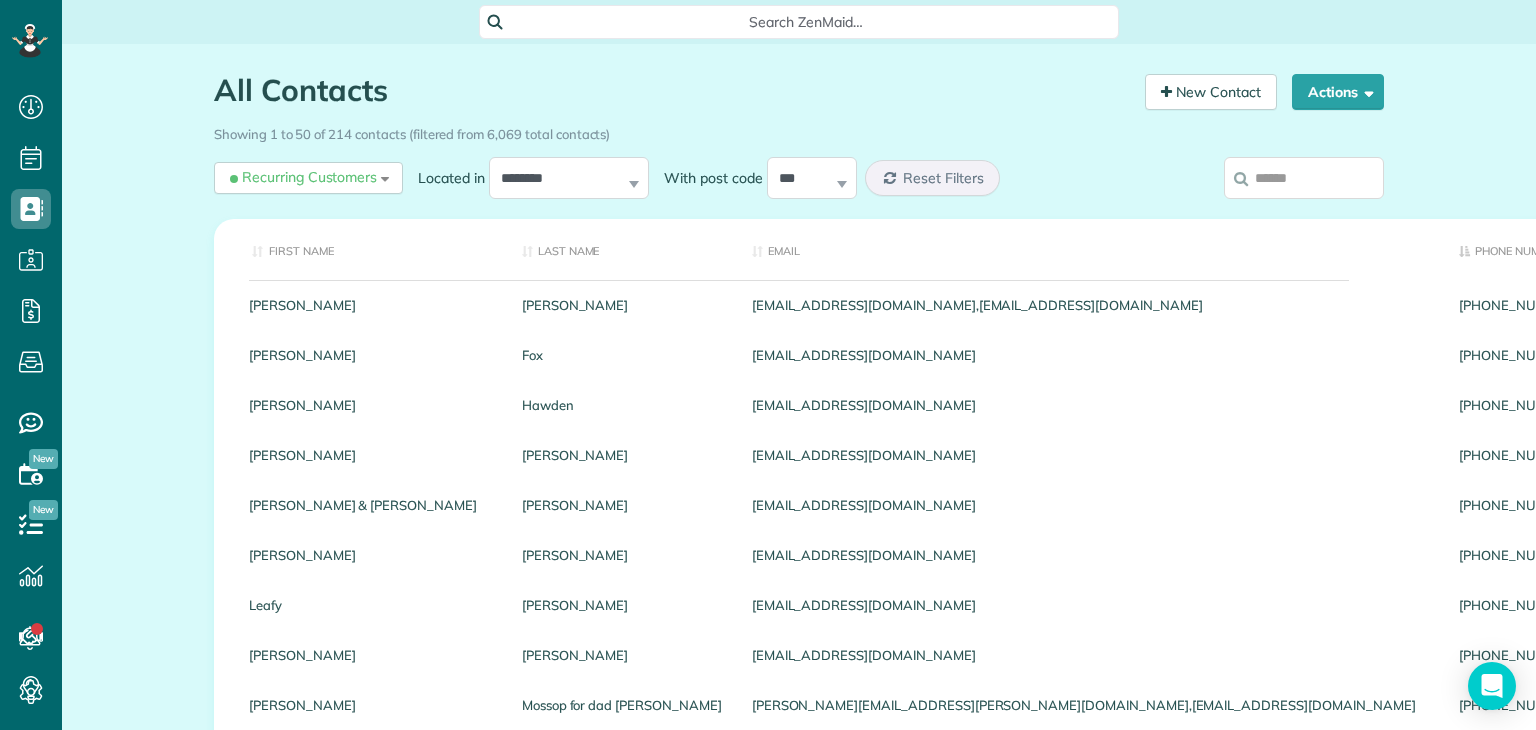 click on "Unpaid Balance" at bounding box center [1840, 249] 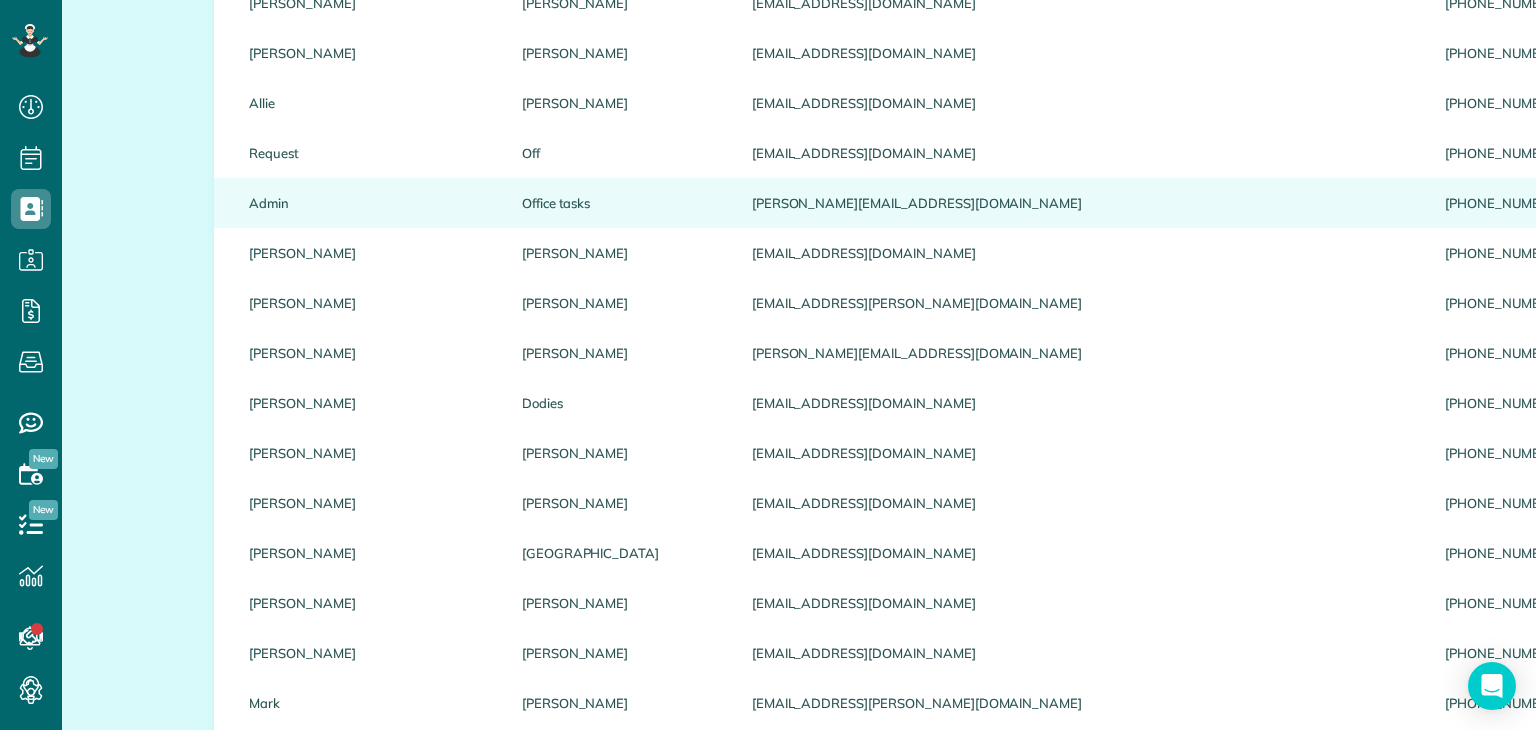 scroll, scrollTop: 1651, scrollLeft: 0, axis: vertical 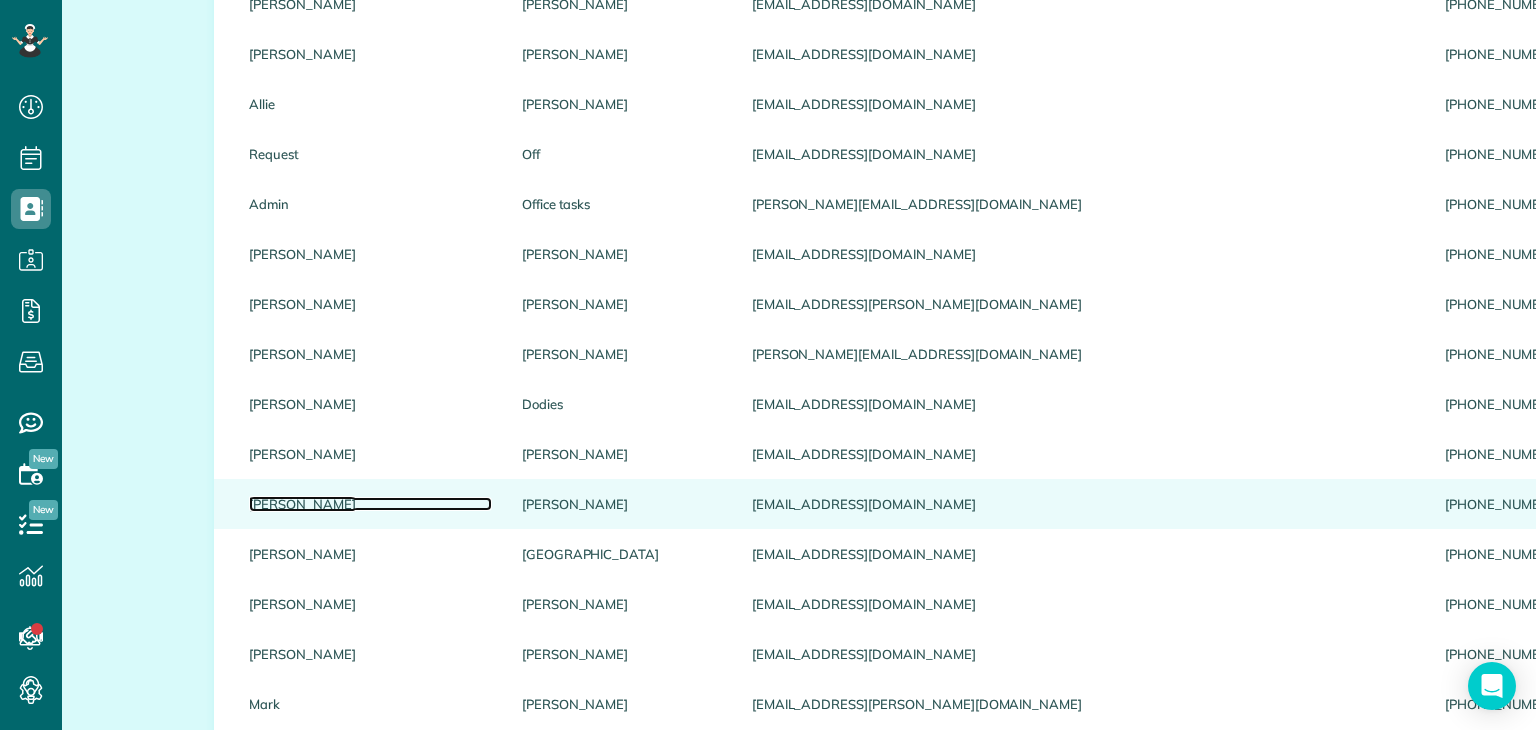 click on "Tina E" at bounding box center [370, 504] 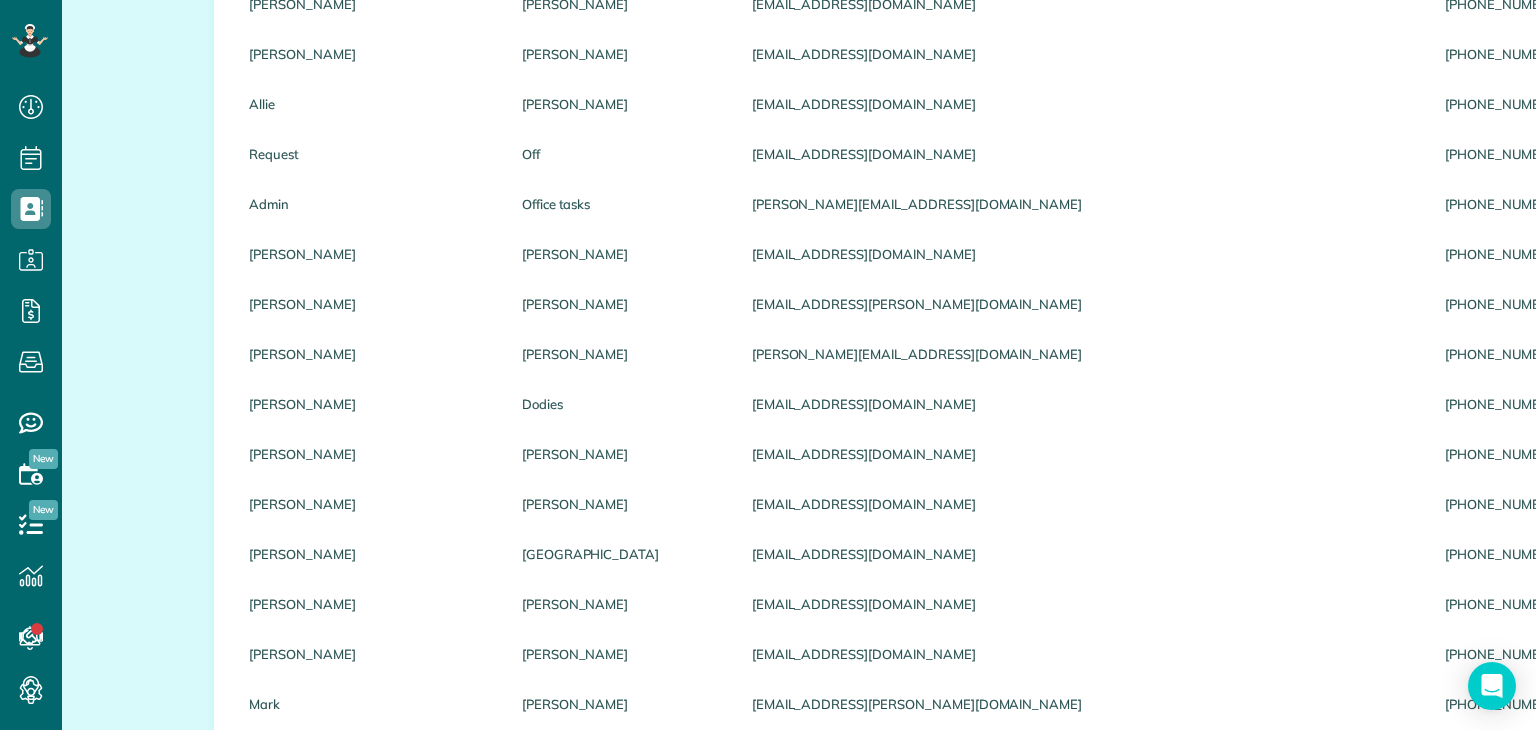 scroll, scrollTop: 0, scrollLeft: 0, axis: both 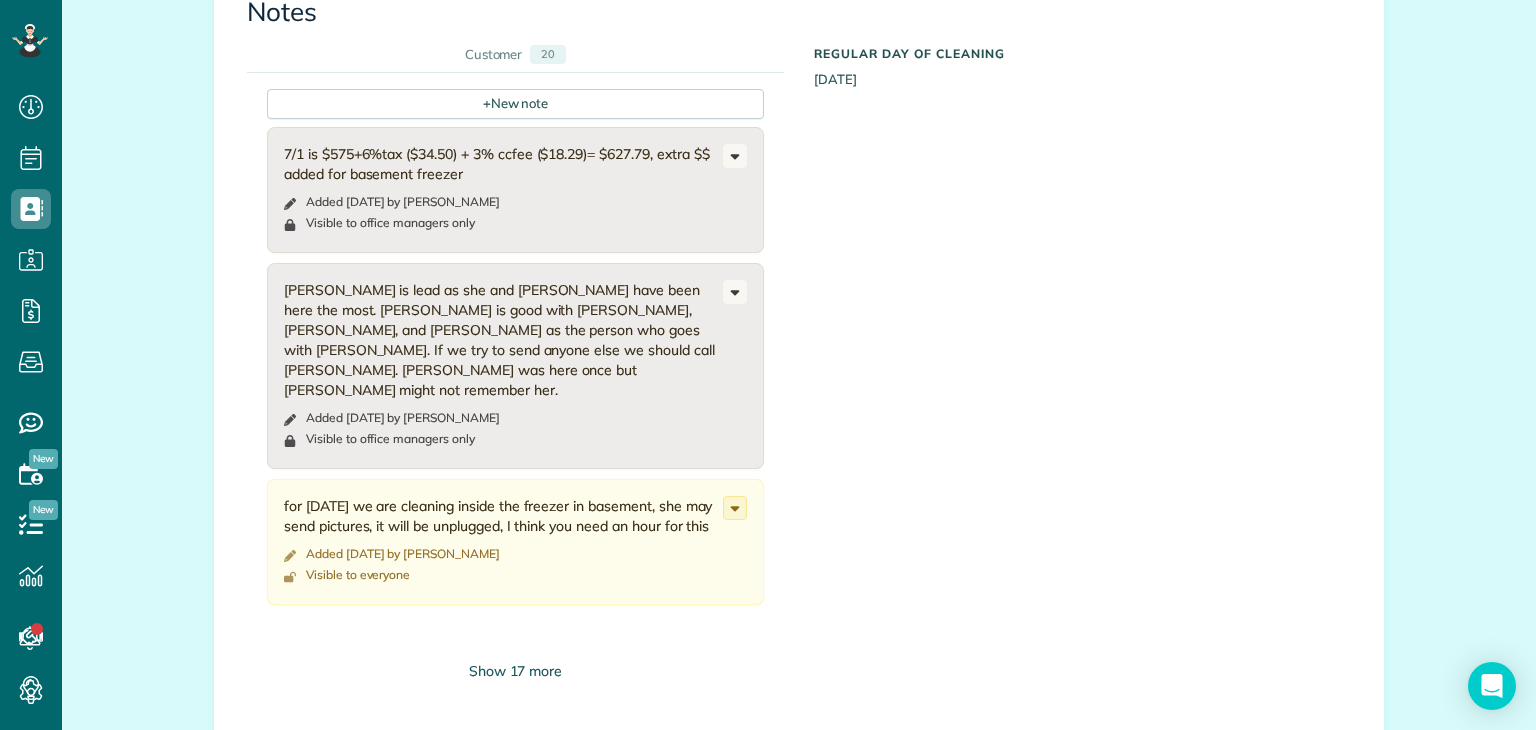 click on "Show 17 more" at bounding box center (515, 671) 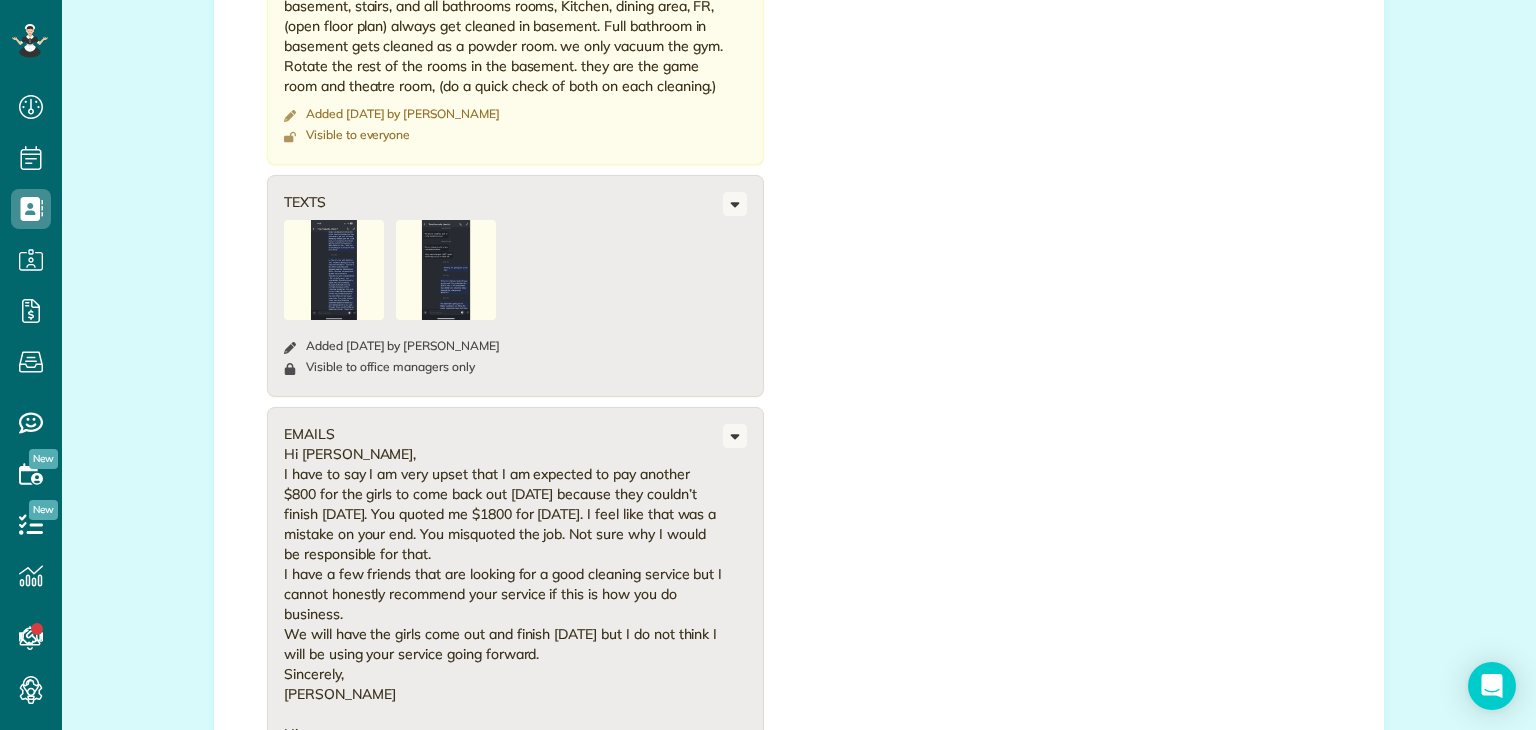 scroll, scrollTop: 4300, scrollLeft: 0, axis: vertical 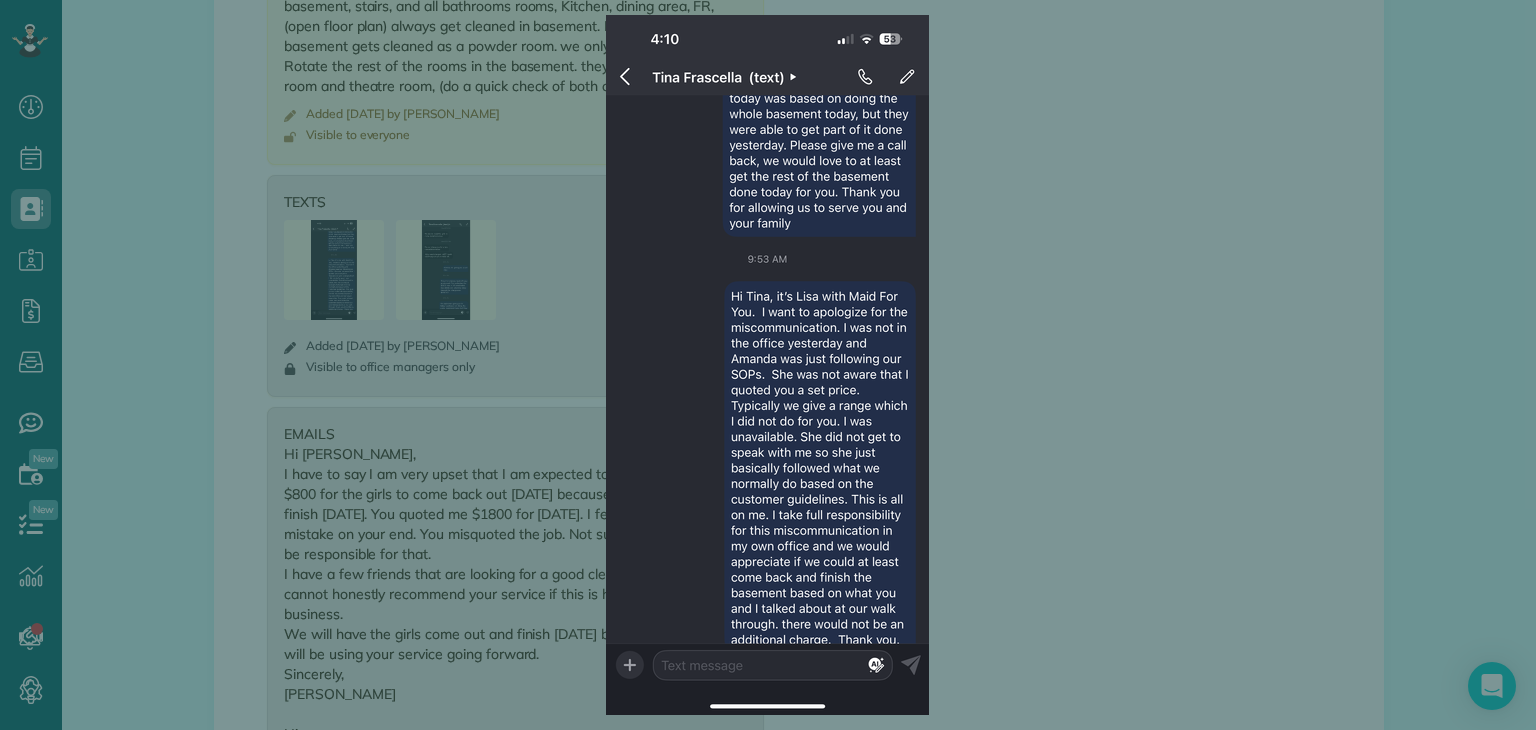 click at bounding box center [768, 365] 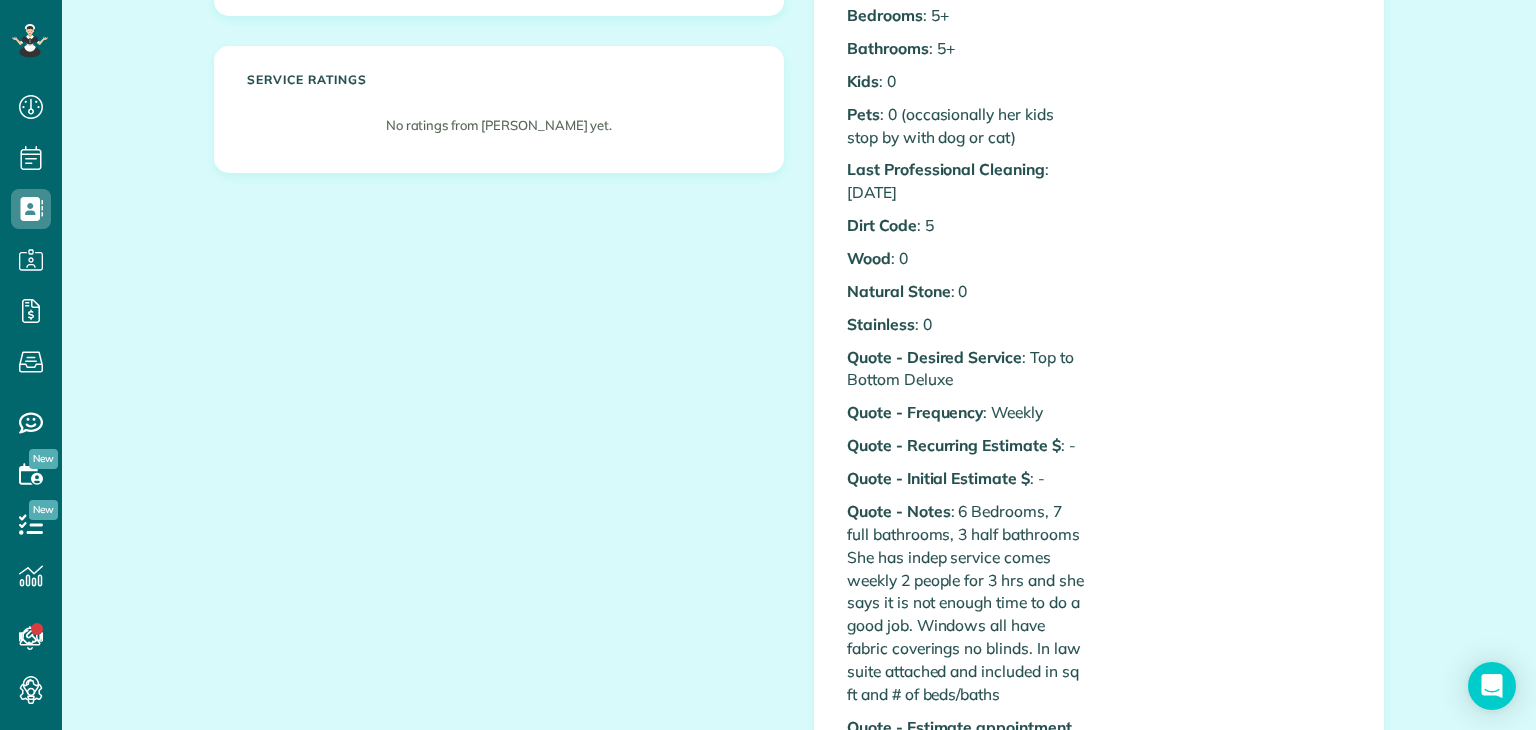 scroll, scrollTop: 519, scrollLeft: 0, axis: vertical 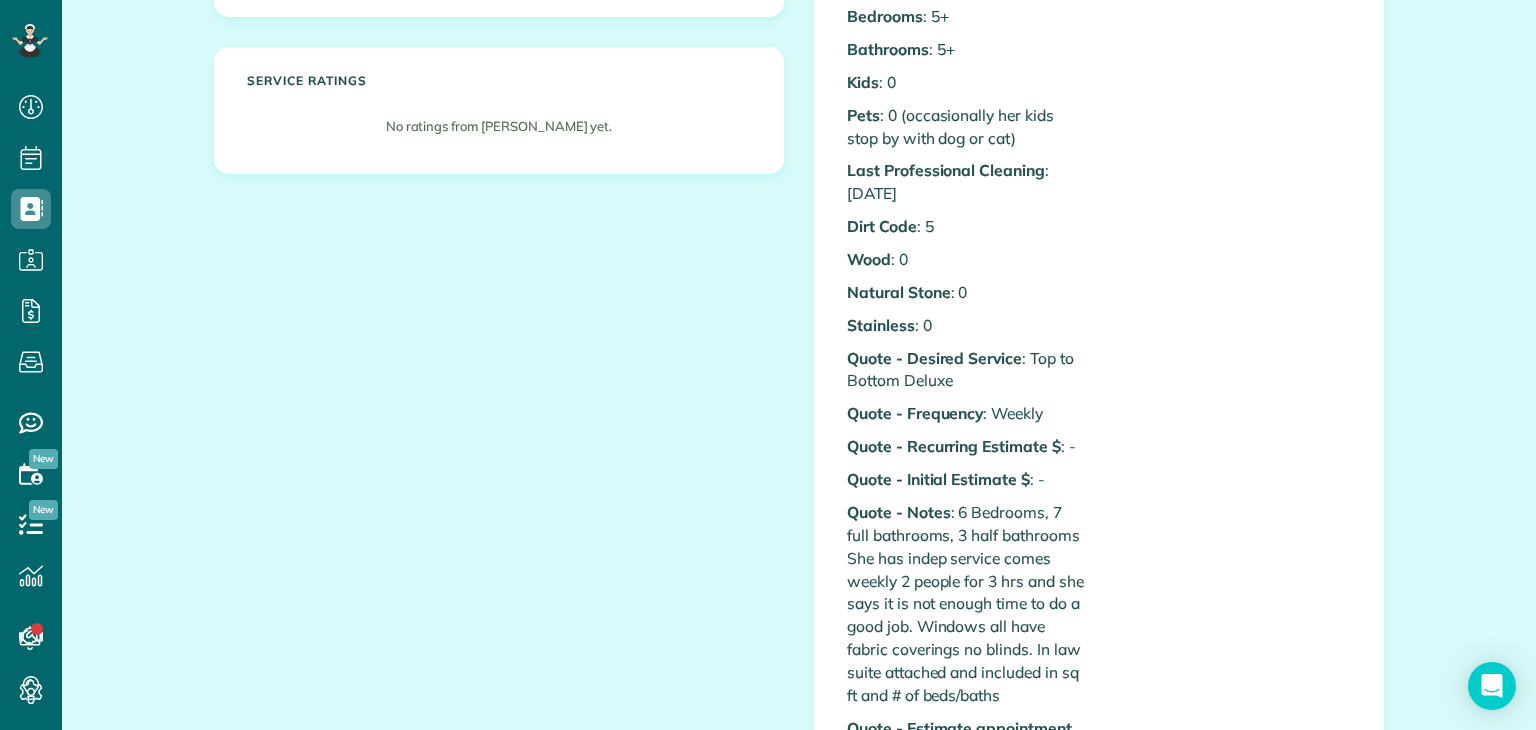 click on "[PERSON_NAME]
Recurring Customer - Weekly
Mobile
[PHONE_NUMBER]
[EMAIL_ADDRESS][DOMAIN_NAME]
Marketing Source
Bucks county womans' journal
Service Address
[STREET_ADDRESS][PERSON_NAME]
Service ratings
No ratings from [PERSON_NAME] yet." at bounding box center (799, 513) 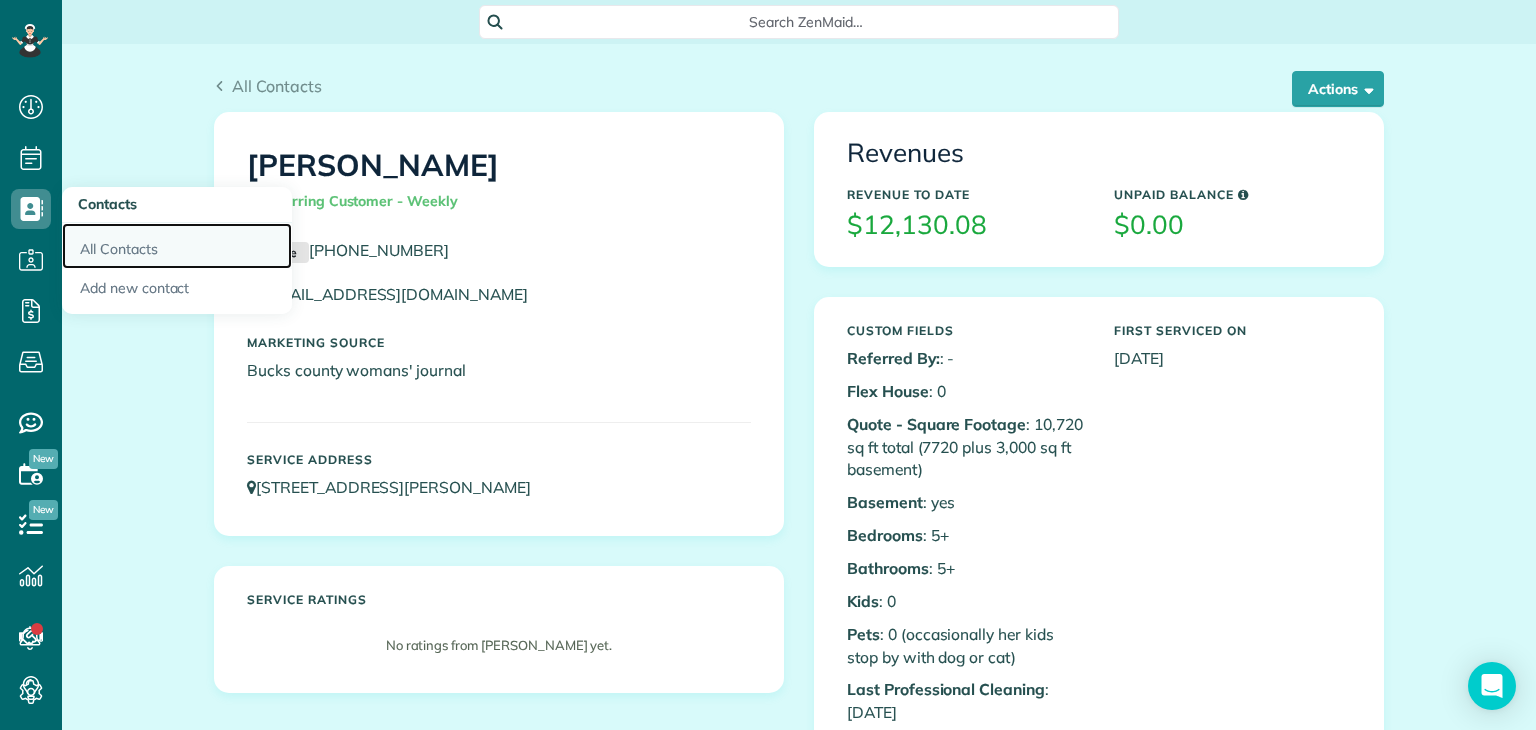 click on "All Contacts" at bounding box center (177, 246) 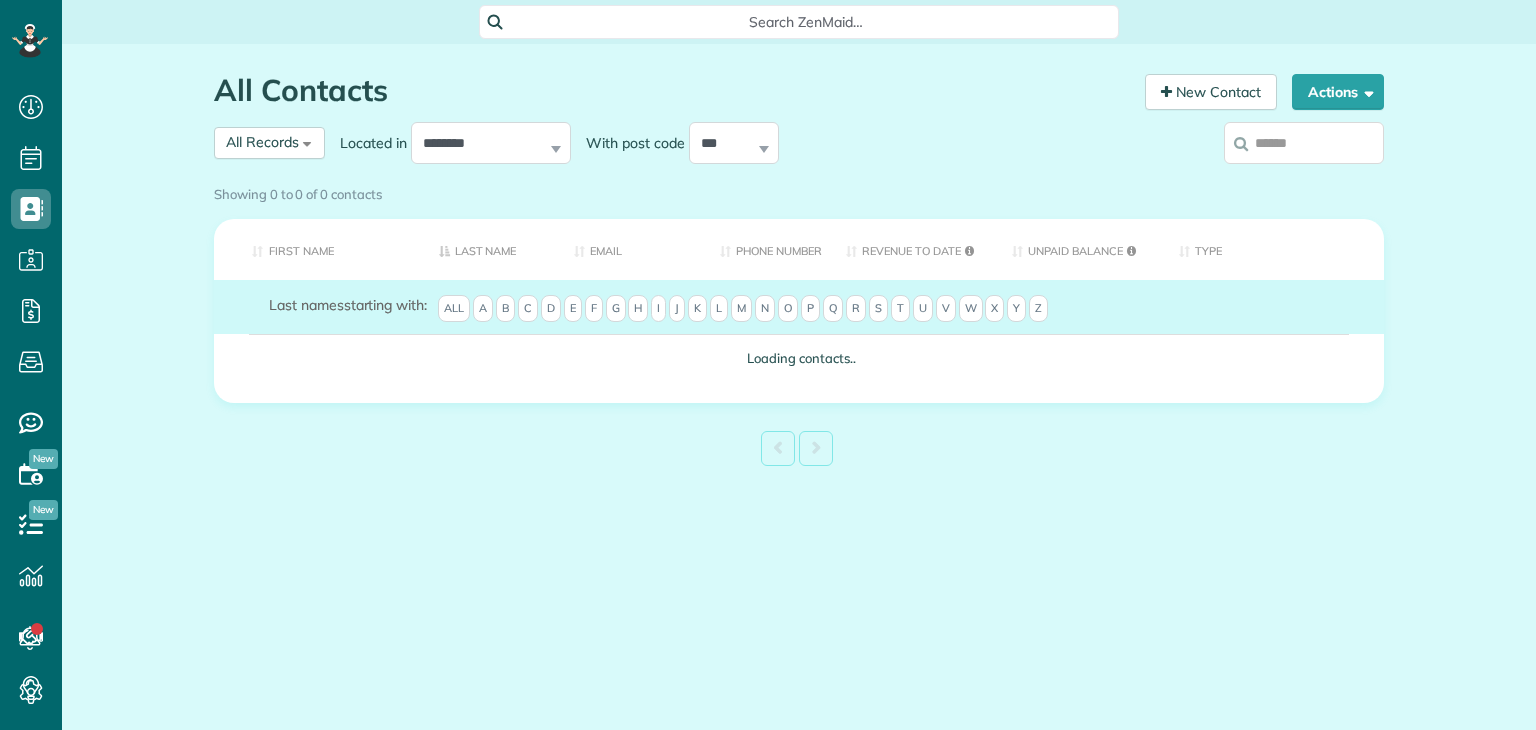 scroll, scrollTop: 0, scrollLeft: 0, axis: both 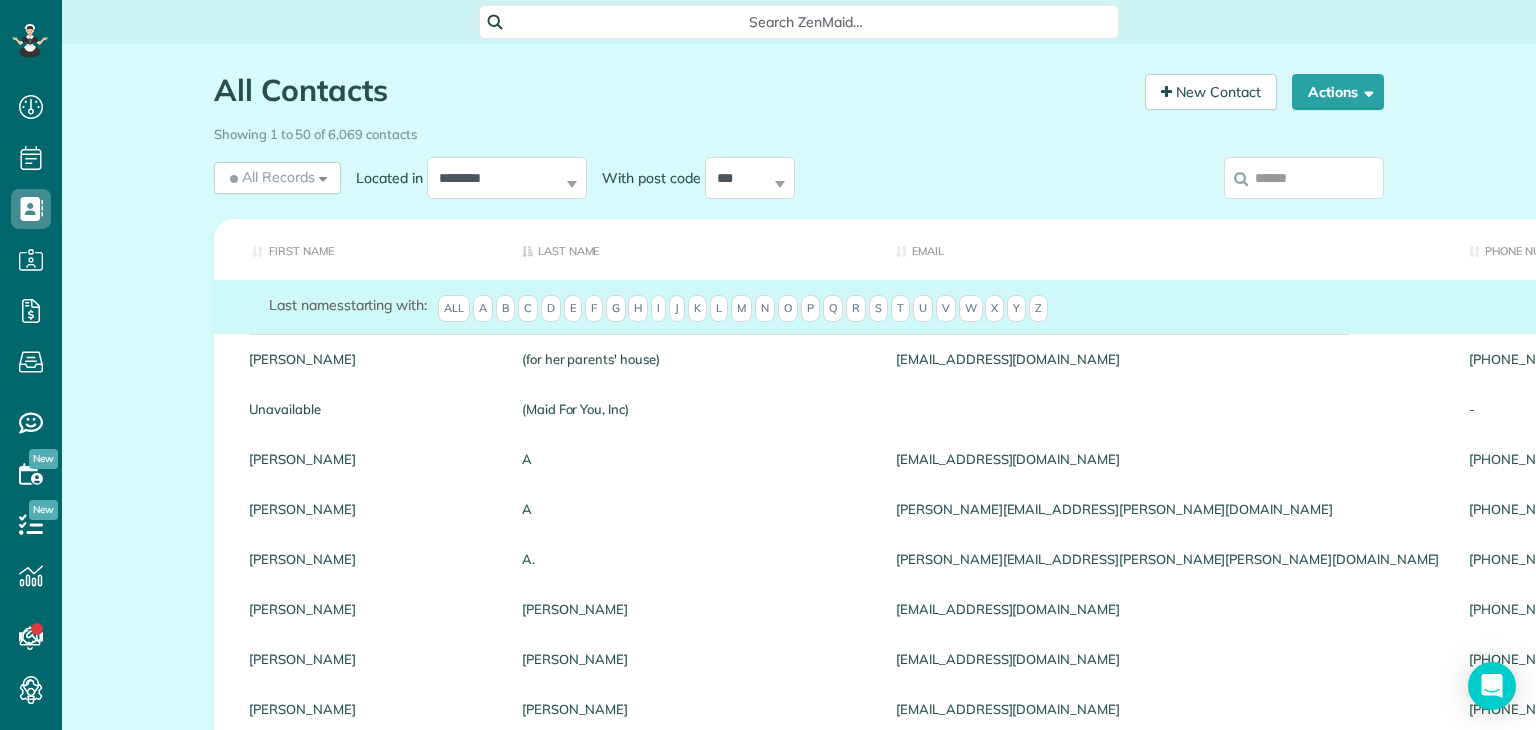 click on "All Contacts
Contacts in [GEOGRAPHIC_DATA] [2 min]
New Contact
Actions
New Contact
Export Appointments (QDS Friendly)
Last exported over [DATE]
Sync Contacts to MailChimp..
Export data..
Showing 1 to 50 of 6,069 contacts
All Records" at bounding box center (799, 1544) 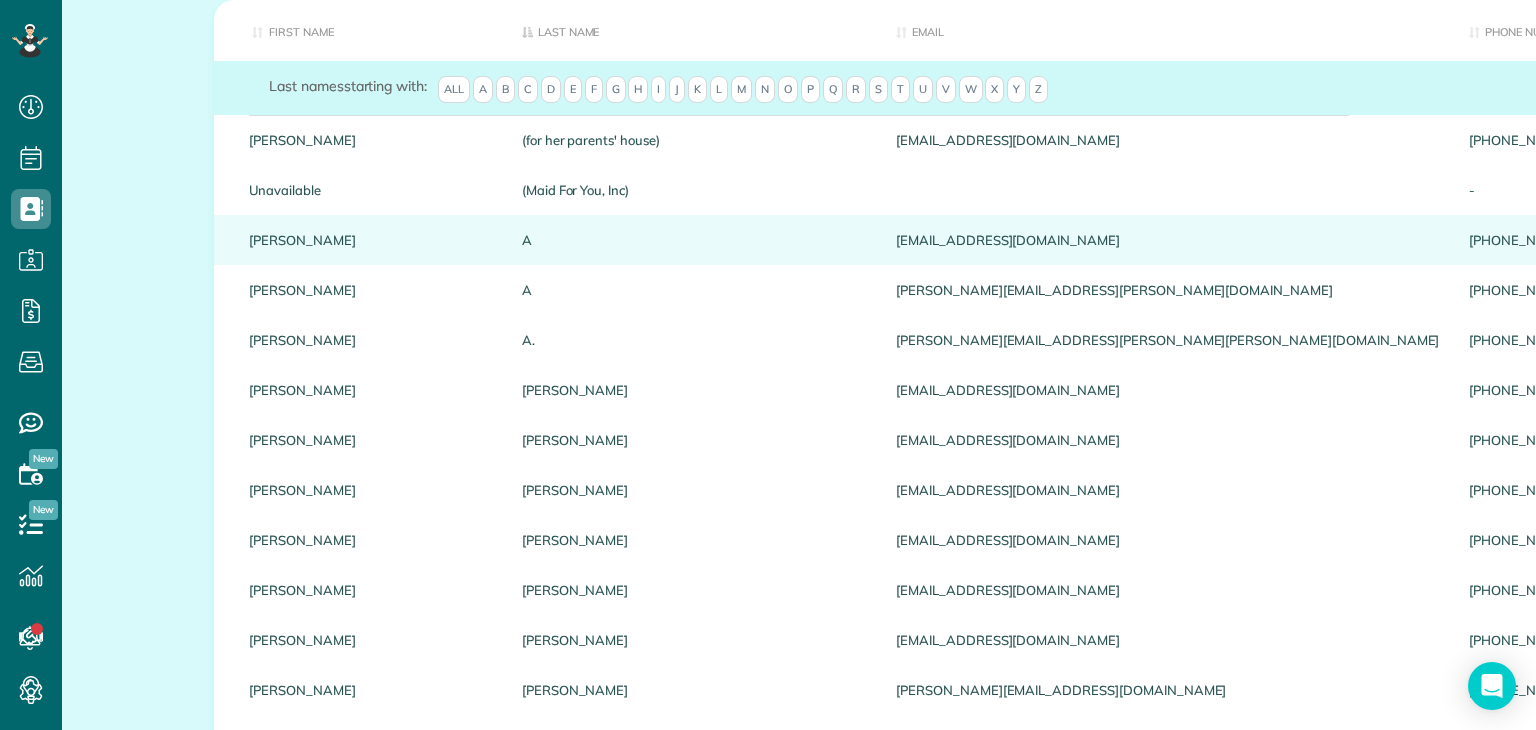 scroll, scrollTop: 0, scrollLeft: 0, axis: both 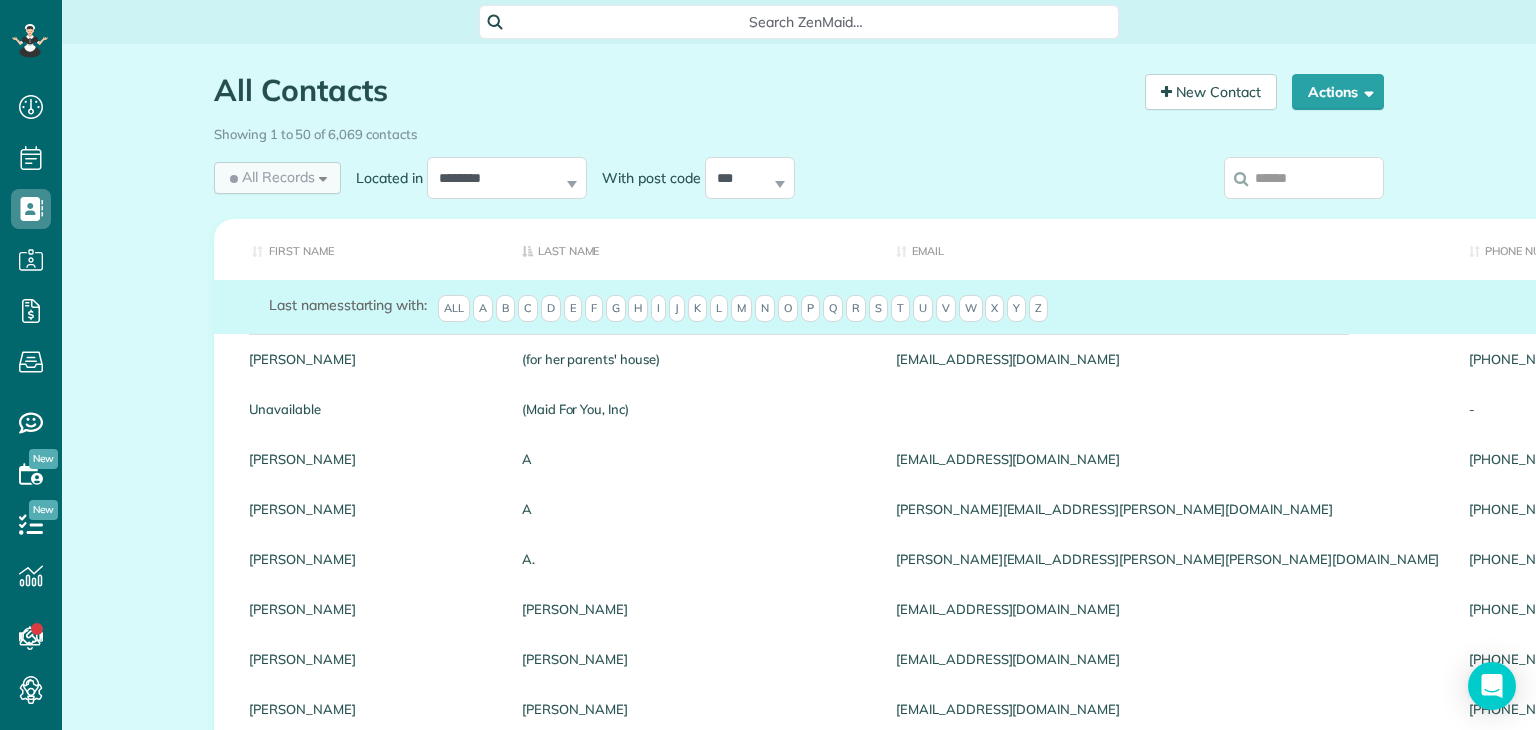 click on "All Records" at bounding box center [270, 177] 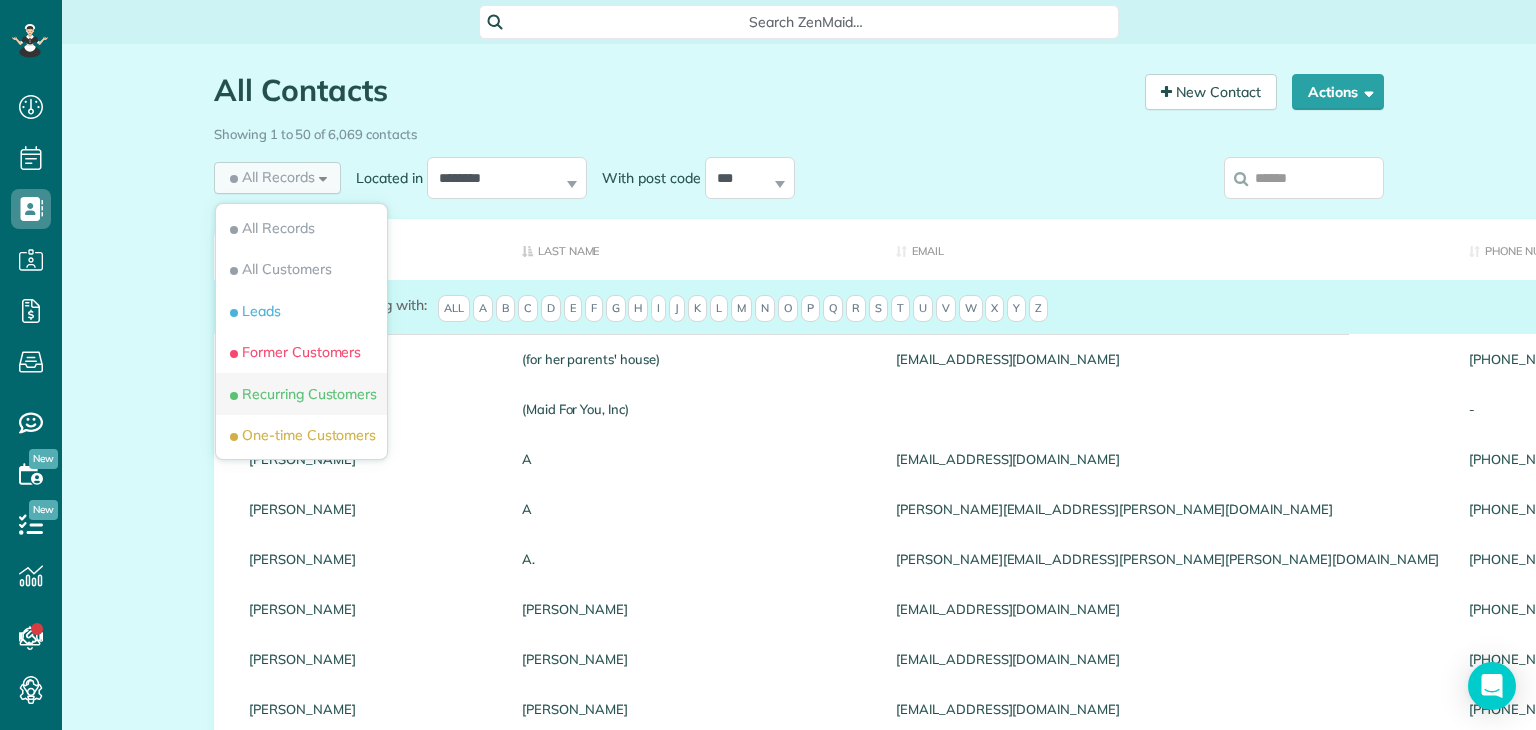 click on "Recurring Customers" at bounding box center [301, 394] 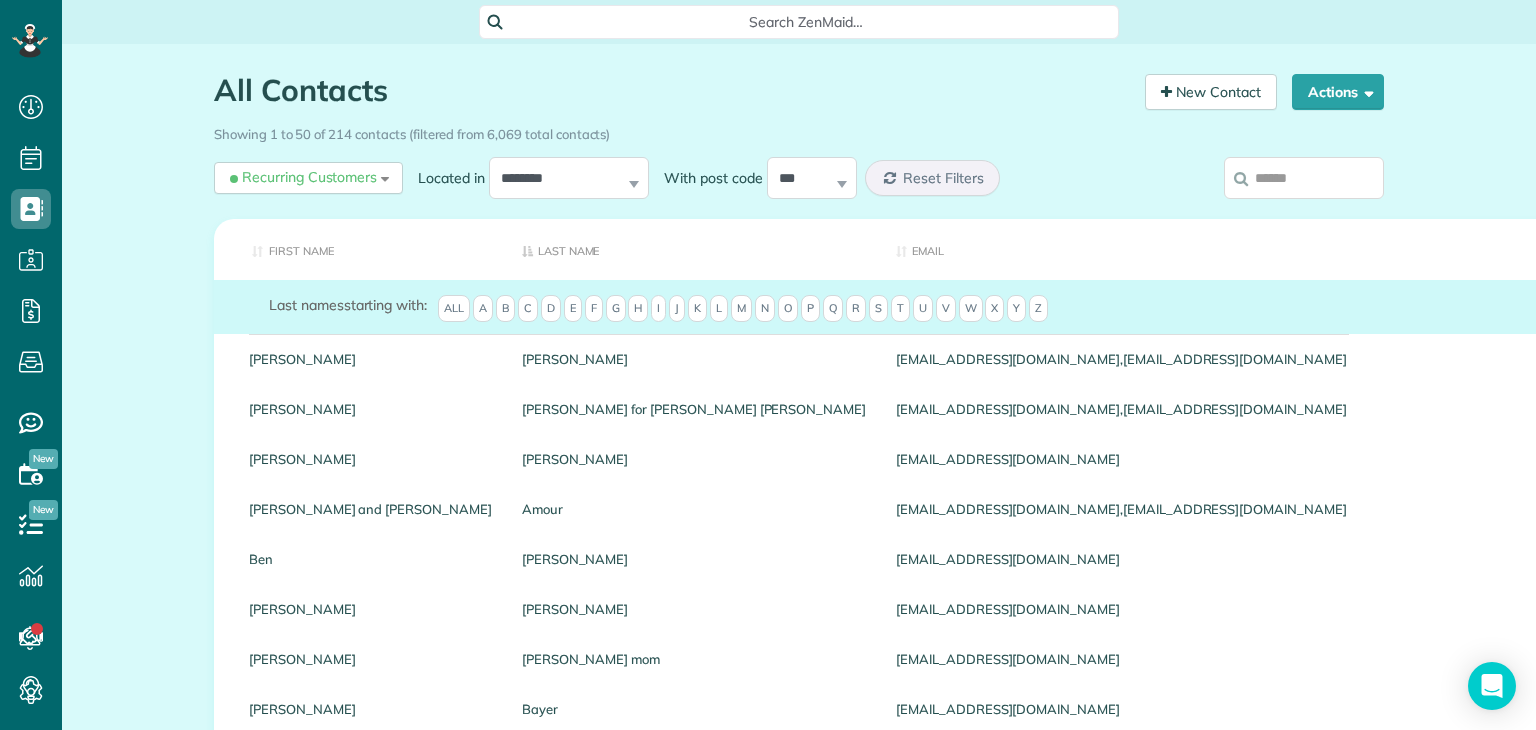 click on "Type" at bounding box center [2270, 249] 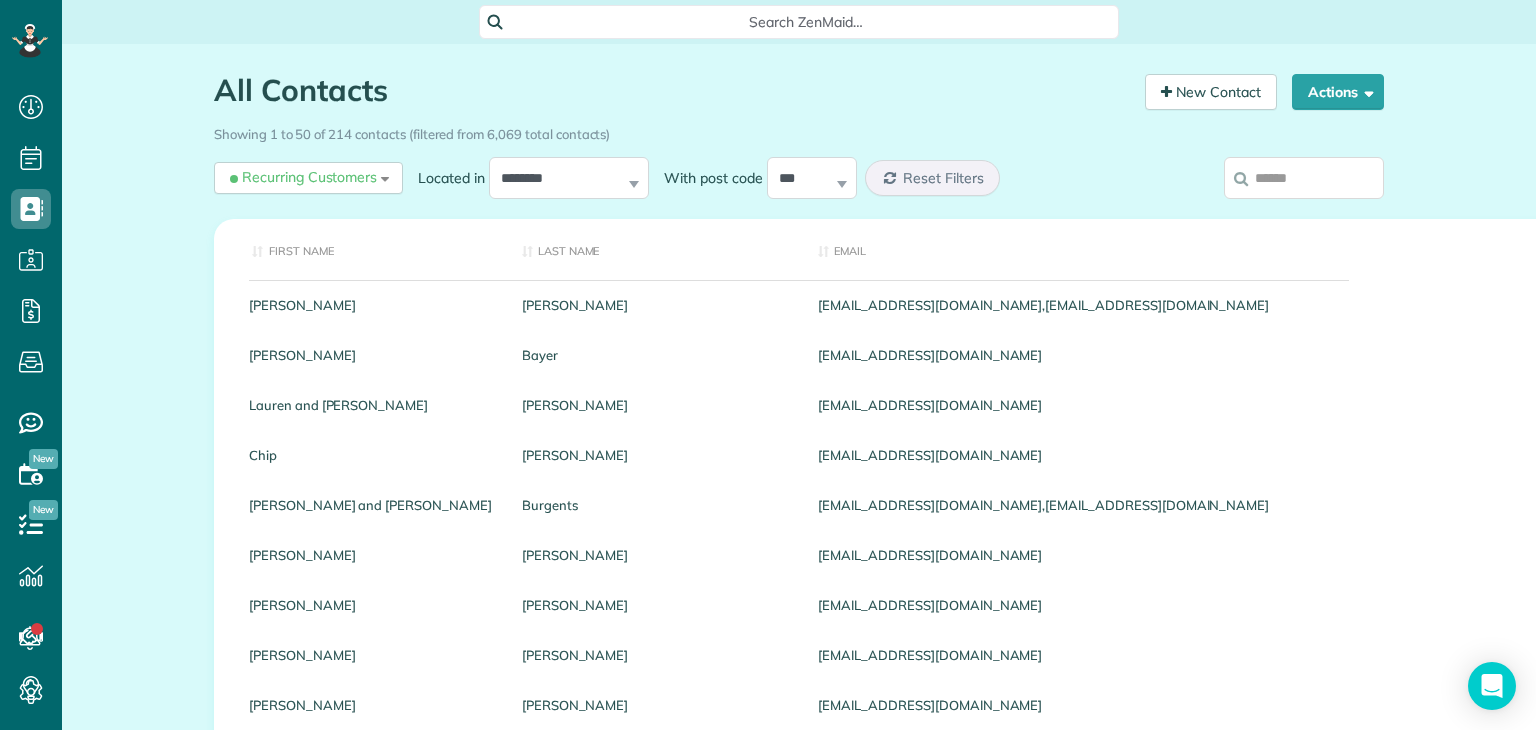 click on "Type" at bounding box center (2192, 249) 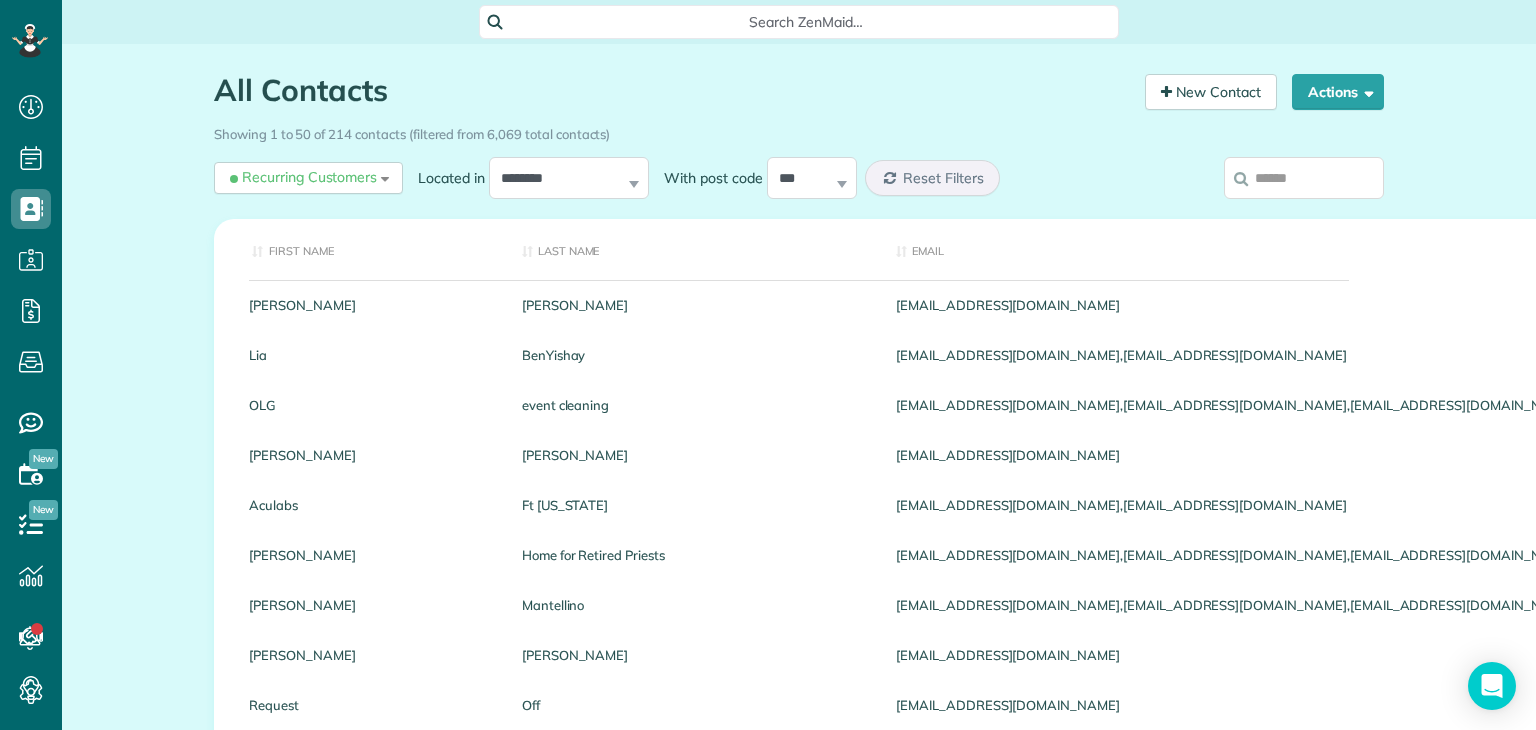 click on "Phone number" at bounding box center (2115, 249) 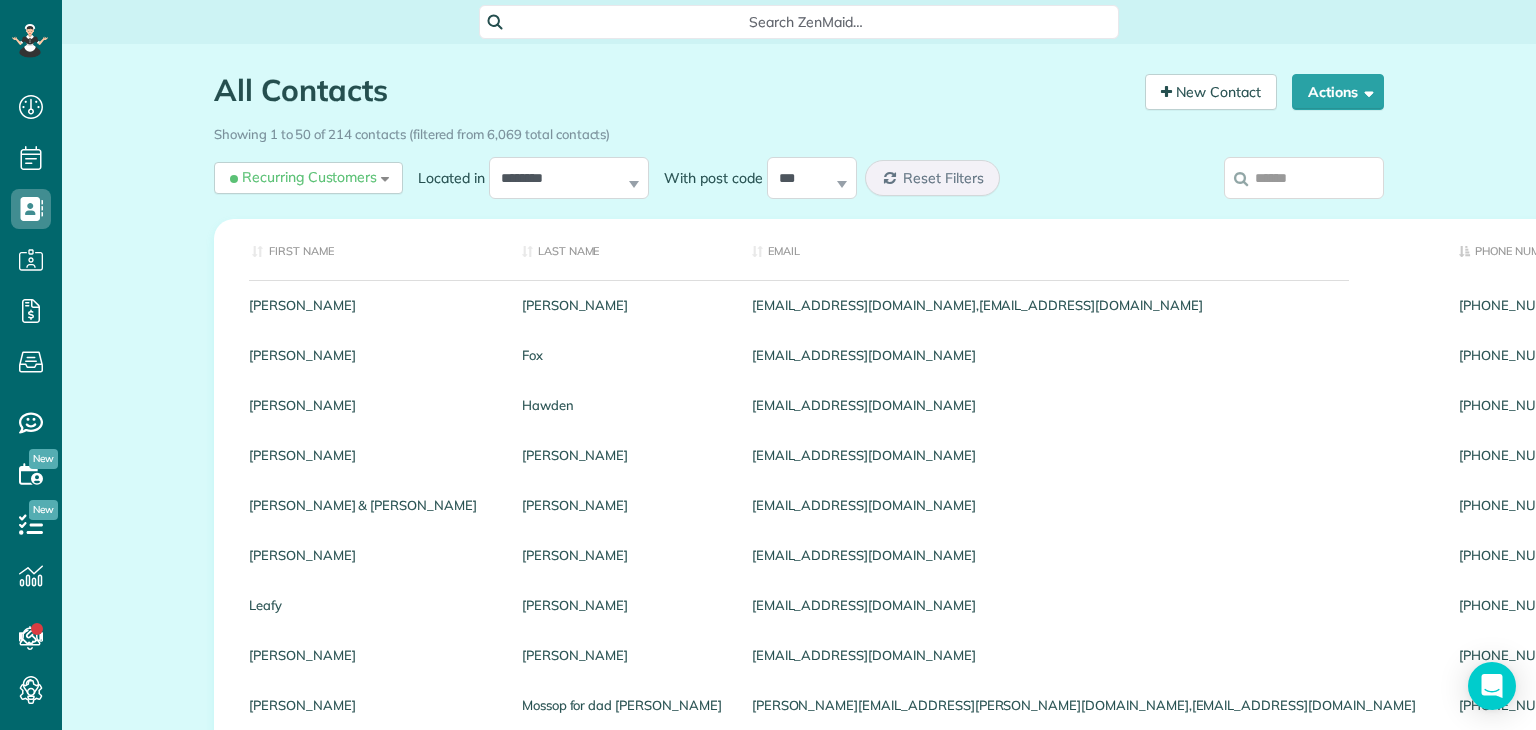 click on "Unpaid Balance" at bounding box center (1840, 249) 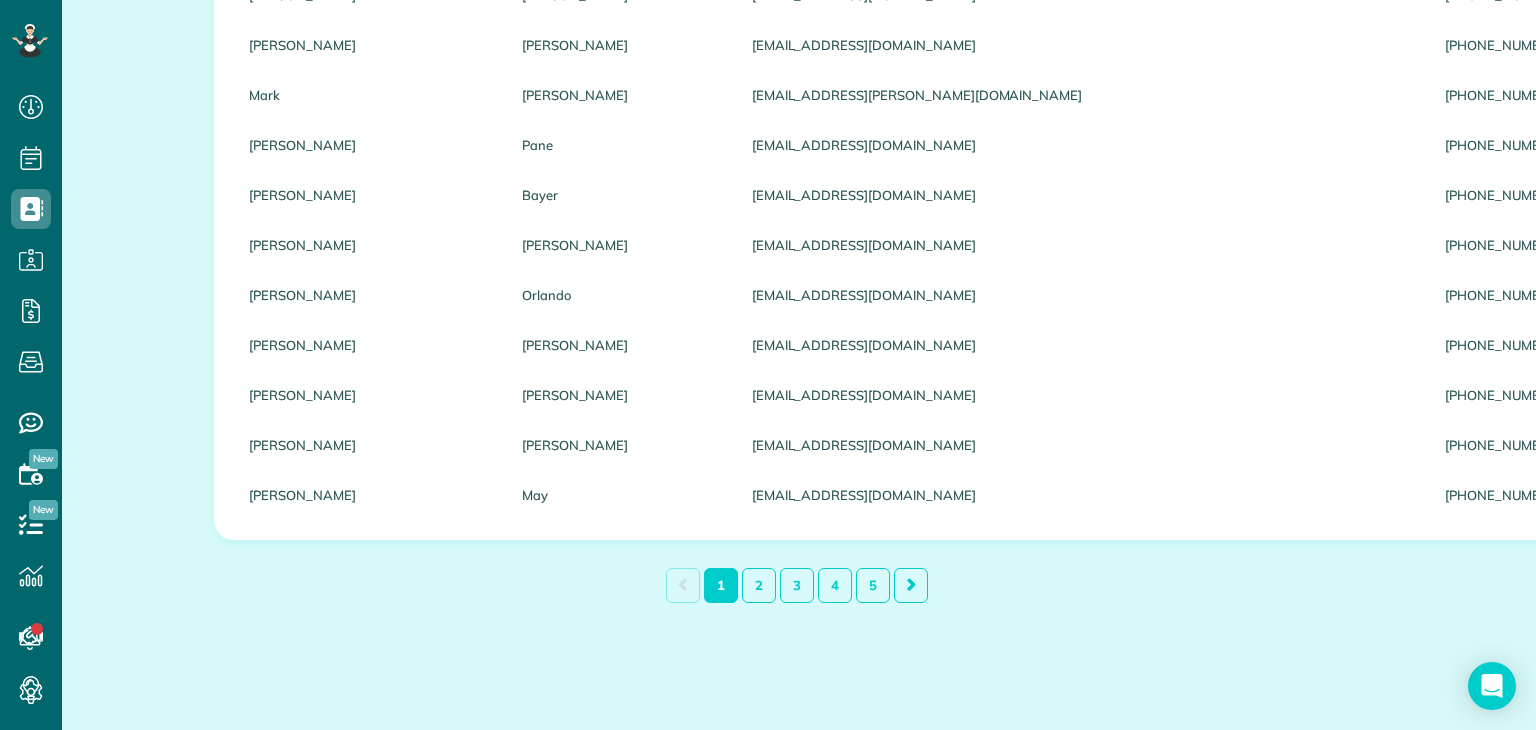 scroll, scrollTop: 2252, scrollLeft: 0, axis: vertical 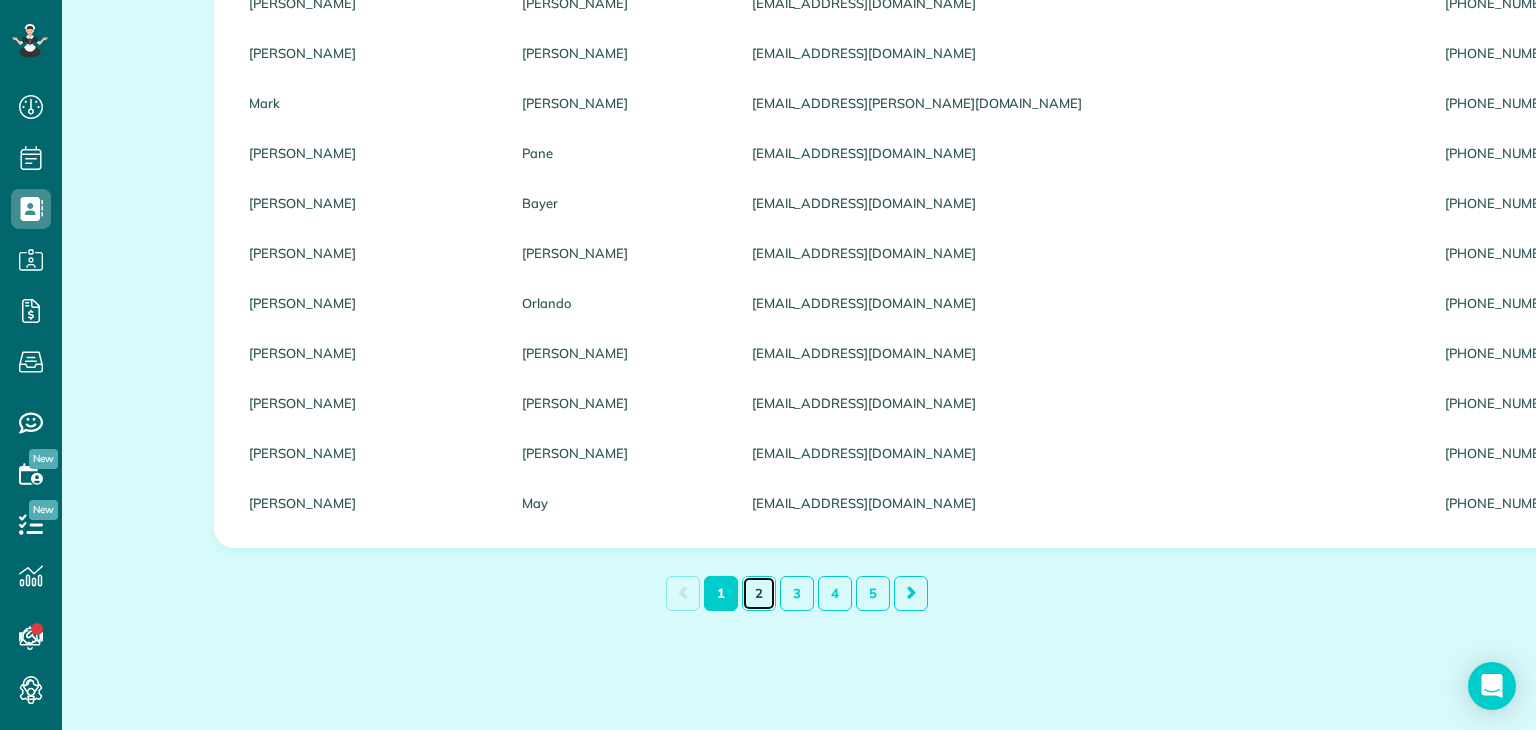 click on "2" at bounding box center (759, 593) 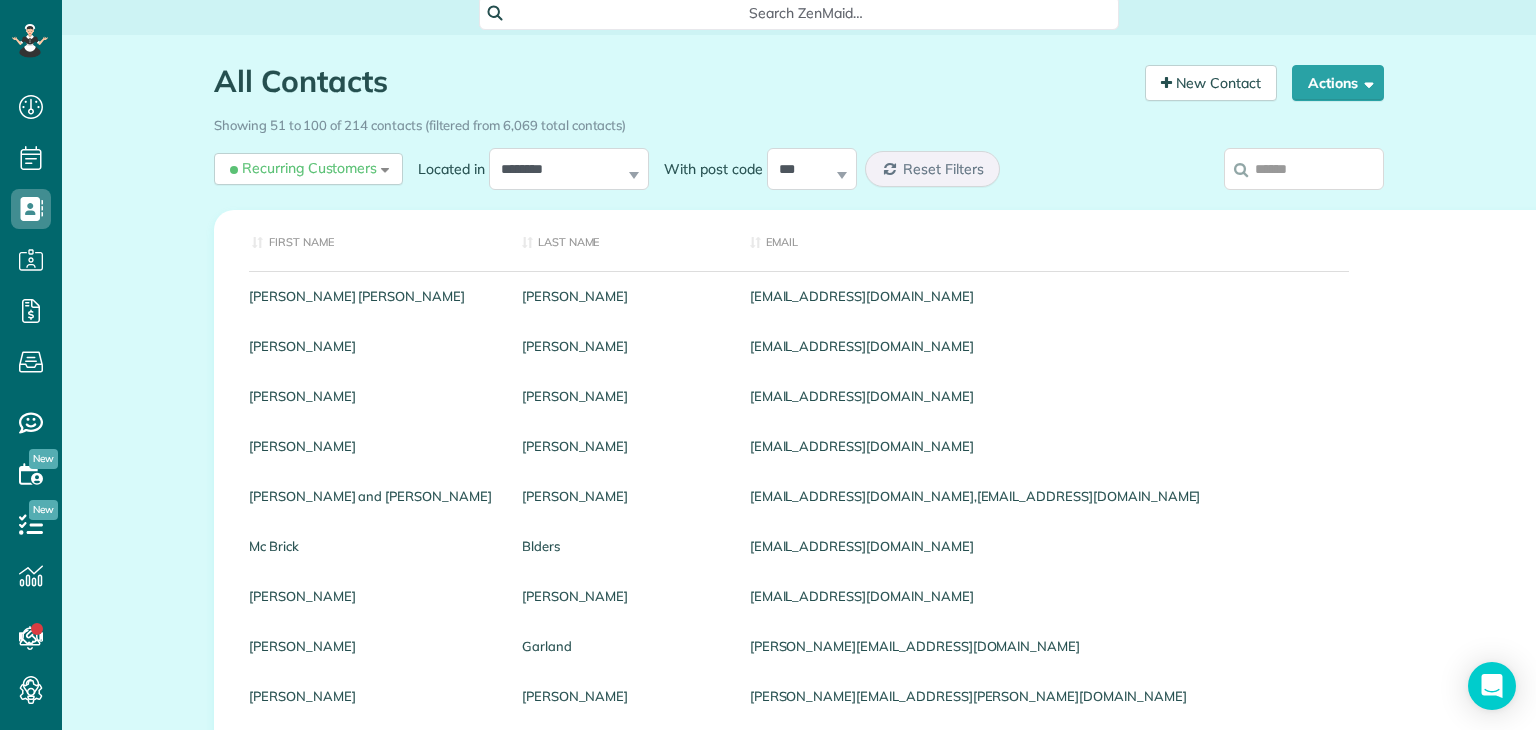 scroll, scrollTop: 0, scrollLeft: 0, axis: both 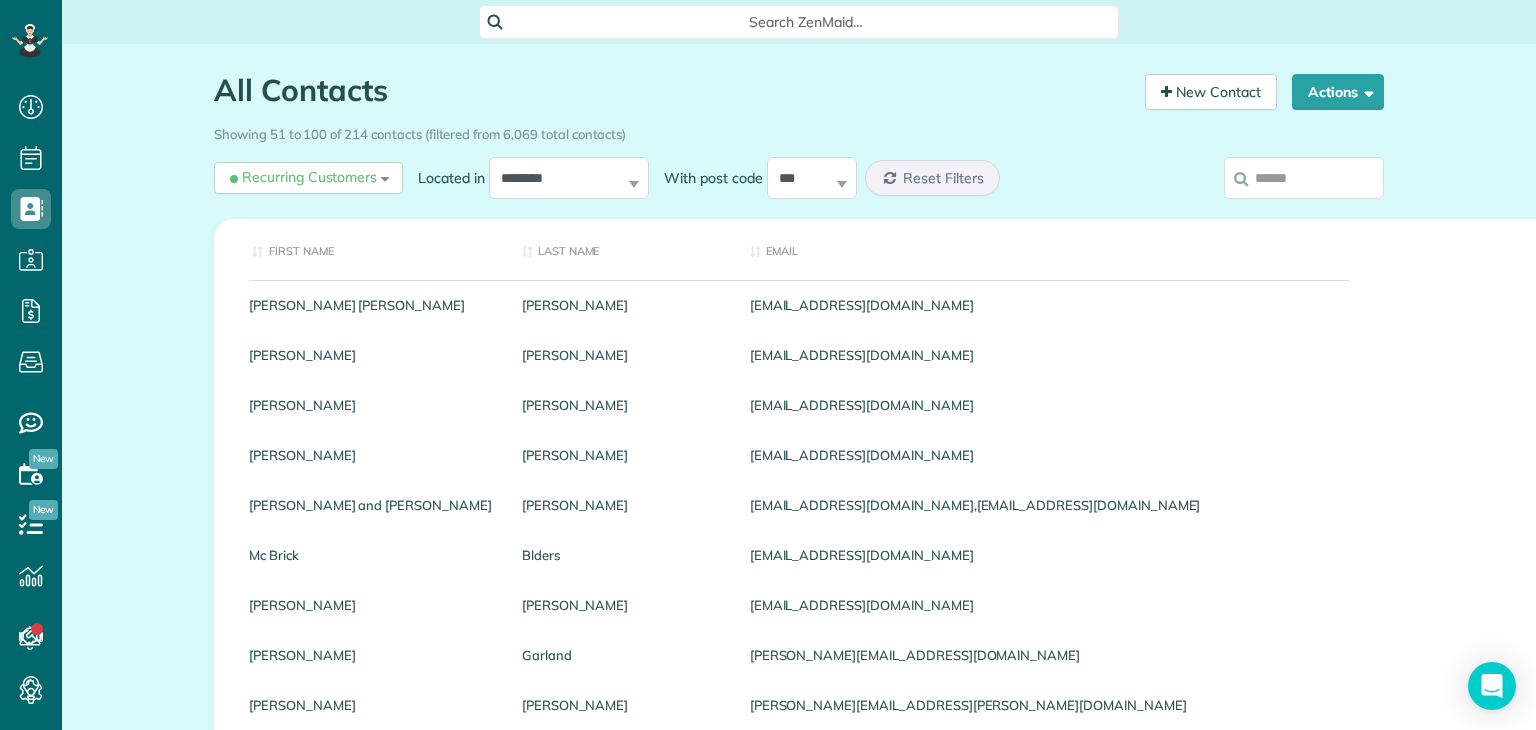 click on "Unpaid Balance" at bounding box center (2158, 249) 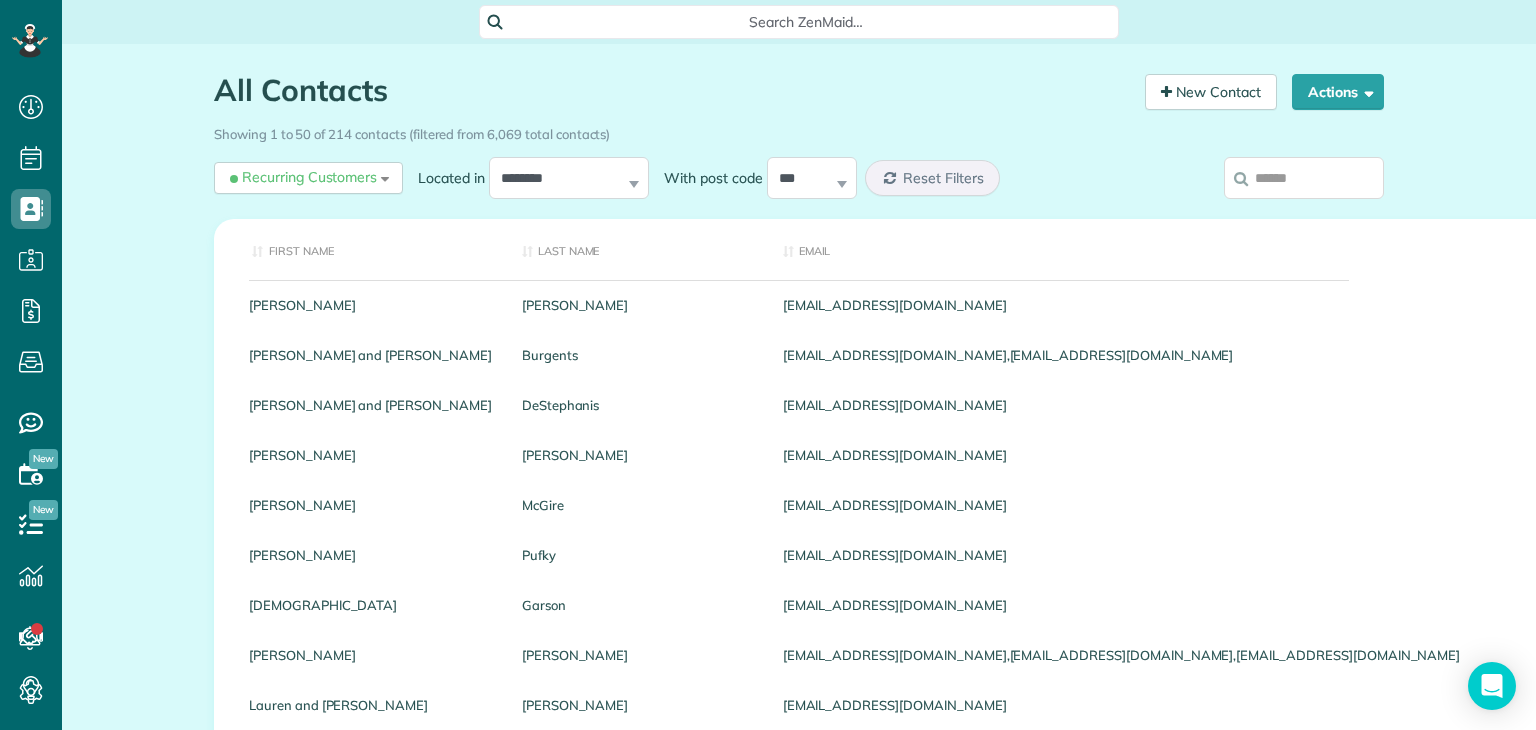 click on "Phone number" at bounding box center (2002, 249) 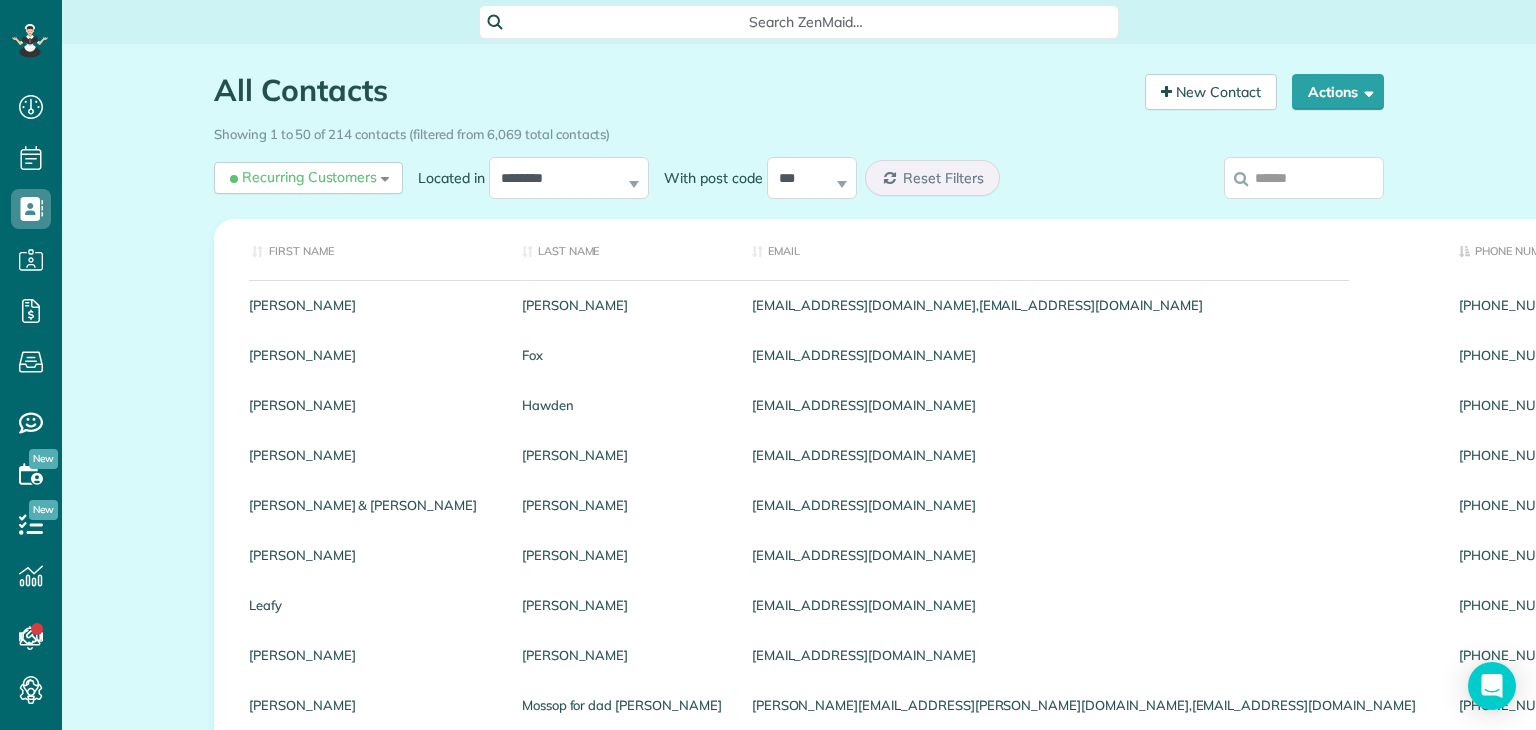 click on "Unpaid Balance" at bounding box center [1840, 249] 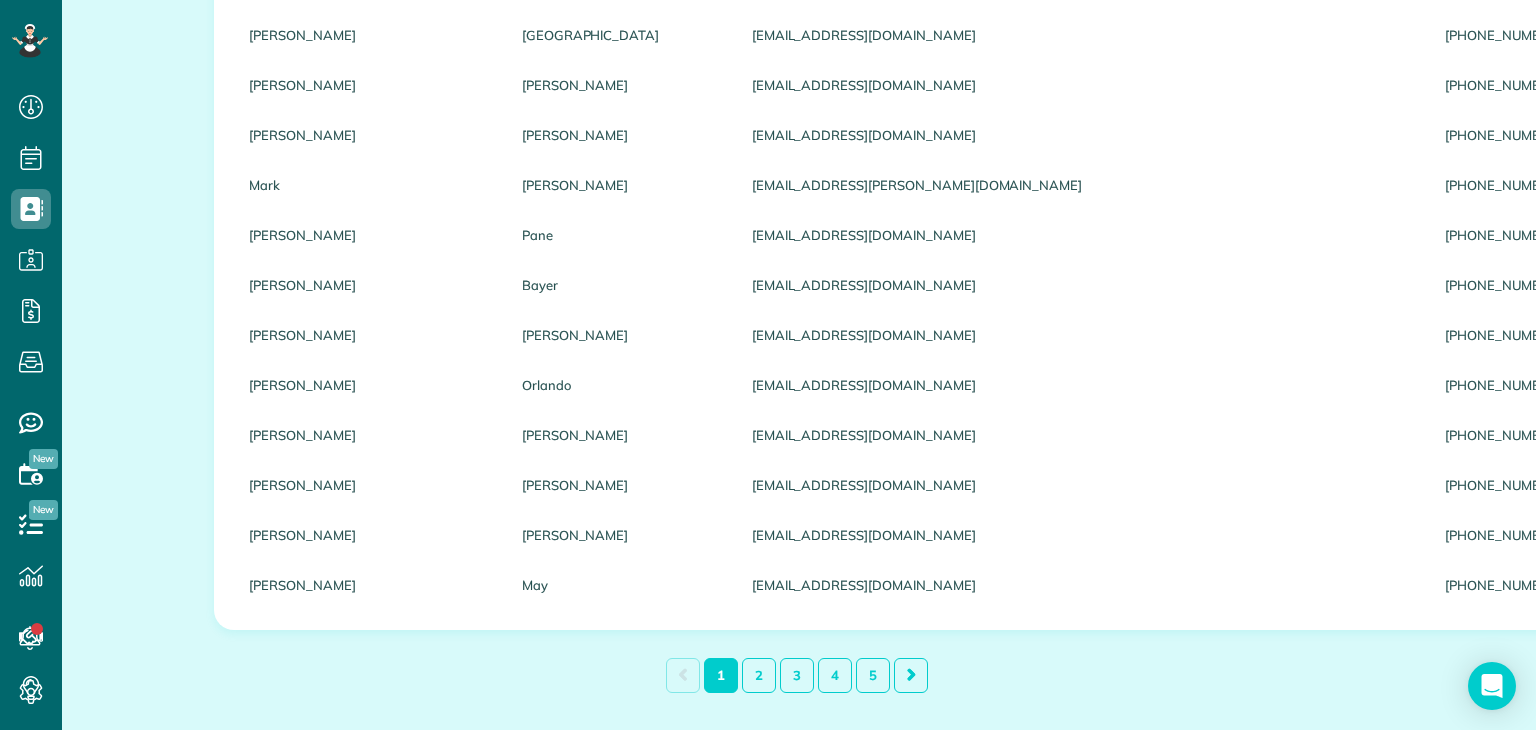 scroll, scrollTop: 2260, scrollLeft: 0, axis: vertical 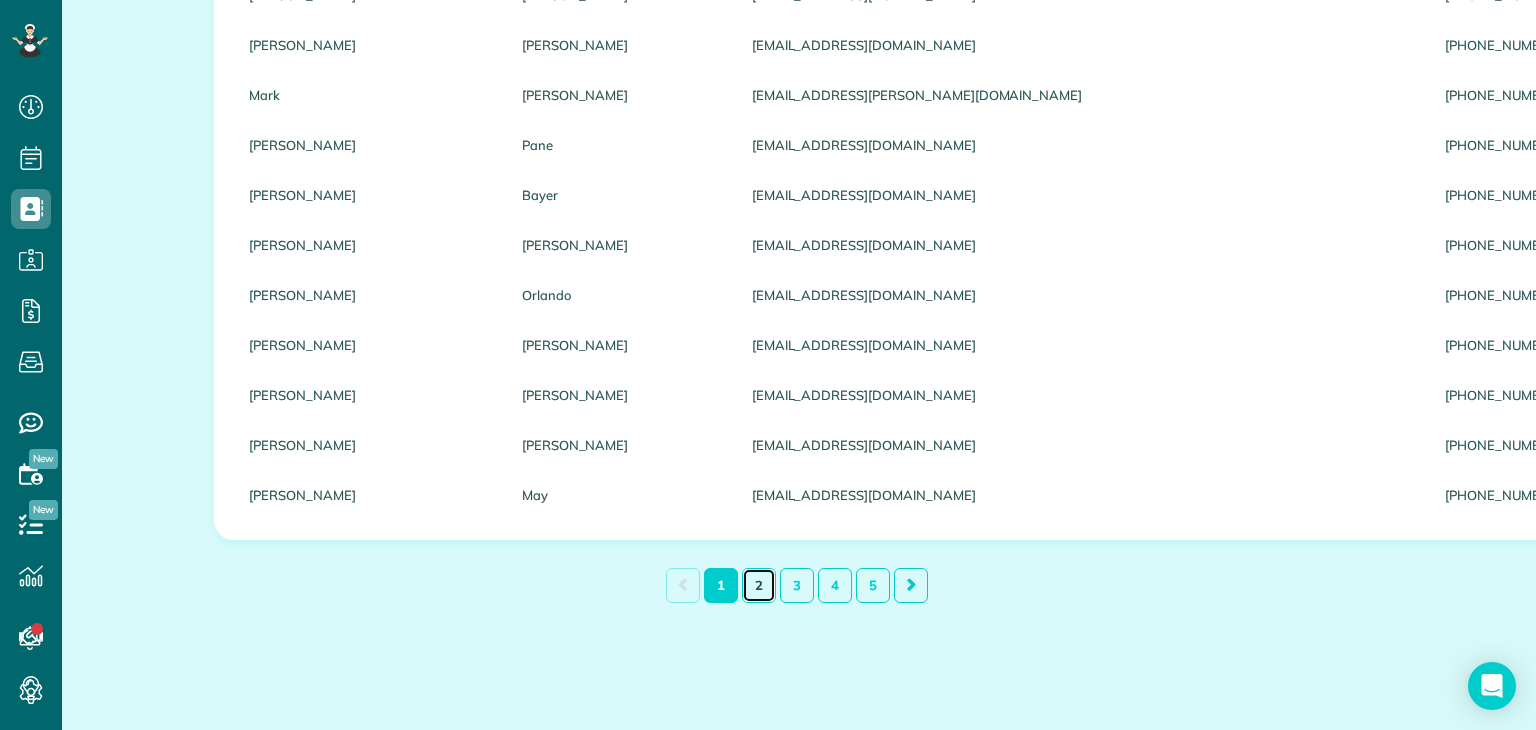 click on "2" at bounding box center [759, 585] 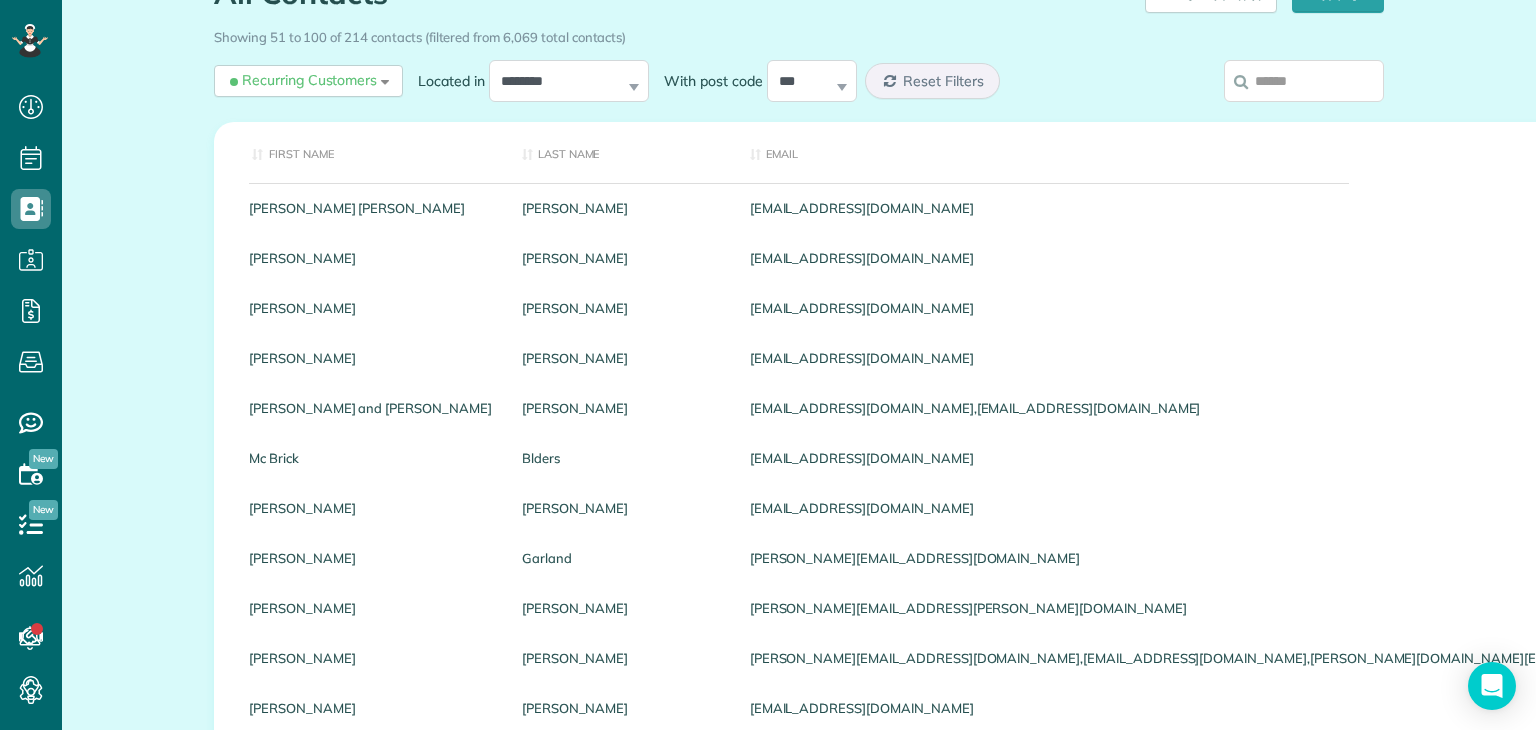 scroll, scrollTop: 0, scrollLeft: 0, axis: both 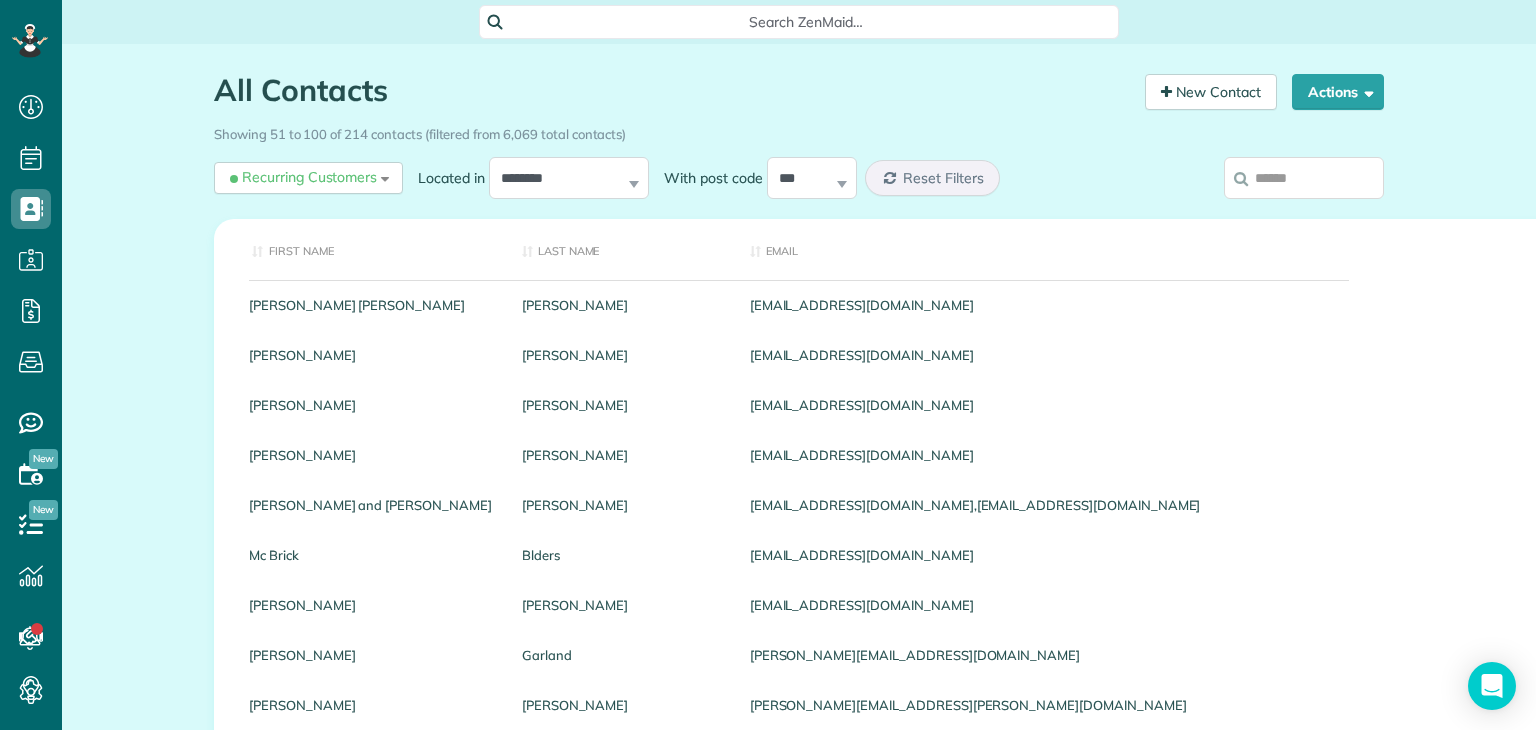 click on "Unpaid Balance" at bounding box center [2158, 249] 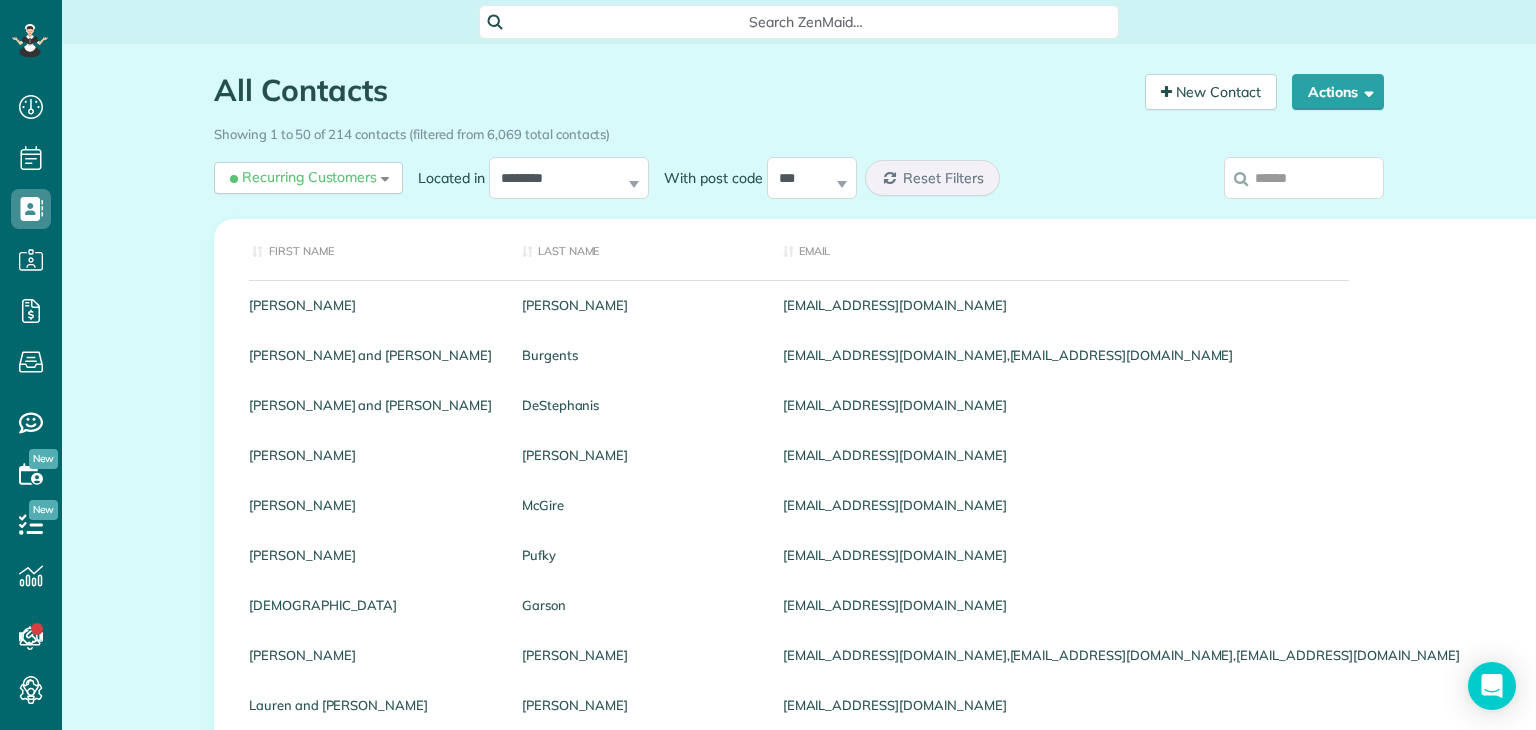 click on "Phone number" at bounding box center (2002, 249) 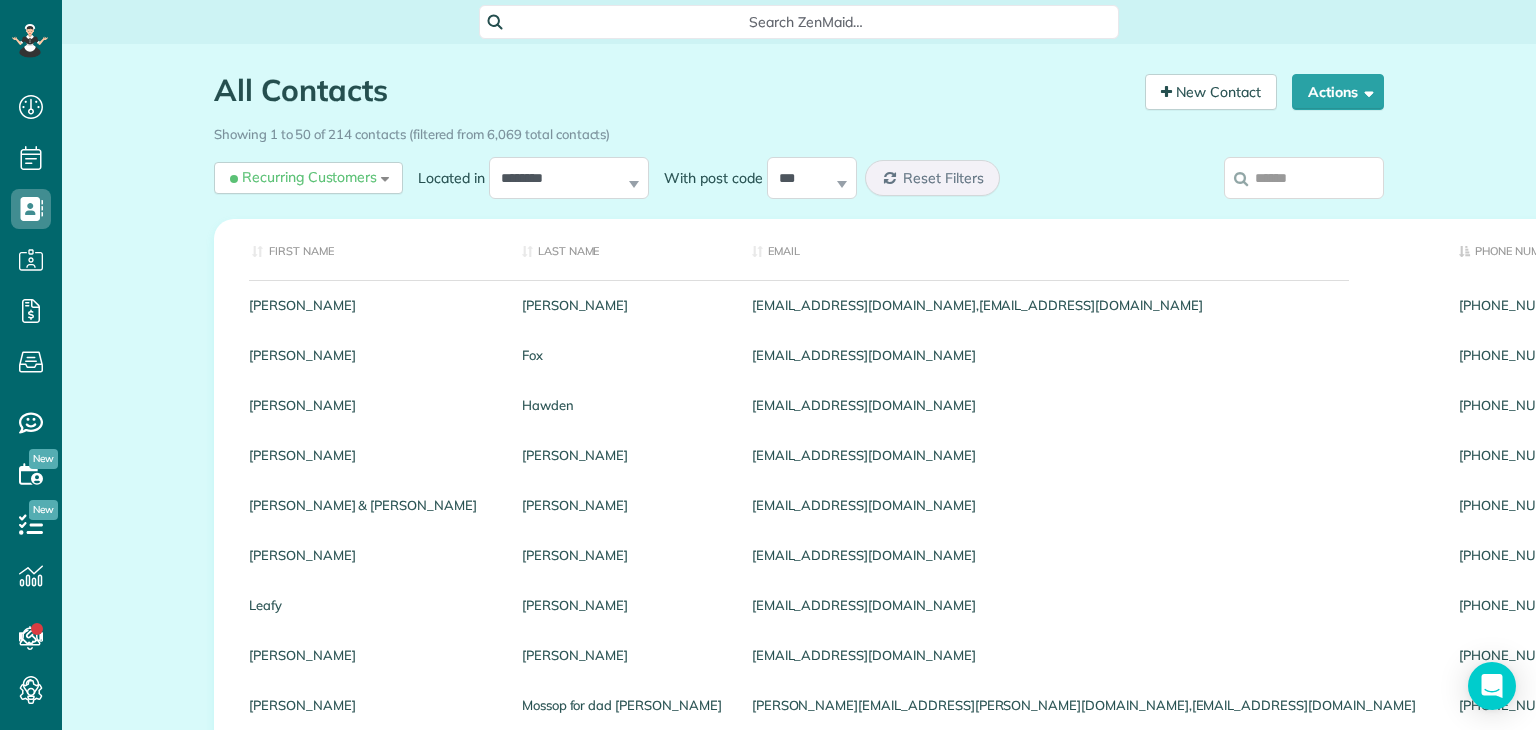 click on "Unpaid Balance" at bounding box center (1840, 249) 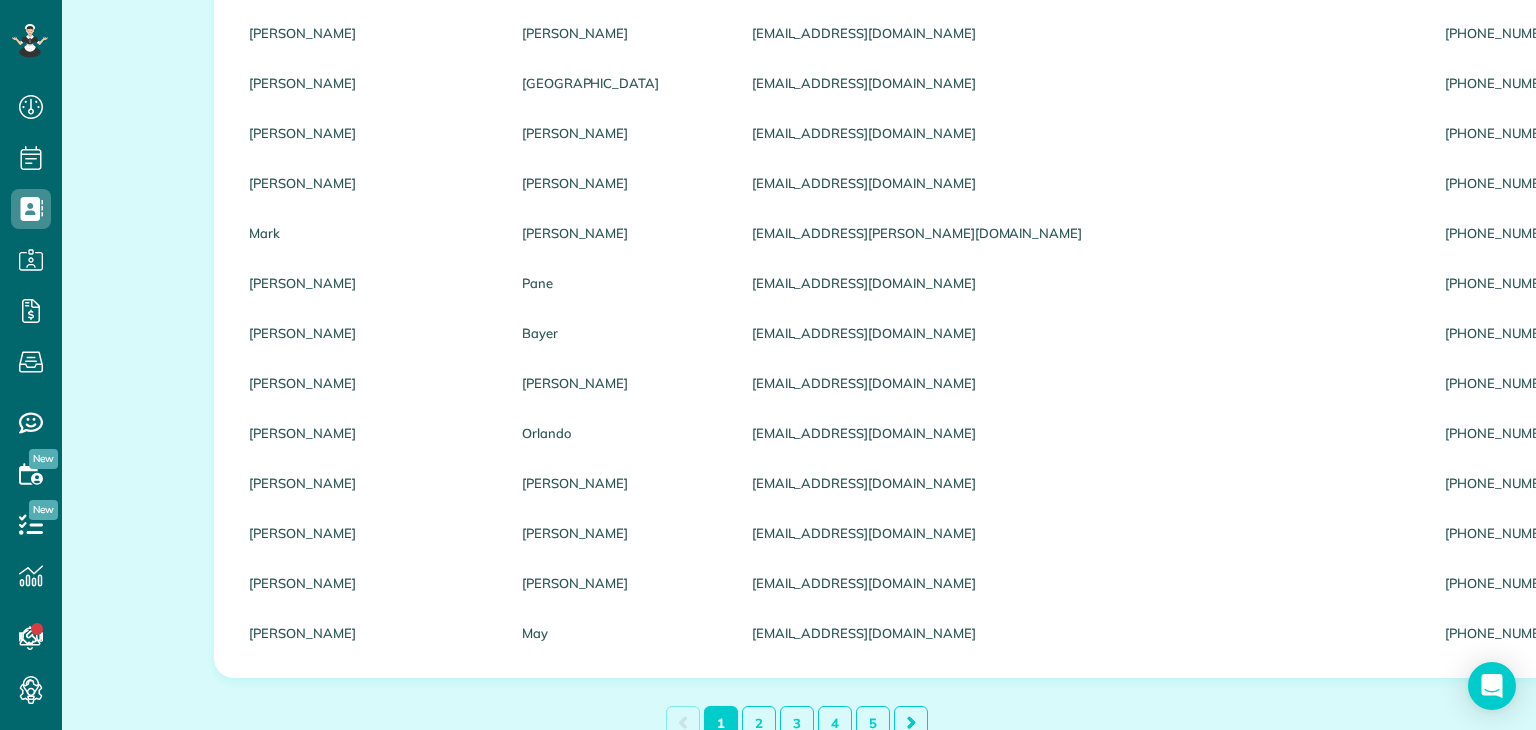 scroll, scrollTop: 2260, scrollLeft: 0, axis: vertical 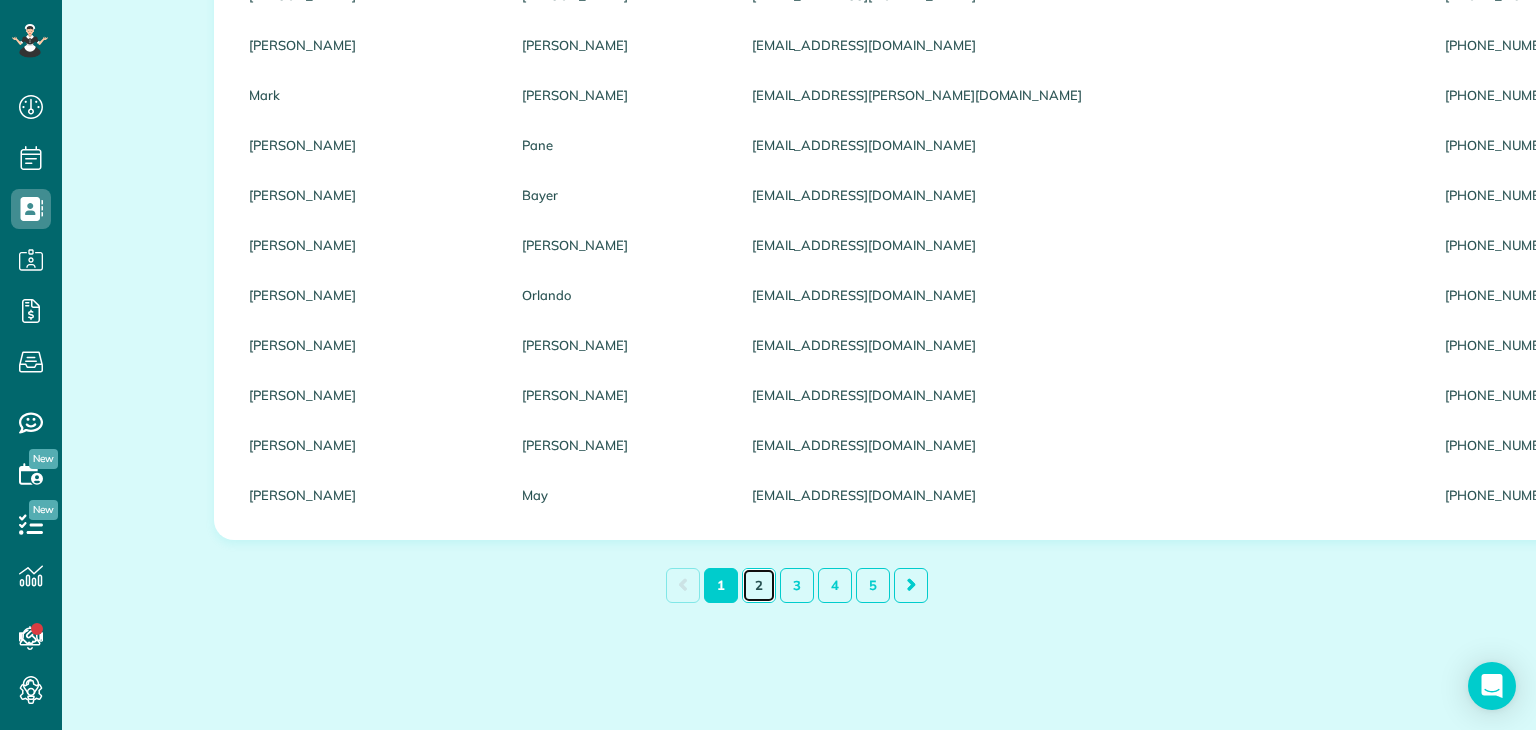 click on "2" at bounding box center [759, 585] 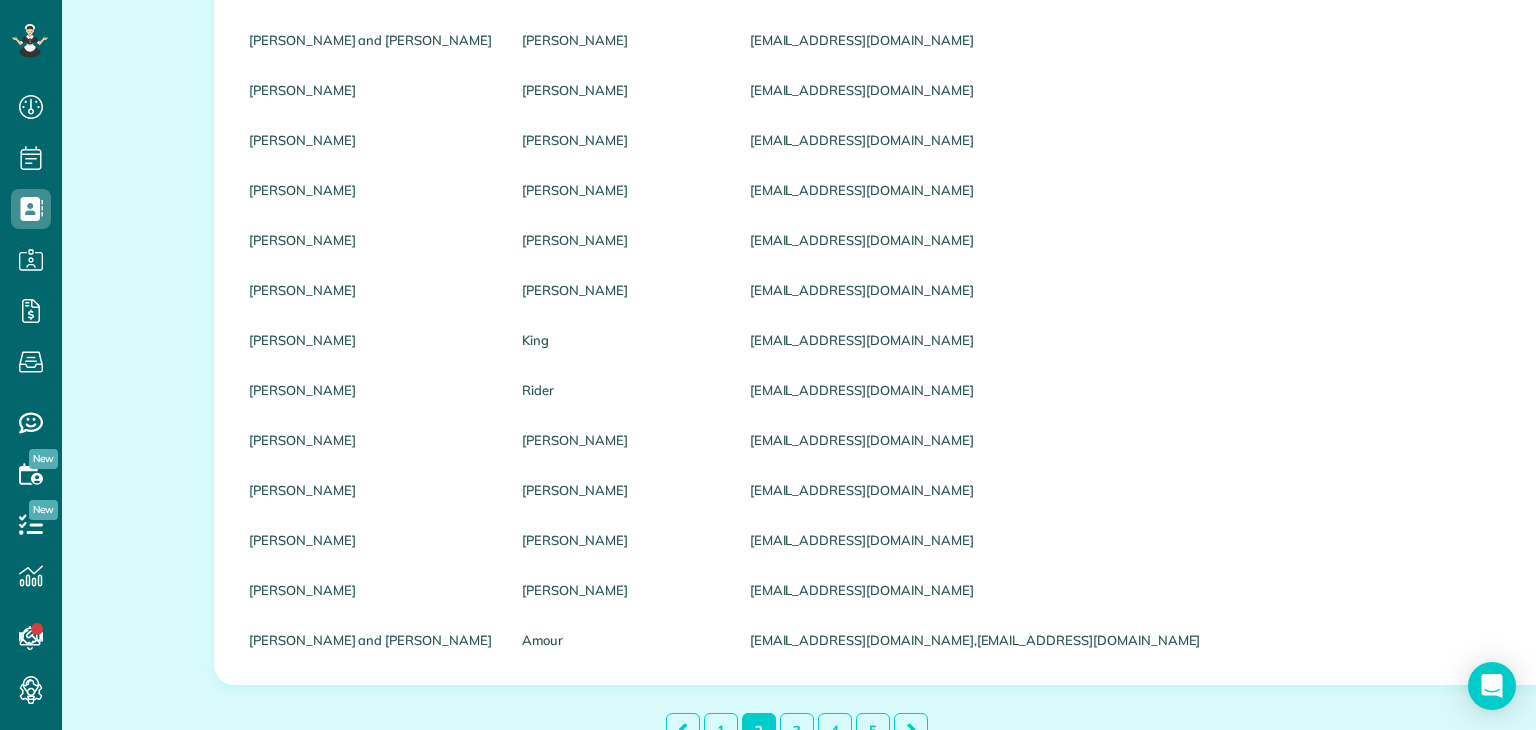 scroll, scrollTop: 2120, scrollLeft: 0, axis: vertical 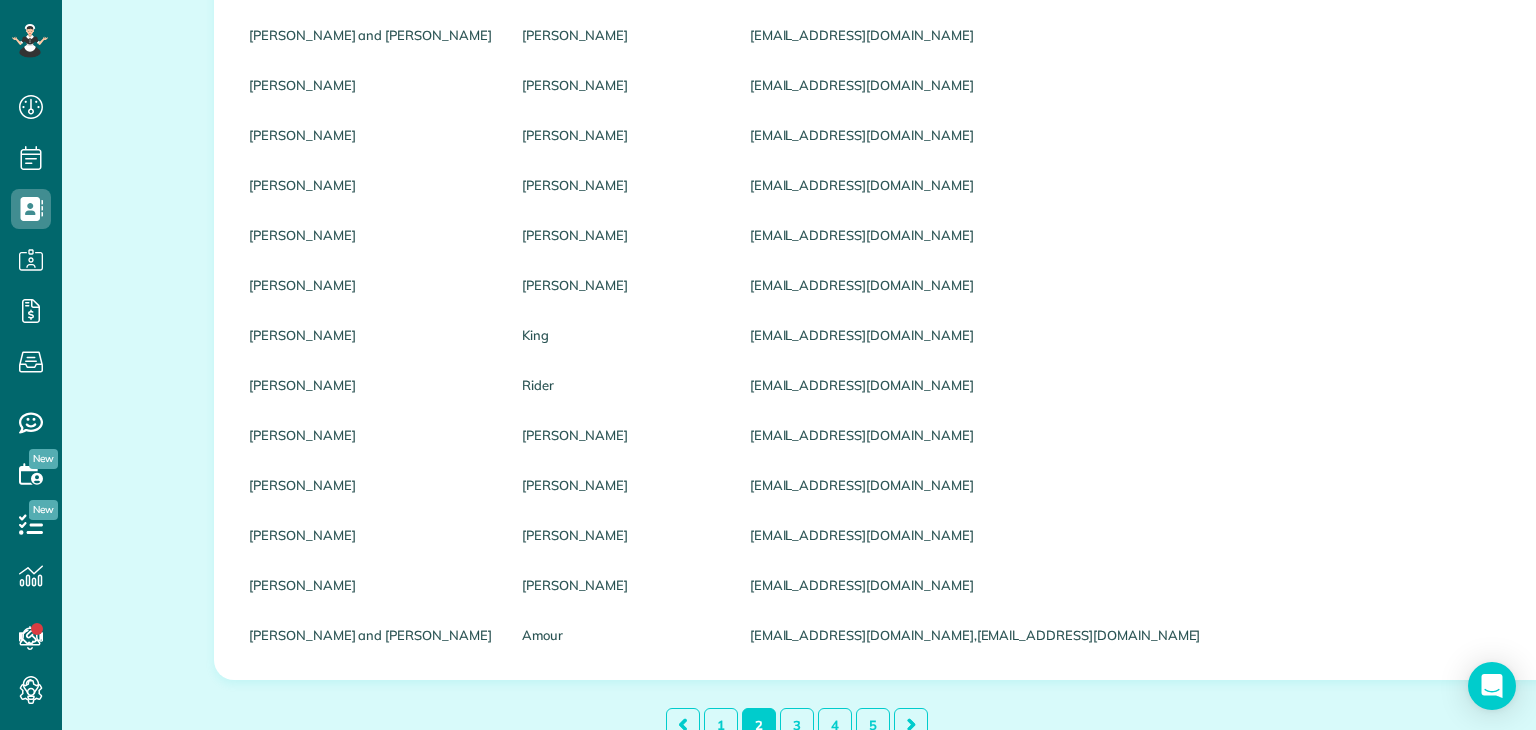 drag, startPoint x: 1428, startPoint y: 706, endPoint x: 1236, endPoint y: 719, distance: 192.4396 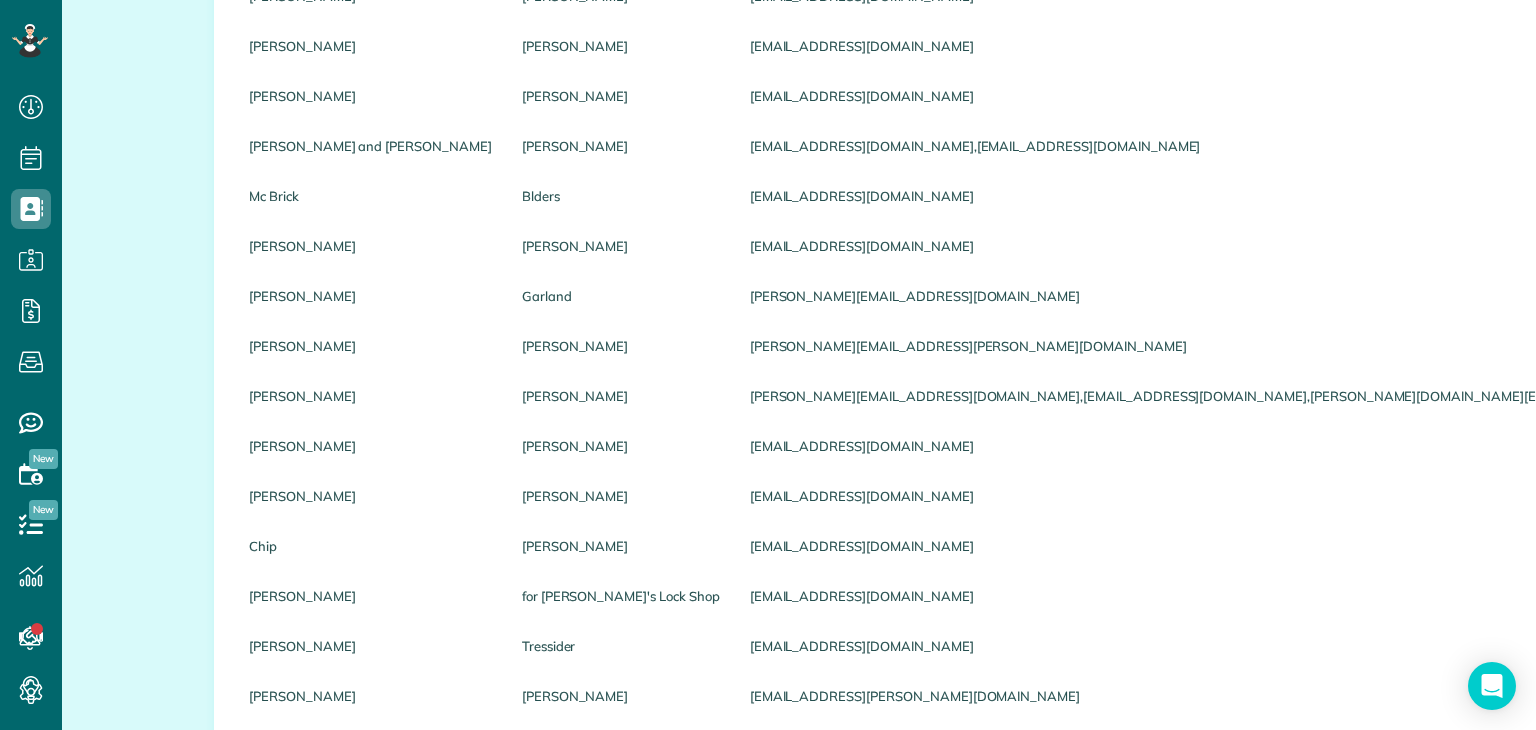 scroll, scrollTop: 0, scrollLeft: 0, axis: both 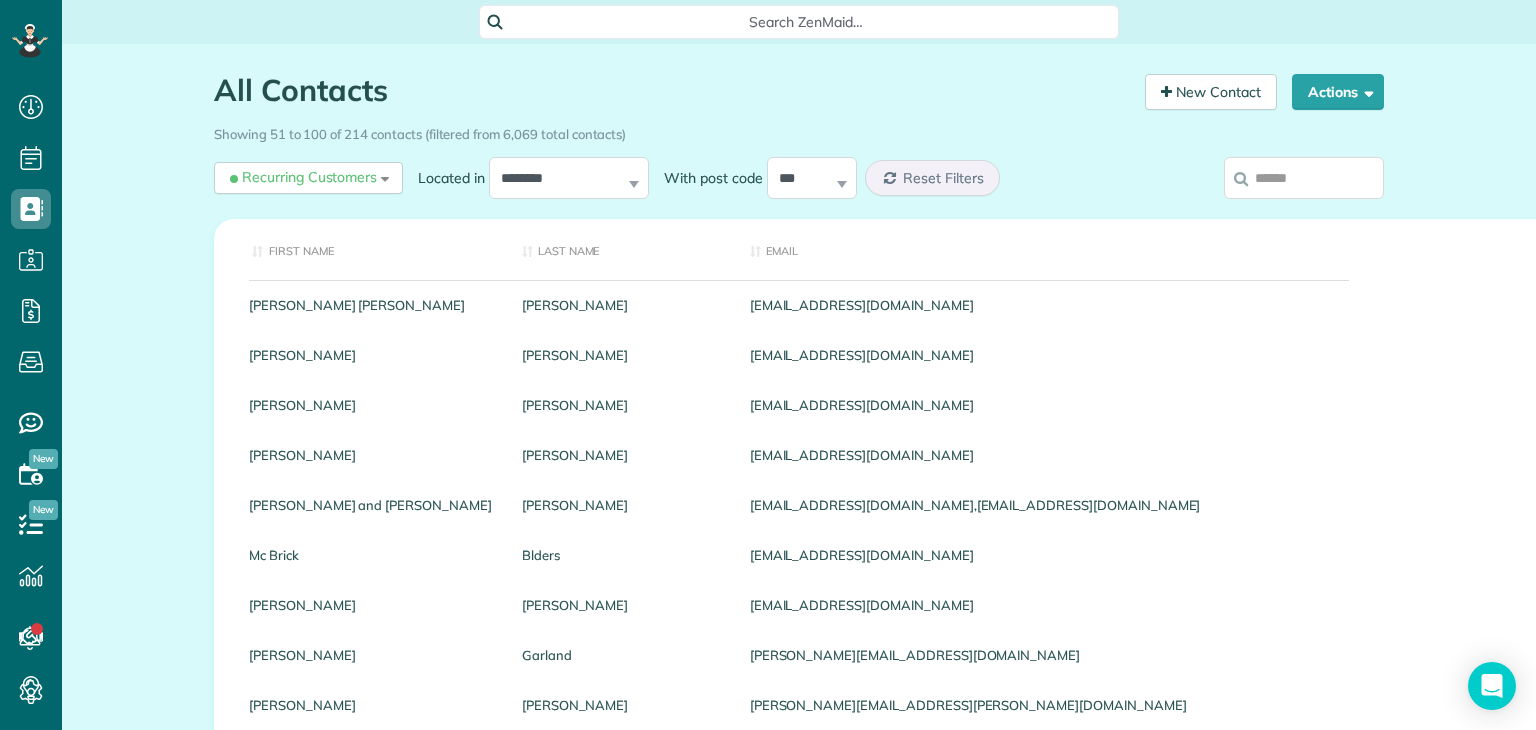 click on "Unpaid Balance" at bounding box center [2158, 249] 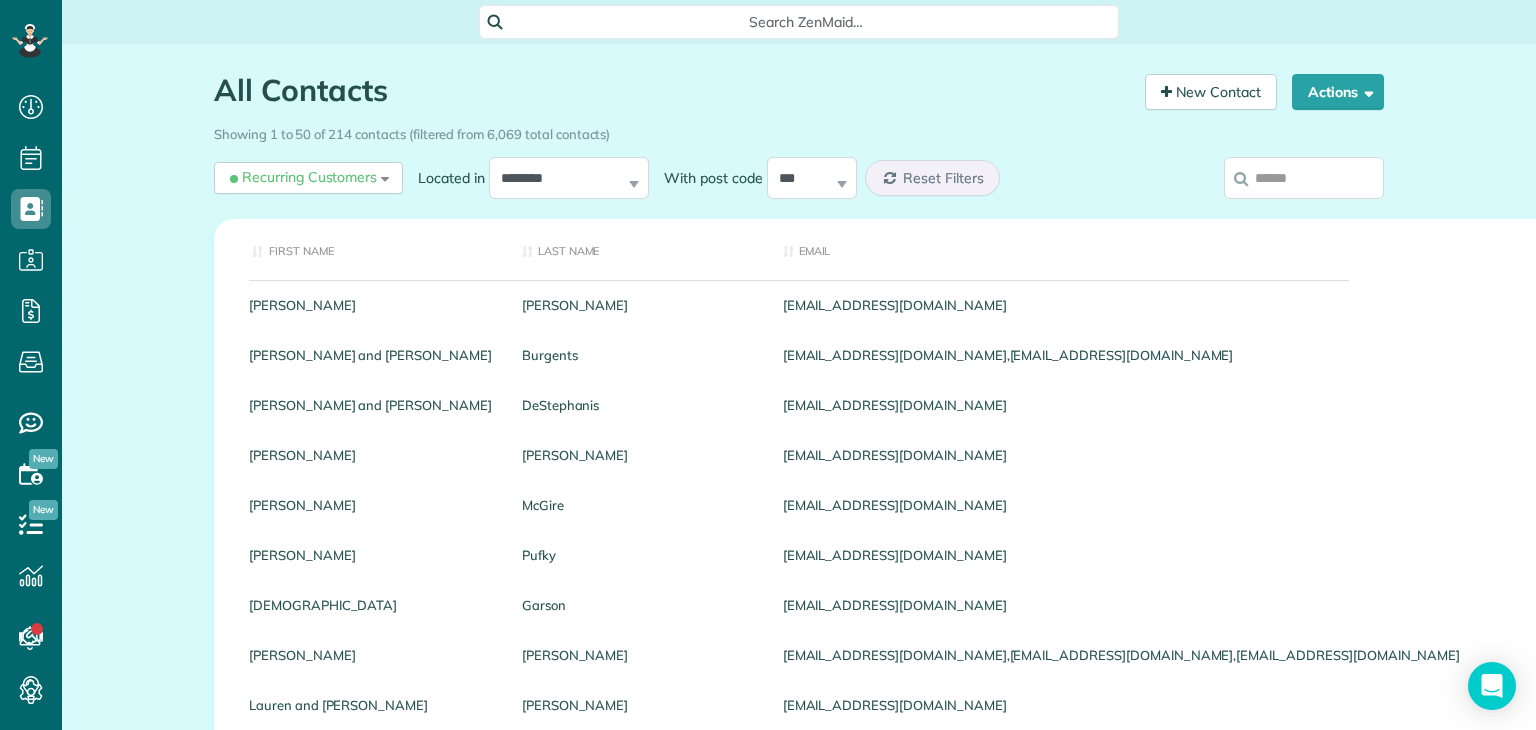 click on "Phone number" at bounding box center (2002, 249) 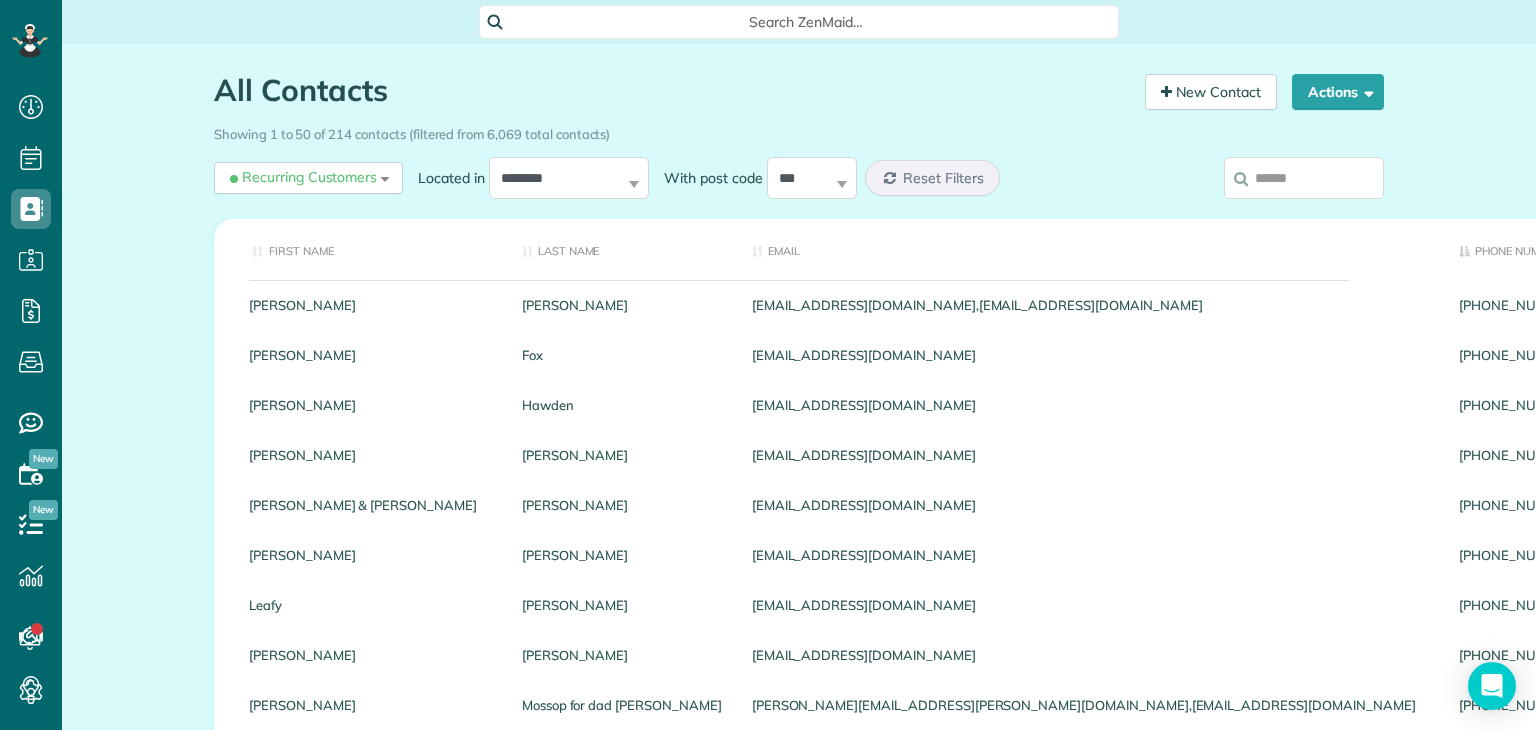 click on "Unpaid Balance" at bounding box center (1840, 249) 